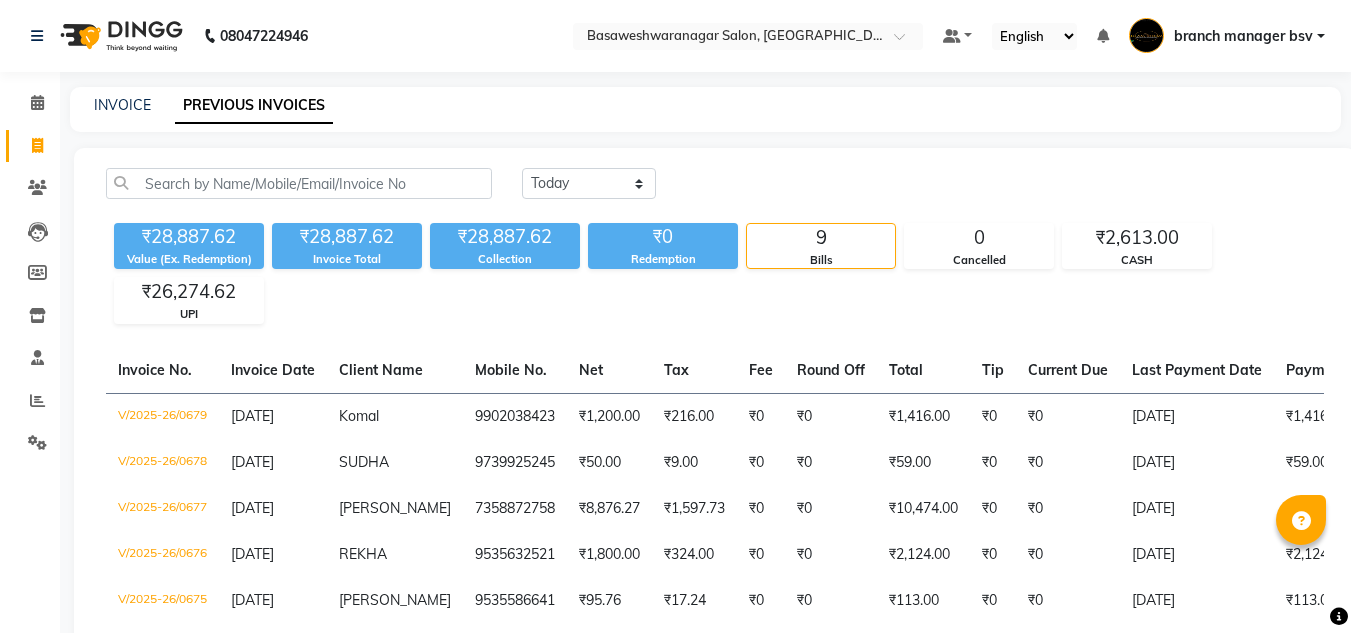 scroll, scrollTop: 257, scrollLeft: 0, axis: vertical 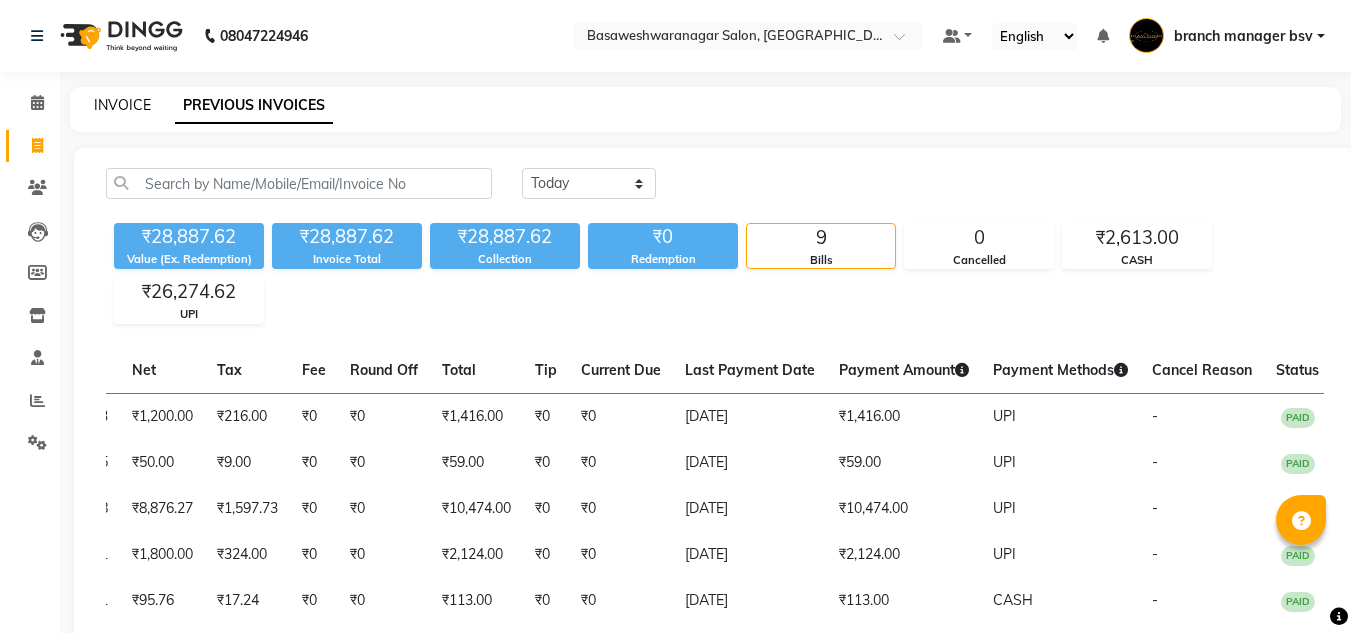 click on "INVOICE" 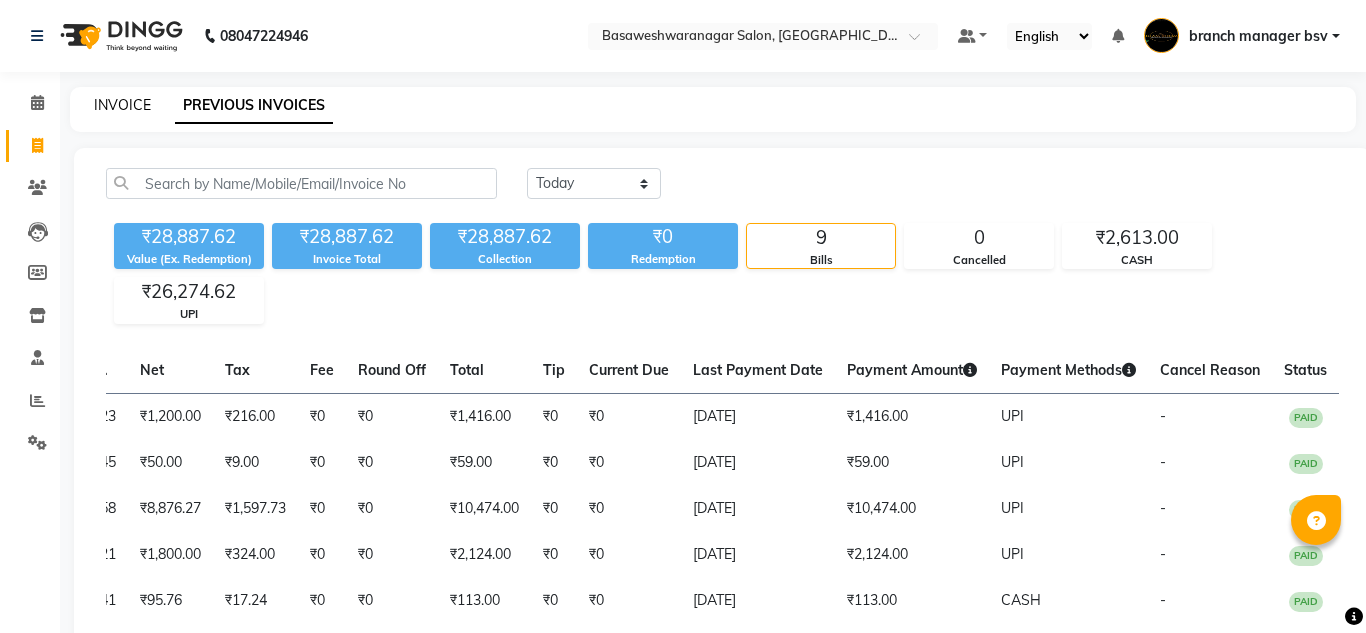 select on "842" 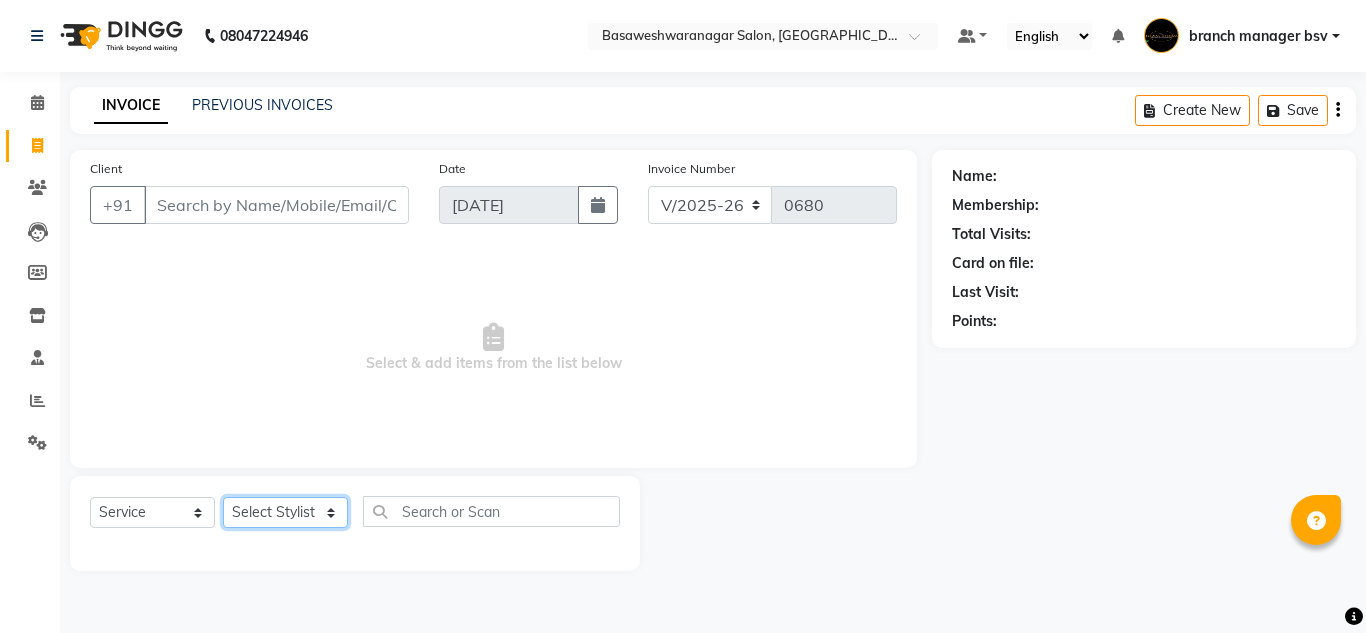 click on "Select Stylist ashwini branch manager bsv Dr.Jabin Dr mehzabin GURISH JASSI Jayshree Navya pooja accounts PRATIK RAJEESHA Rasna Sanskruthi shangnimwom SMIRTI SUMITH SUNITHA SUNNY Tanveer  TEZZ The Glam Room theja Trishna urmi" 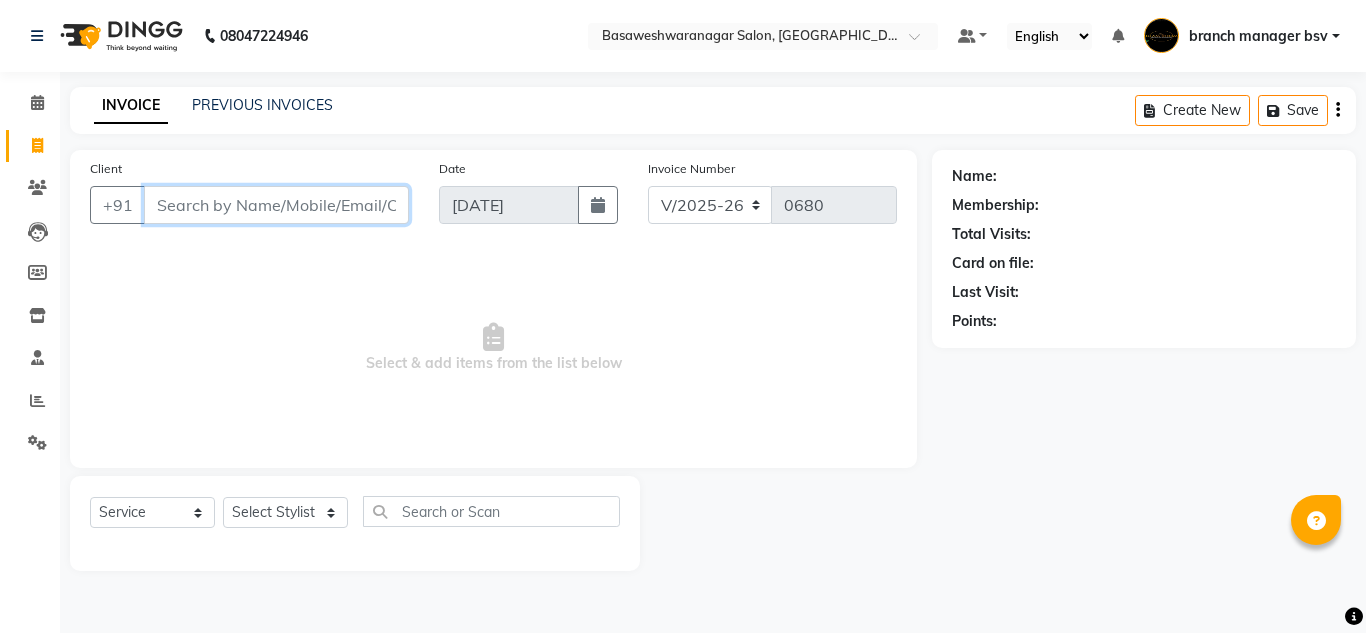 click on "Client" at bounding box center [276, 205] 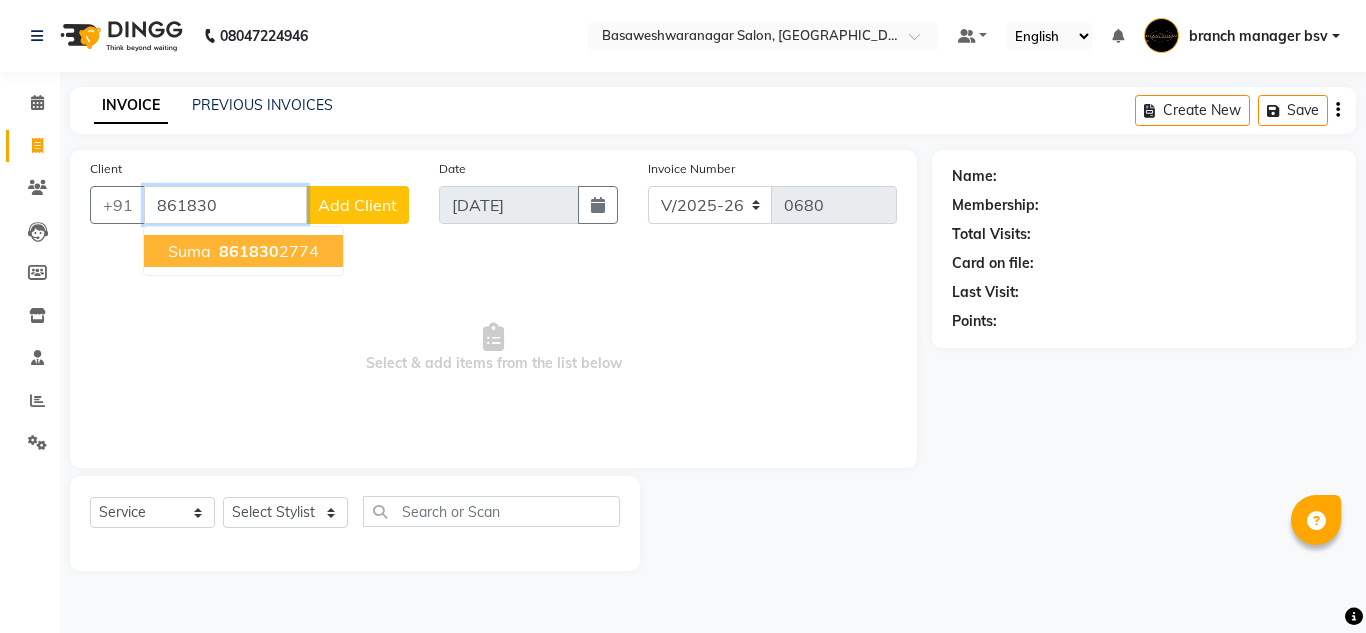 click on "suma   861830 2774" at bounding box center [243, 251] 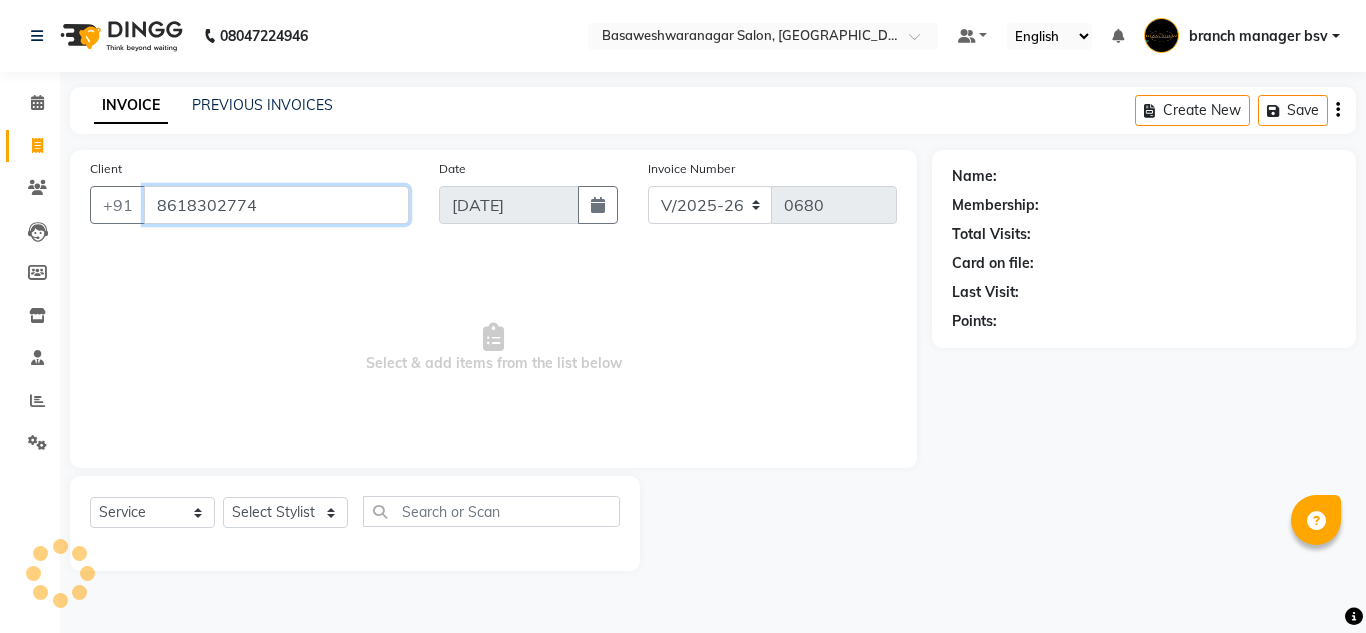 type on "8618302774" 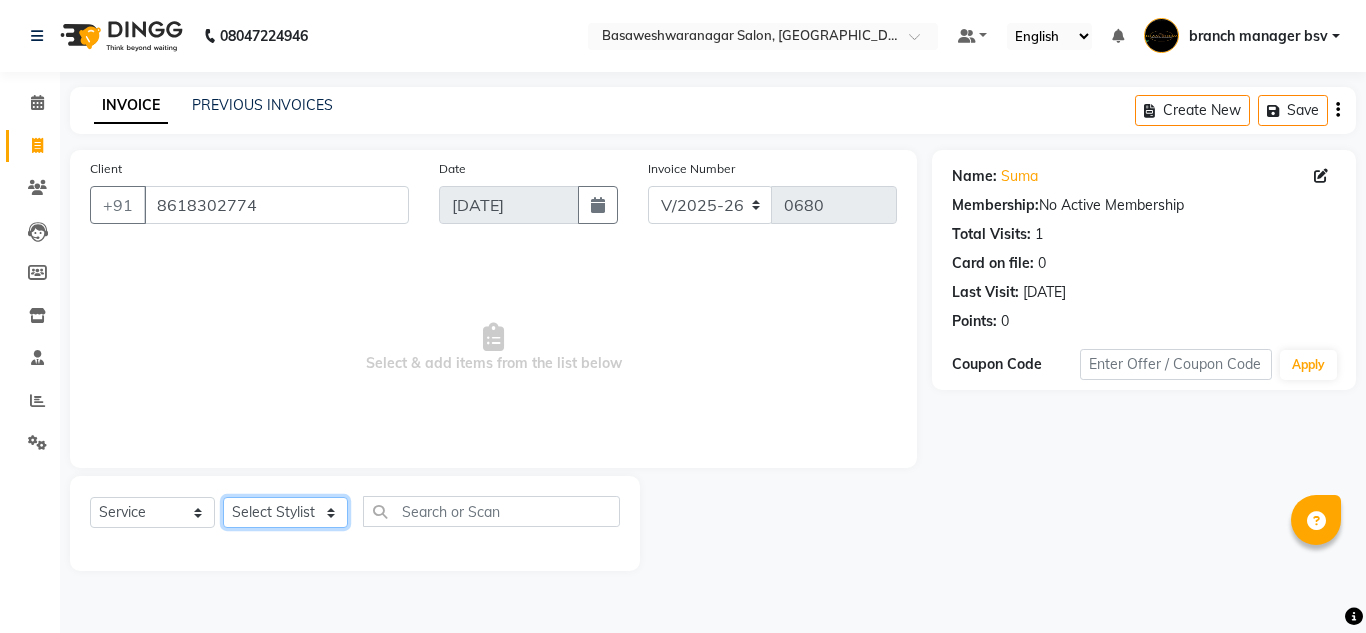 click on "Select Stylist ashwini branch manager bsv Dr.Jabin Dr mehzabin GURISH JASSI Jayshree Navya pooja accounts PRATIK RAJEESHA Rasna Sanskruthi shangnimwom SMIRTI SUMITH SUNITHA SUNNY Tanveer  TEZZ The Glam Room theja Trishna urmi" 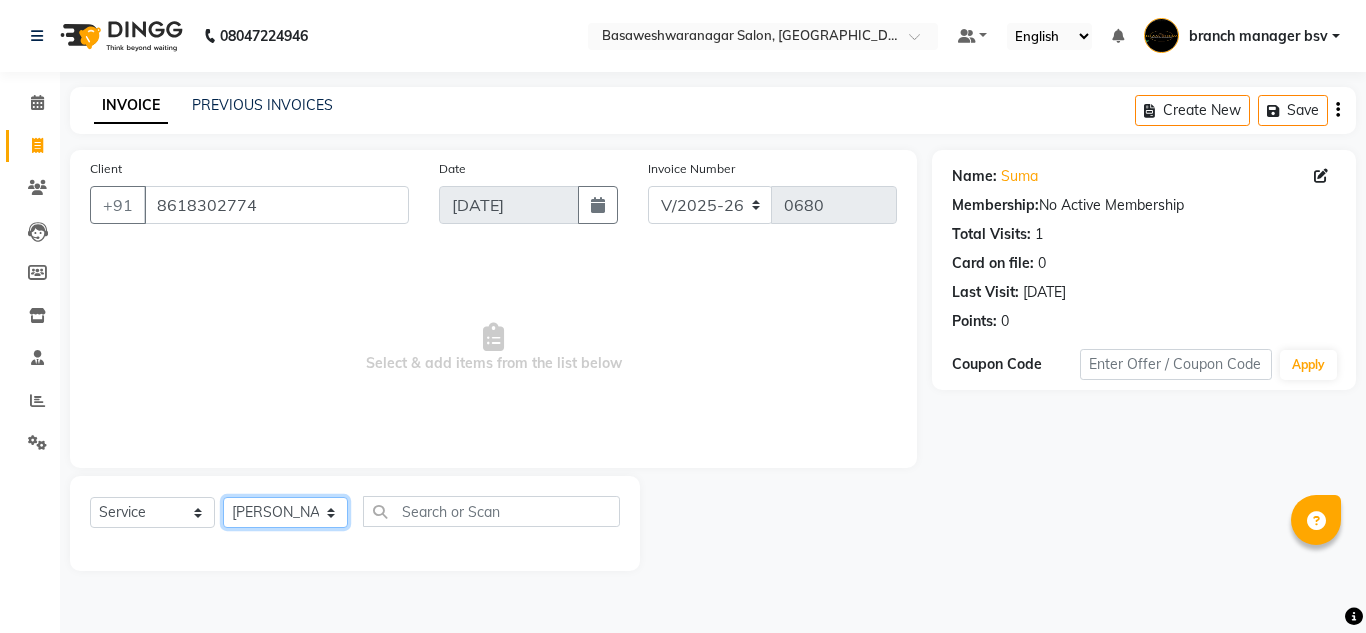 click on "Select Stylist ashwini branch manager bsv Dr.Jabin Dr mehzabin GURISH JASSI Jayshree Navya pooja accounts PRATIK RAJEESHA Rasna Sanskruthi shangnimwom SMIRTI SUMITH SUNITHA SUNNY Tanveer  TEZZ The Glam Room theja Trishna urmi" 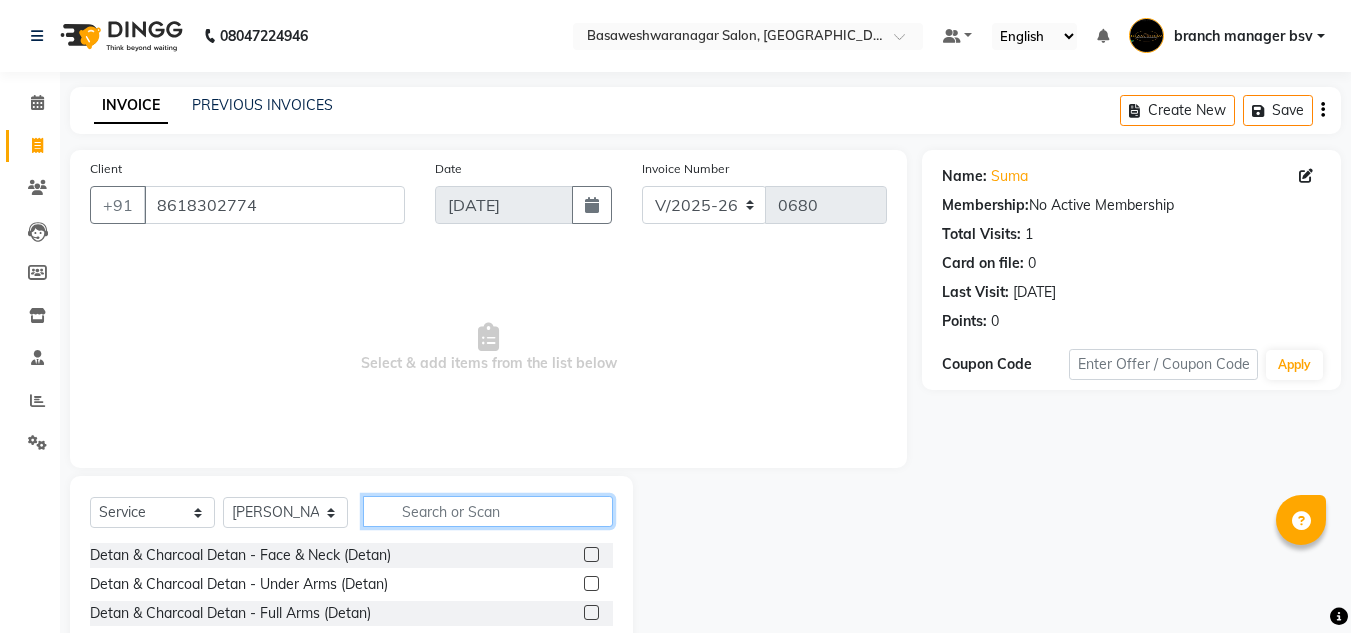 click 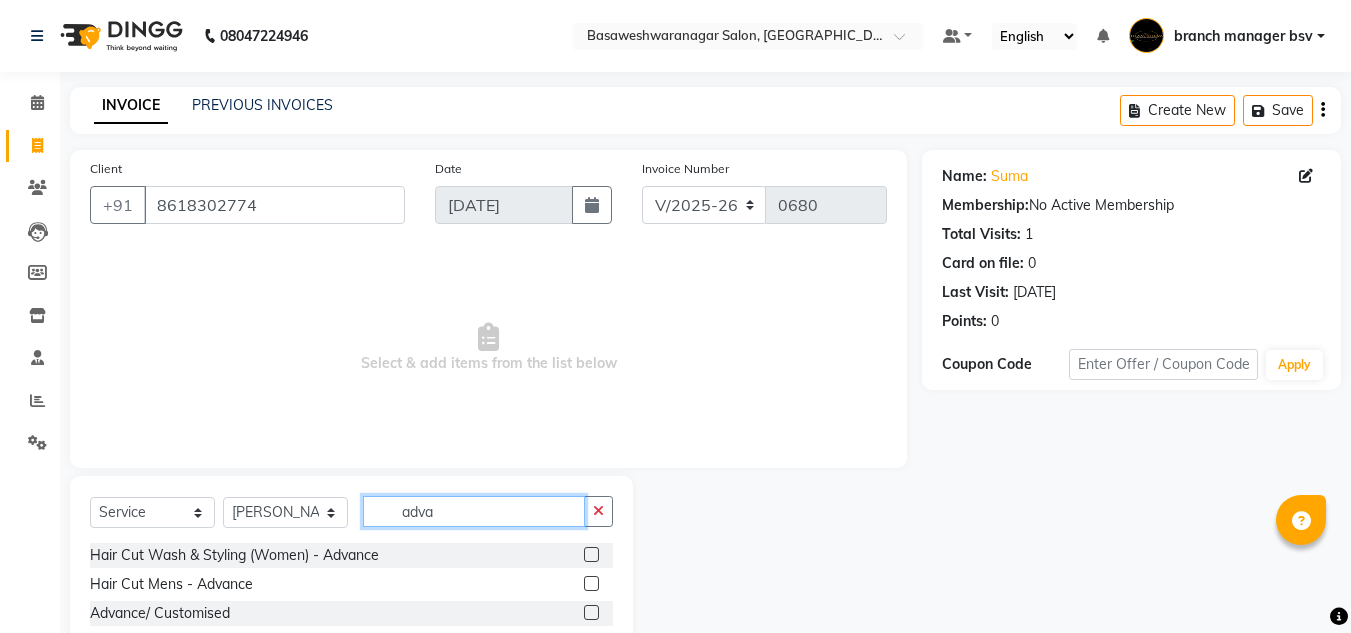 type on "adva" 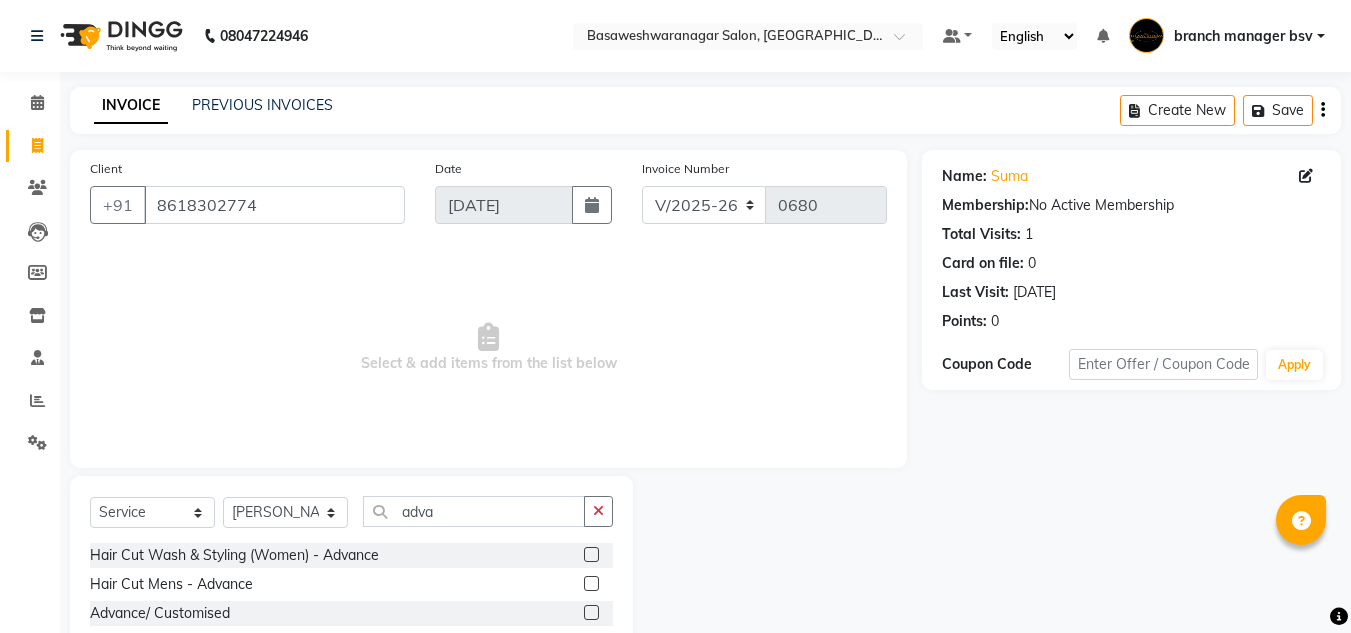 click 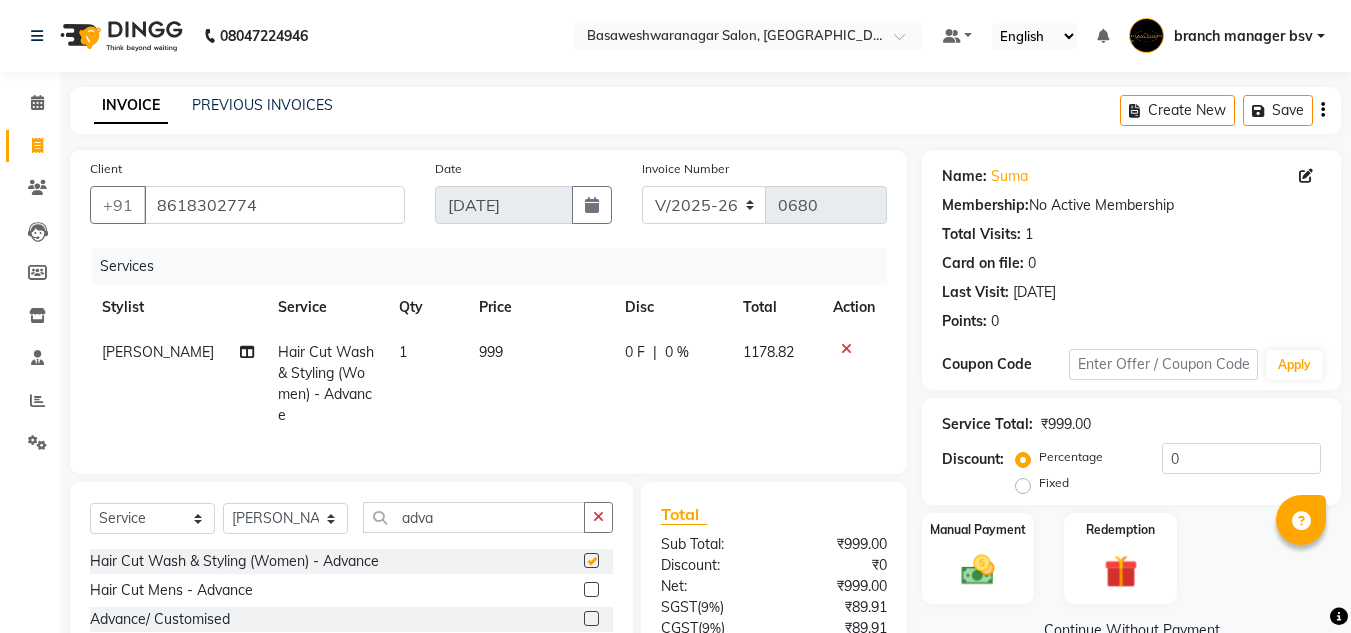 checkbox on "false" 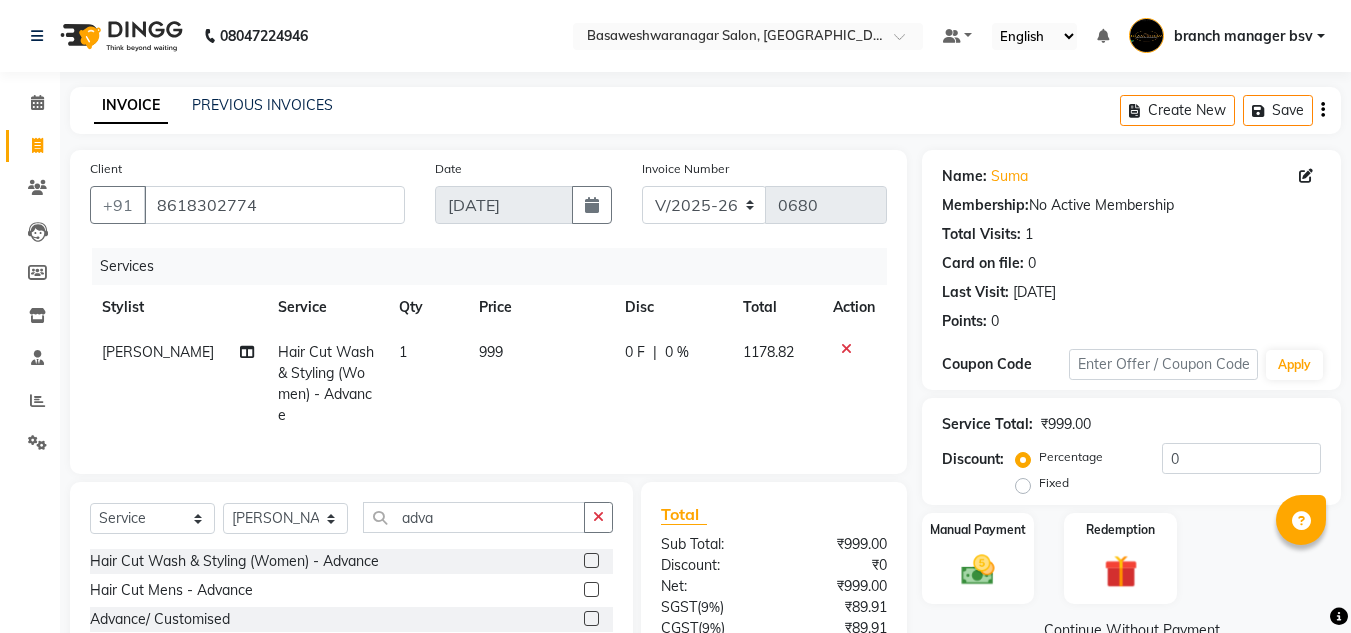 click on "999" 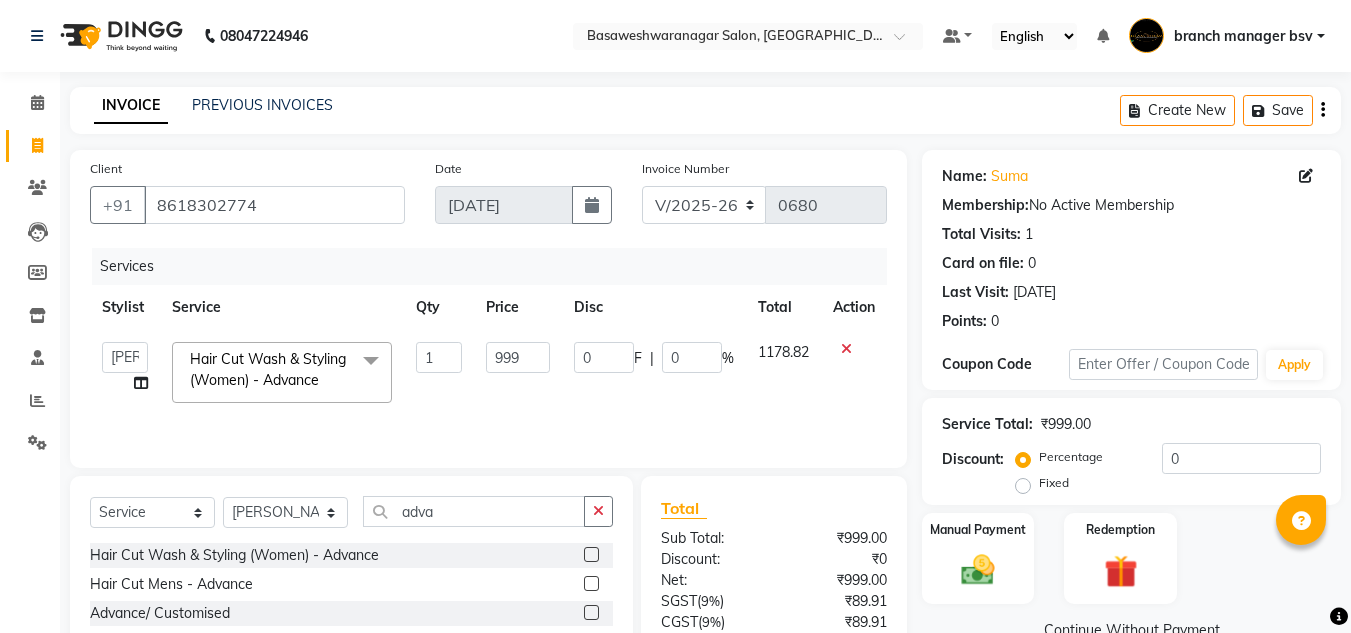 click on "999" 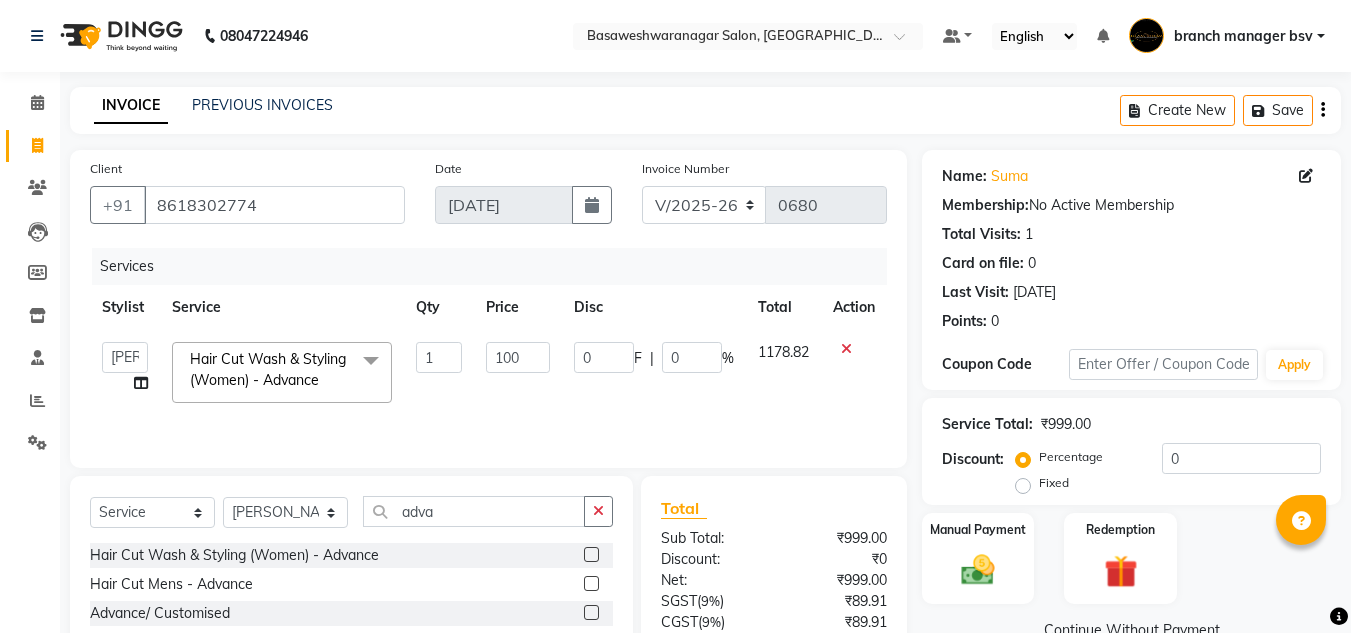 type on "1000" 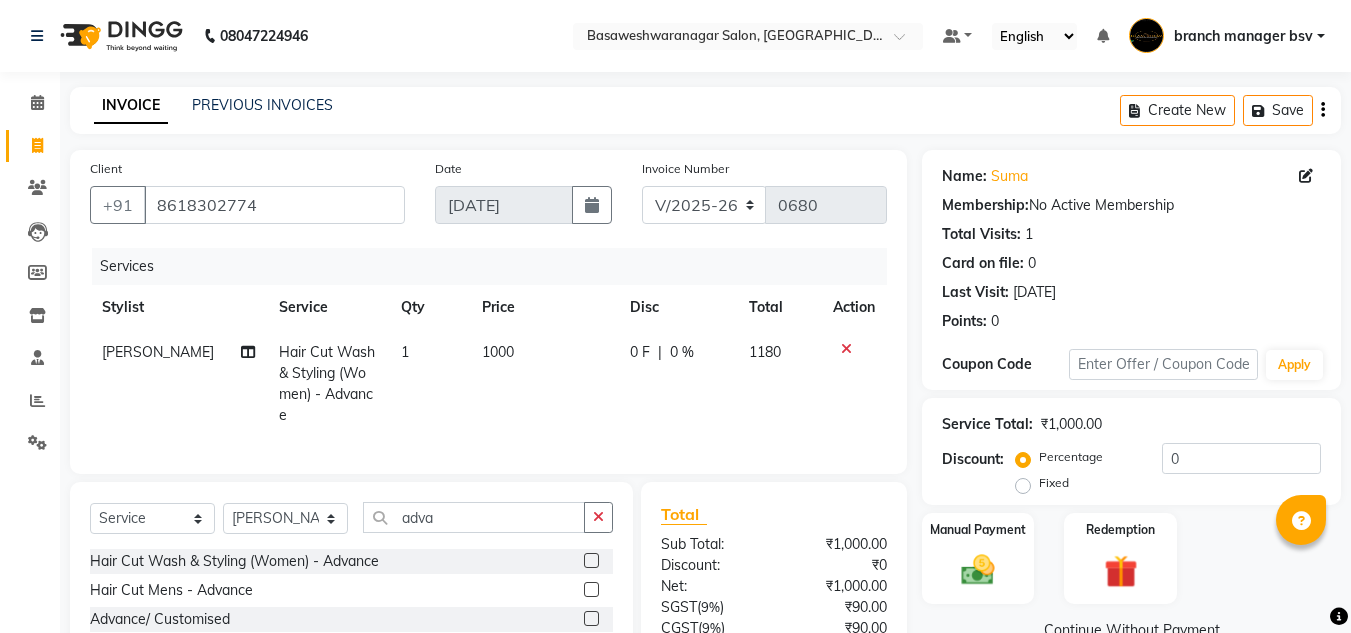 click on "Total" 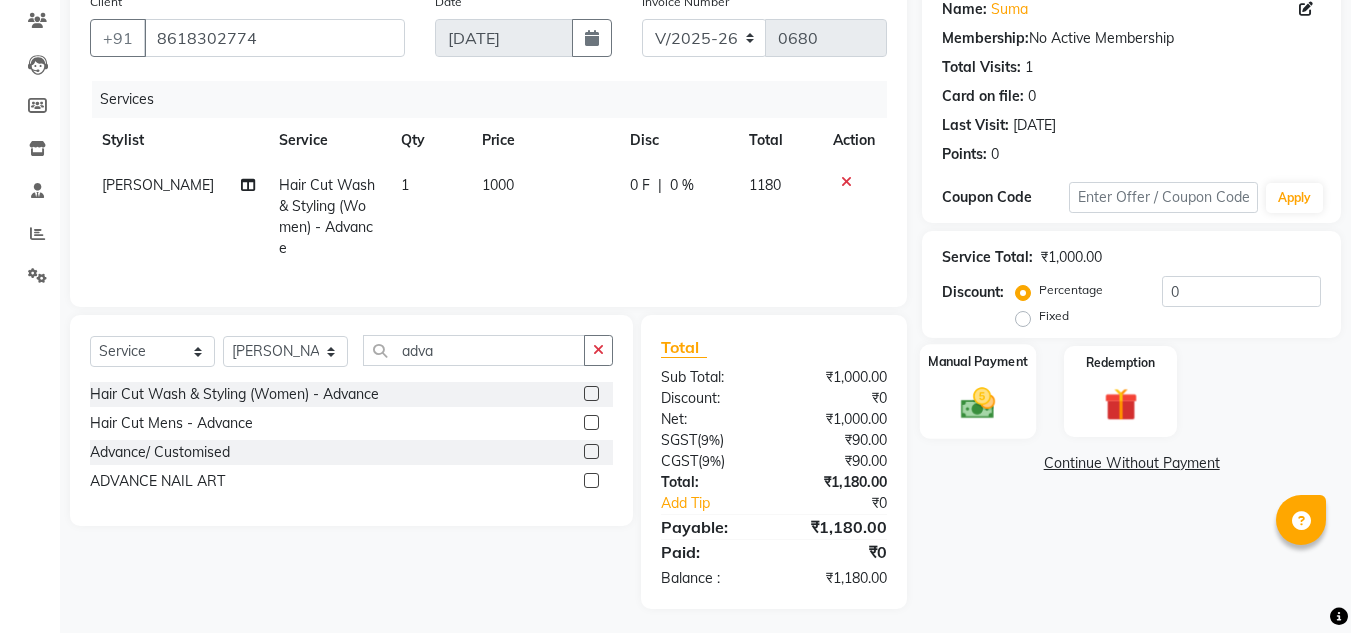 click 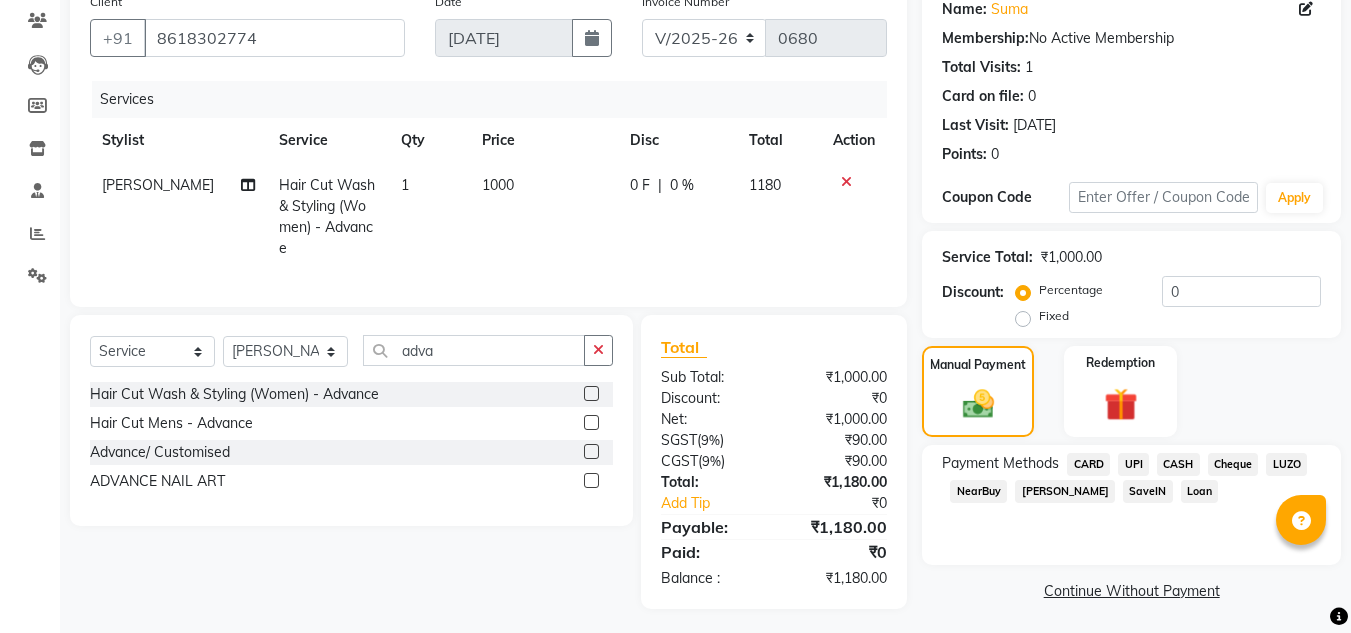 click on "CASH" 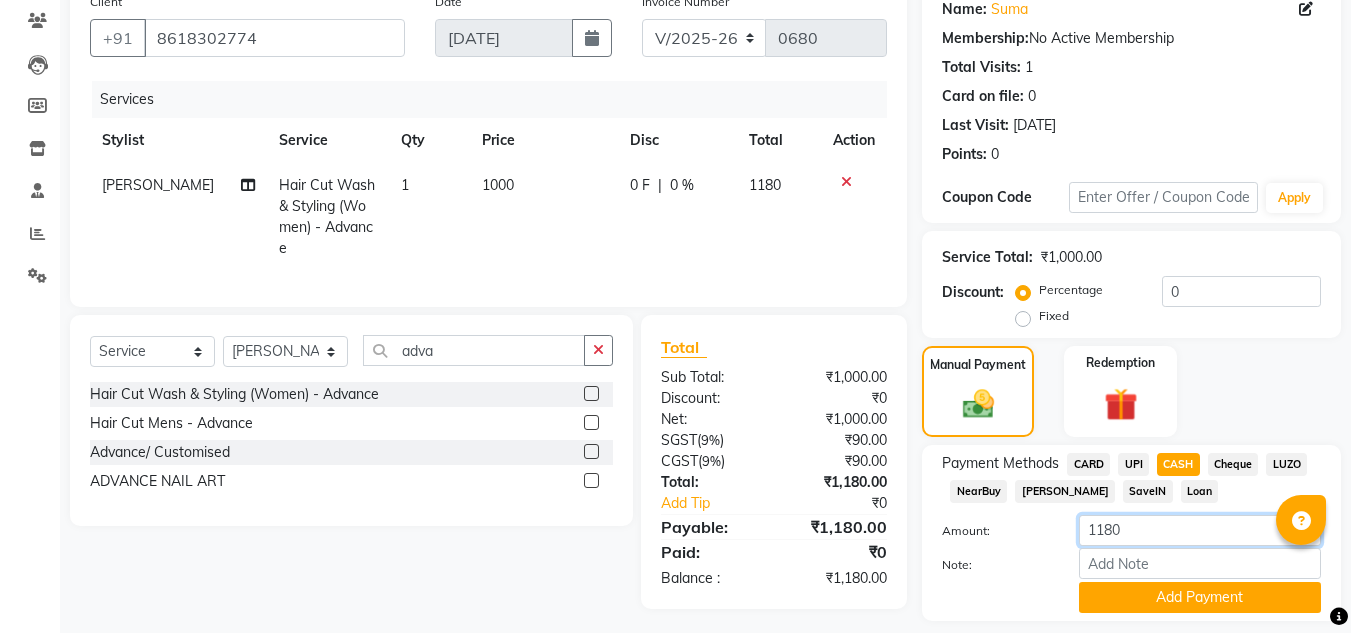 click on "1180" 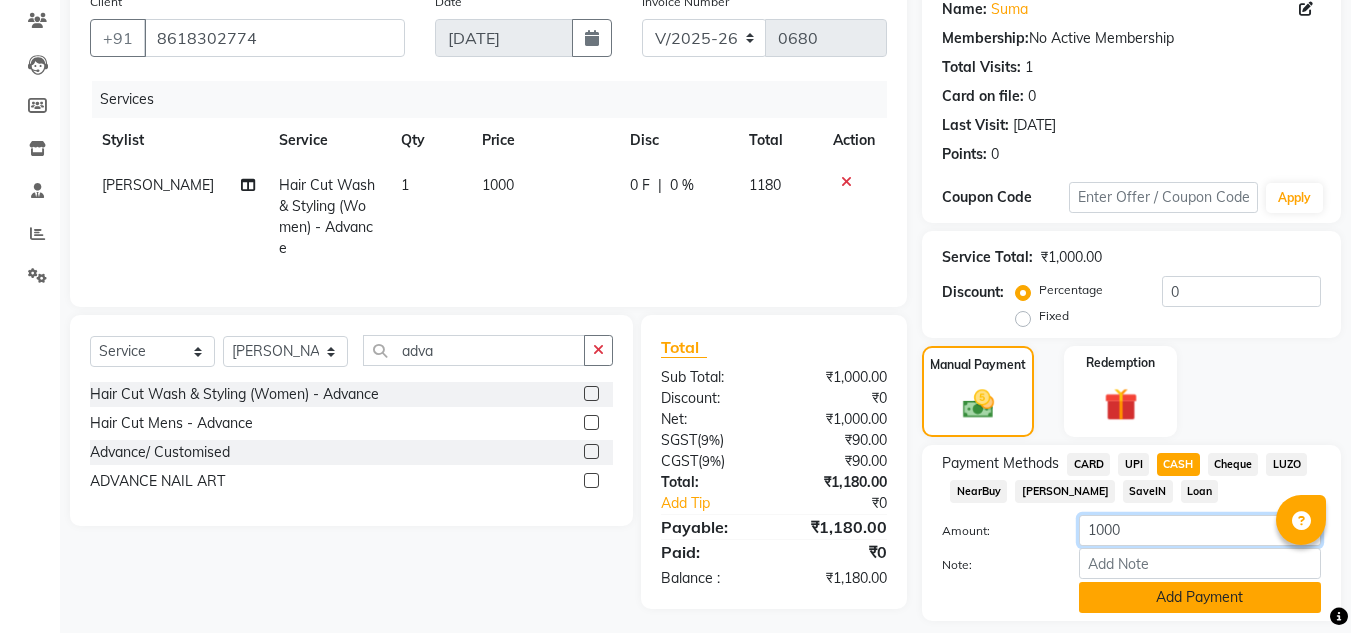 type on "1000" 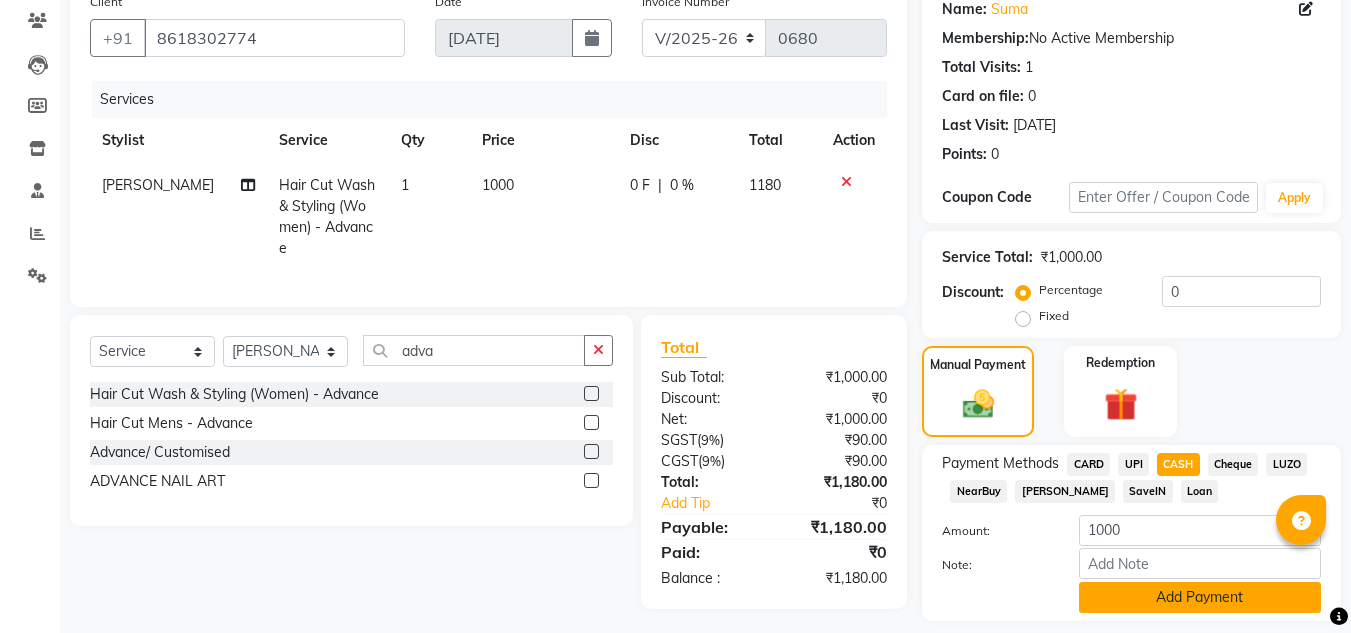 click on "Add Payment" 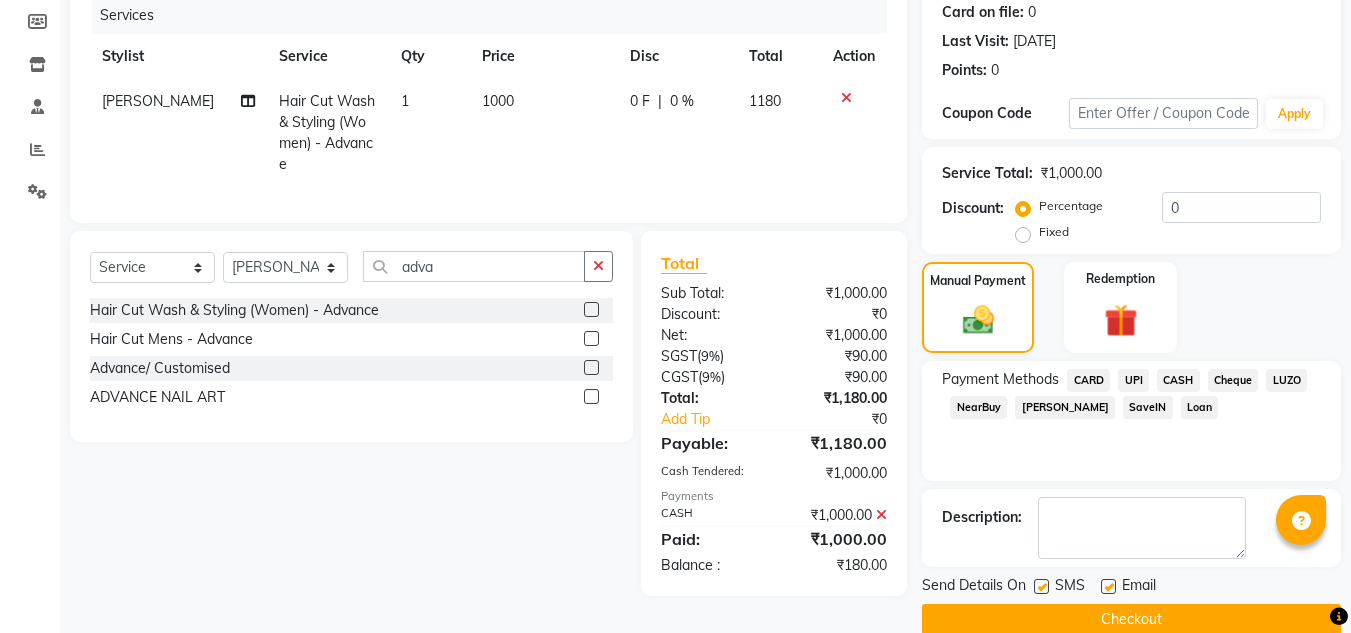 scroll, scrollTop: 283, scrollLeft: 0, axis: vertical 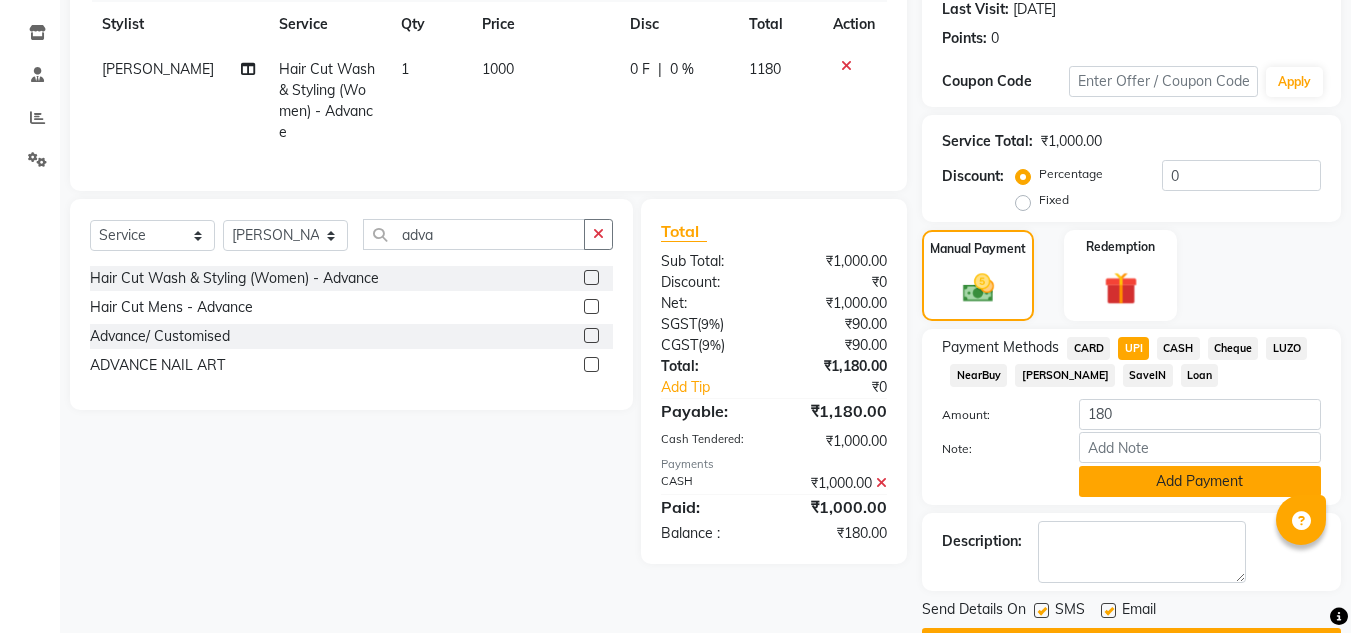 click on "Add Payment" 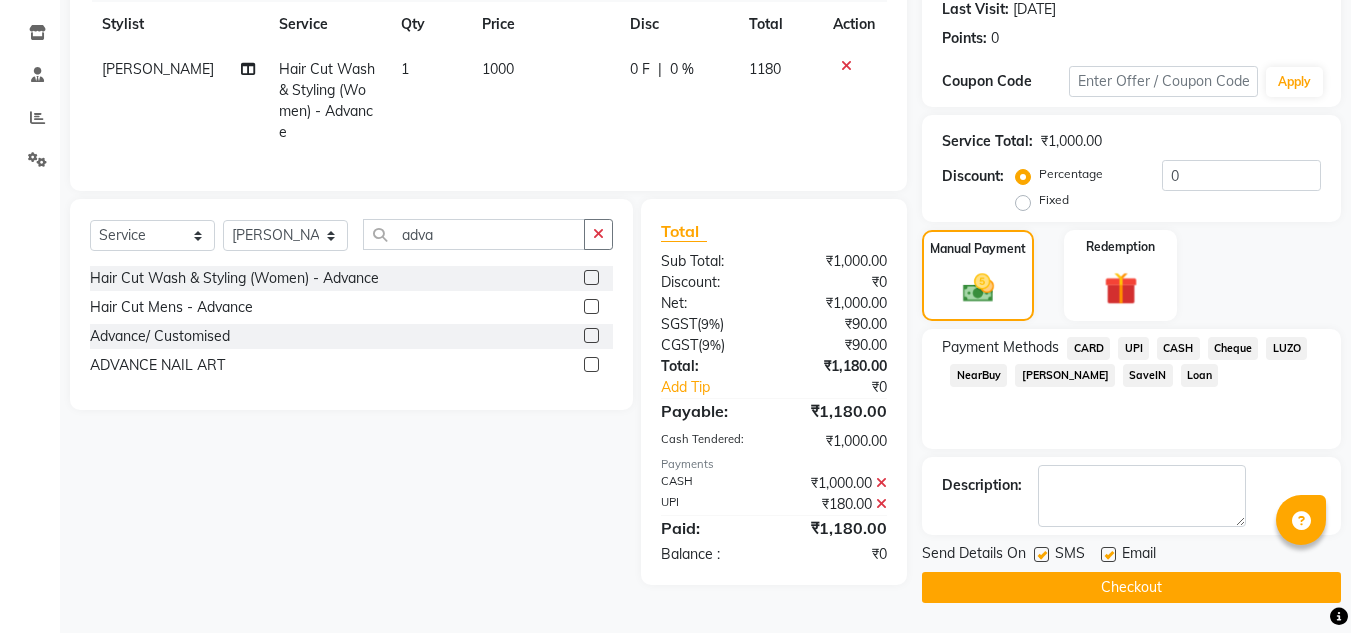 click on "Checkout" 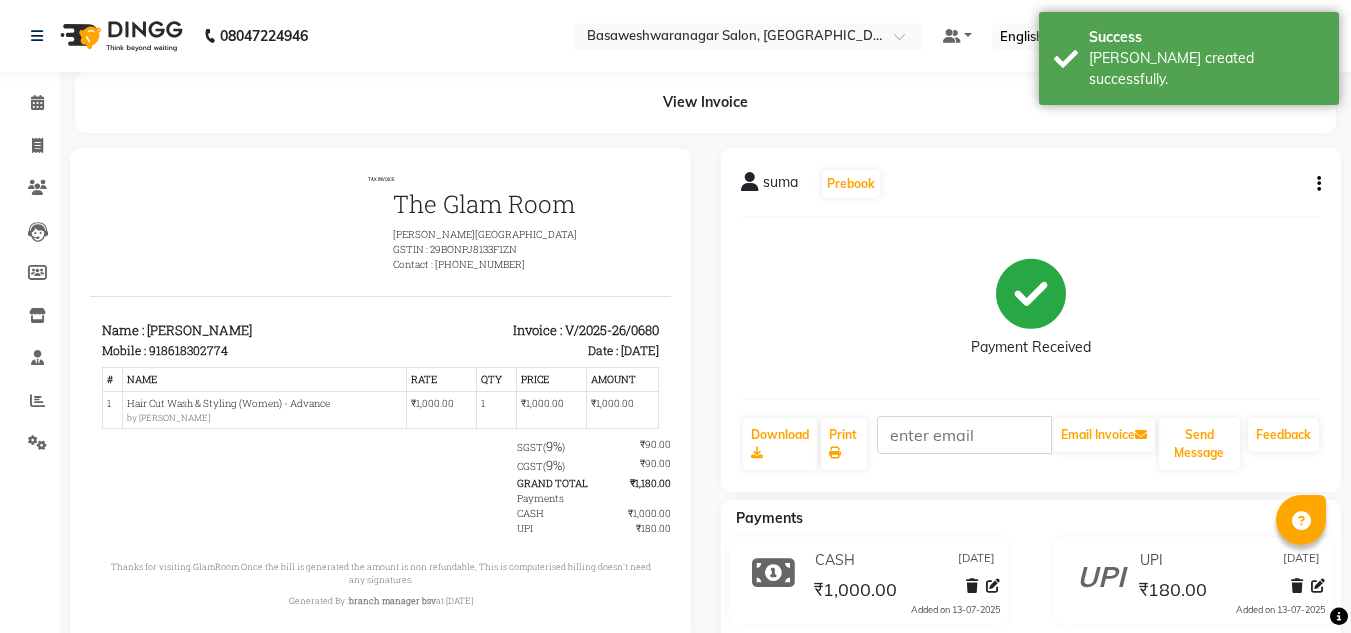 scroll, scrollTop: 0, scrollLeft: 0, axis: both 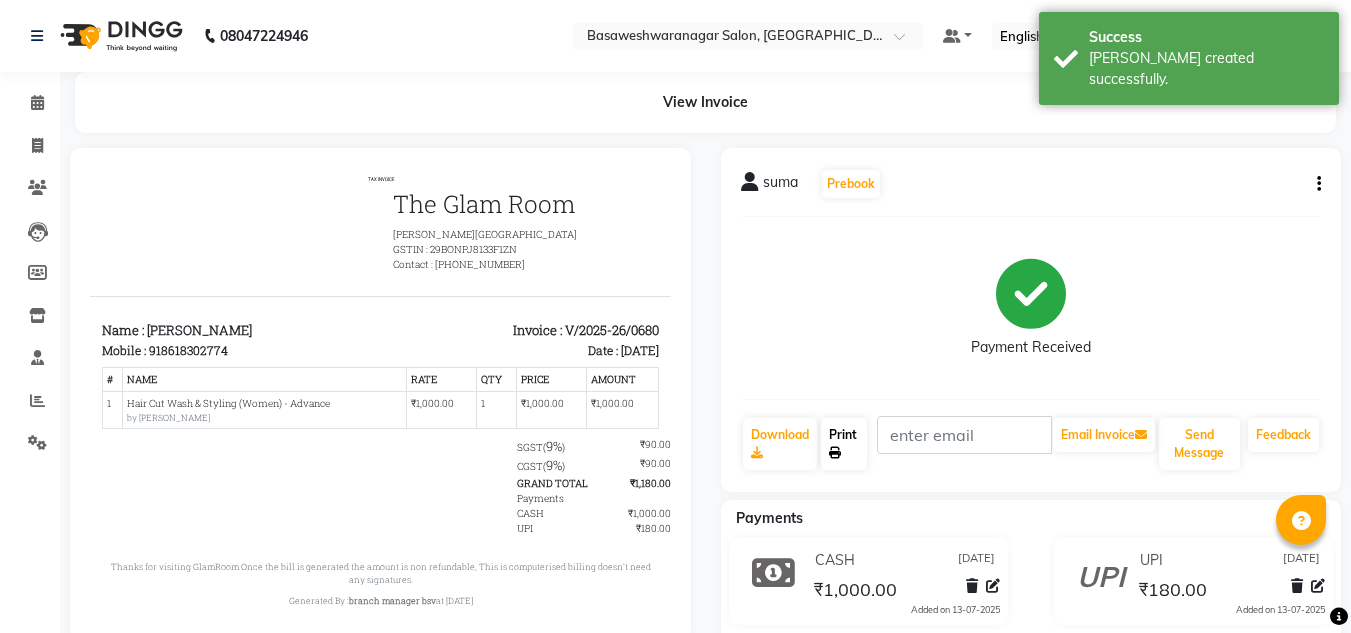 click on "Print" 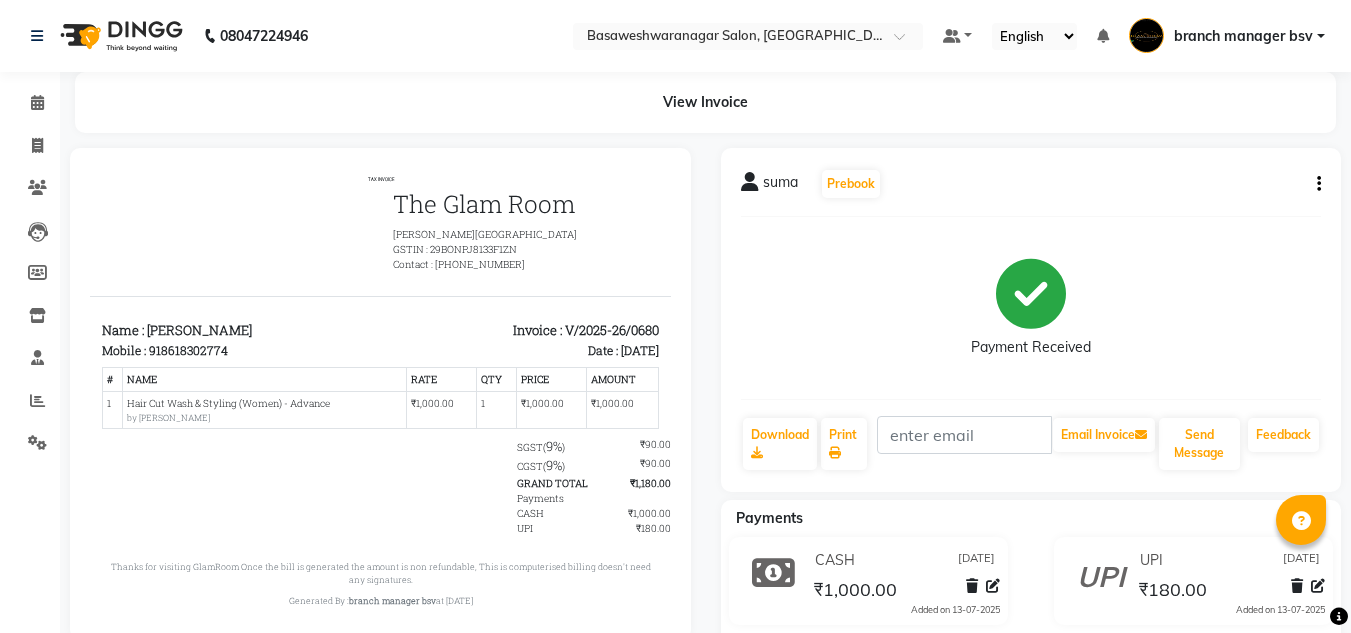 click on "TAX INVOICE
The Glam Room
Basaveshwar nagar
GSTIN : 29BONPJ8133F1ZN
Contact : 9620552727
Name  : suma" at bounding box center [380, 391] 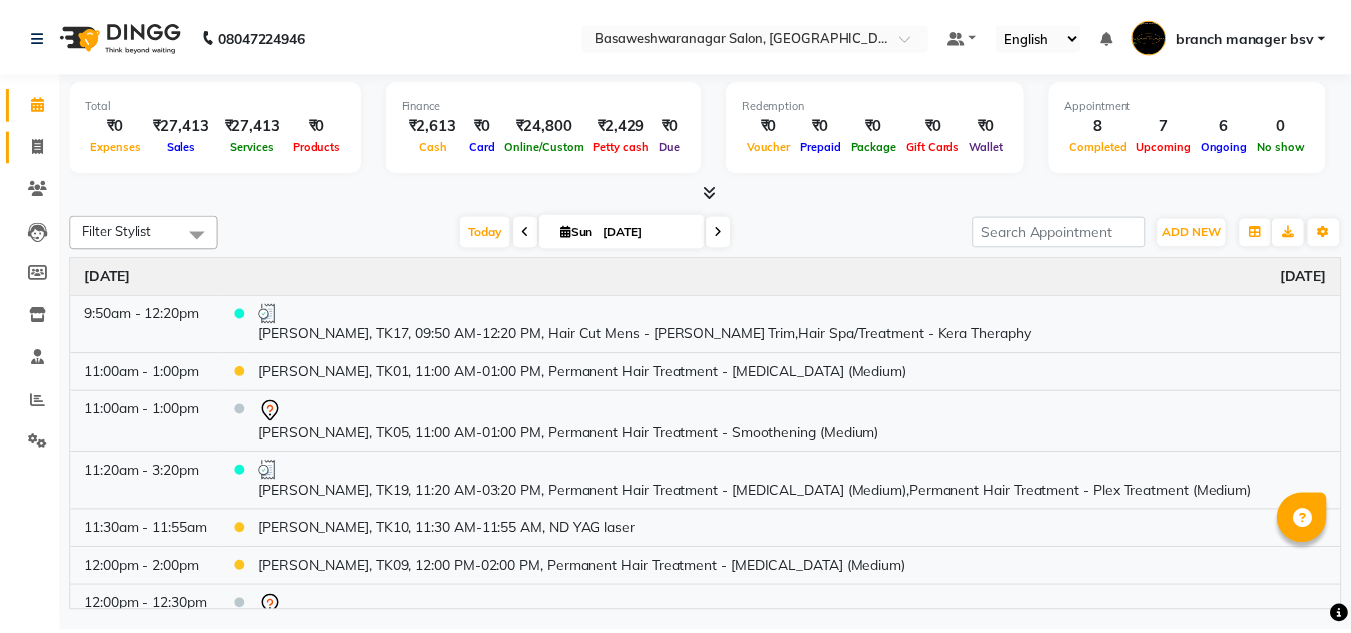 scroll, scrollTop: 0, scrollLeft: 0, axis: both 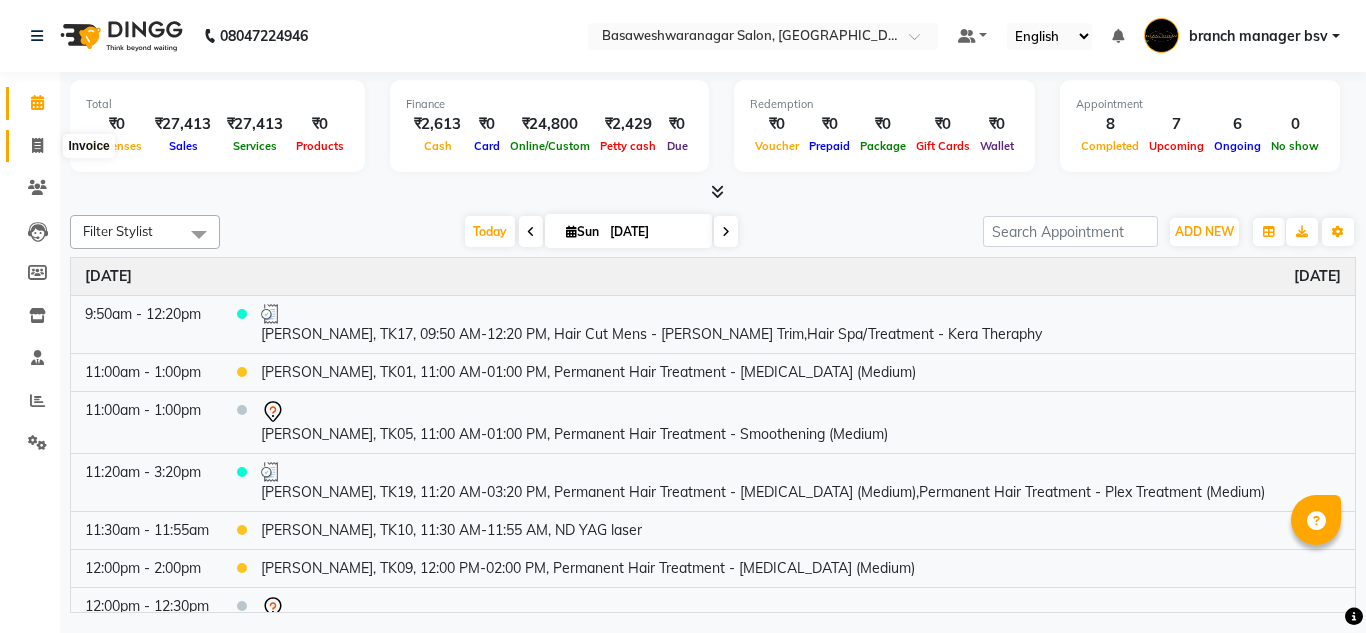 click 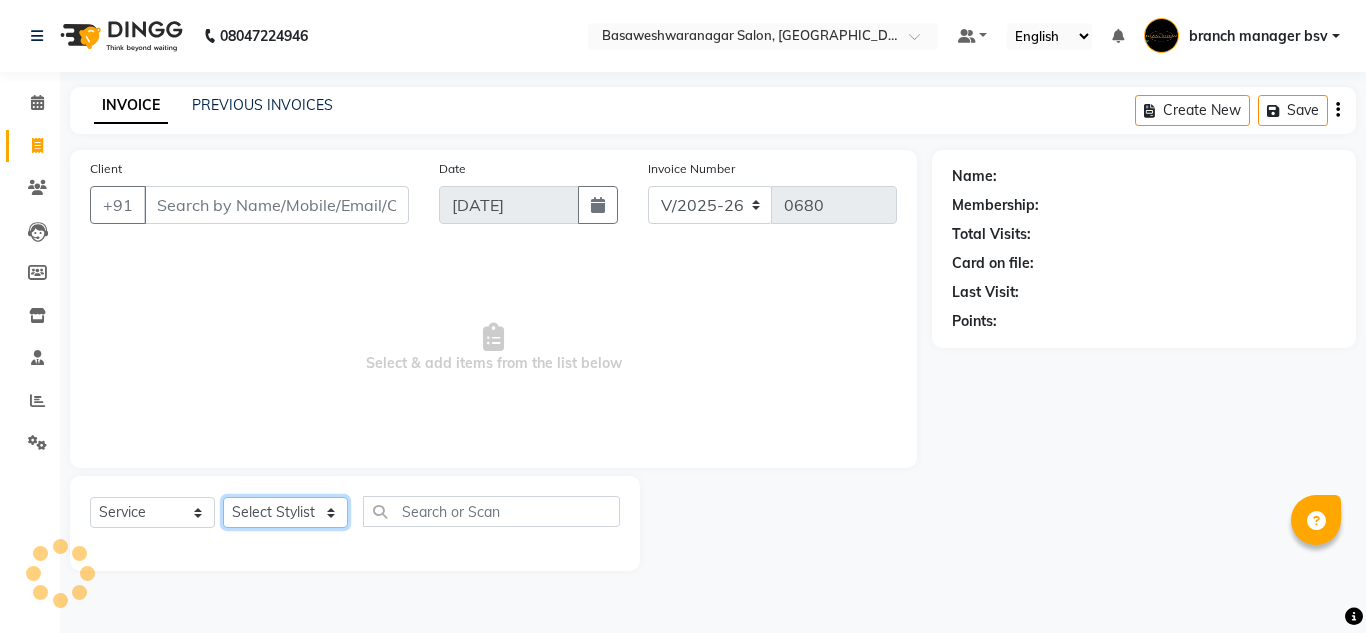 click on "Select Stylist" 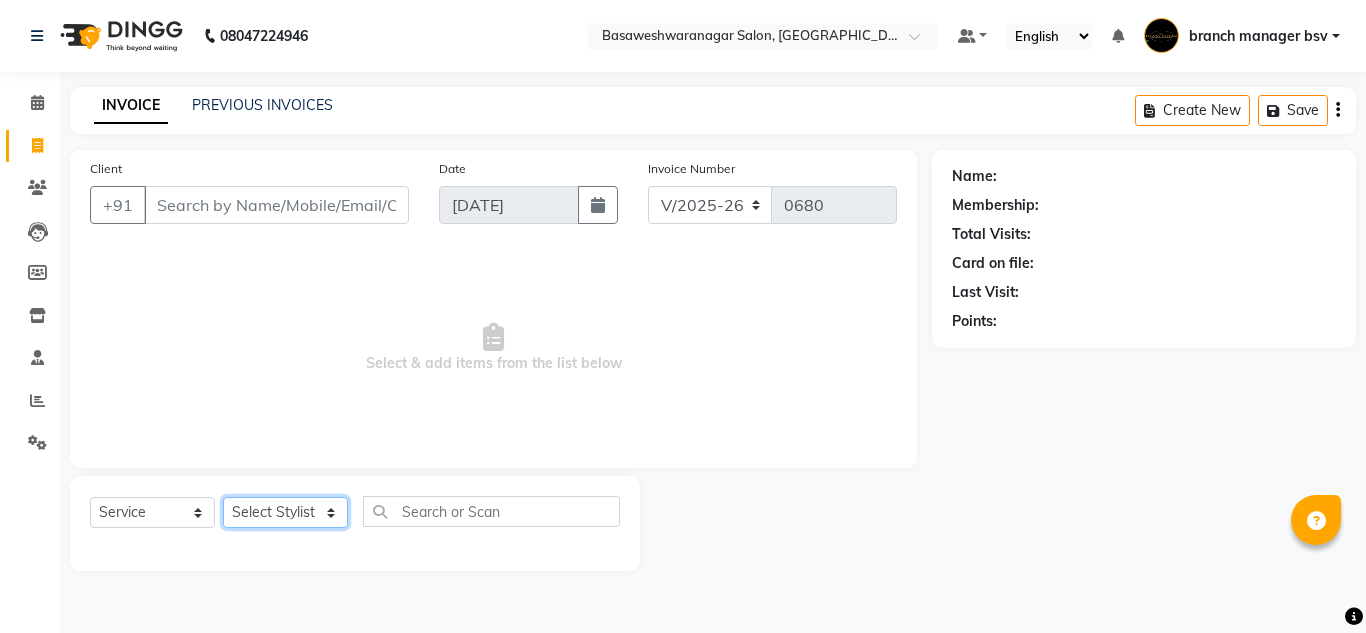 select on "46882" 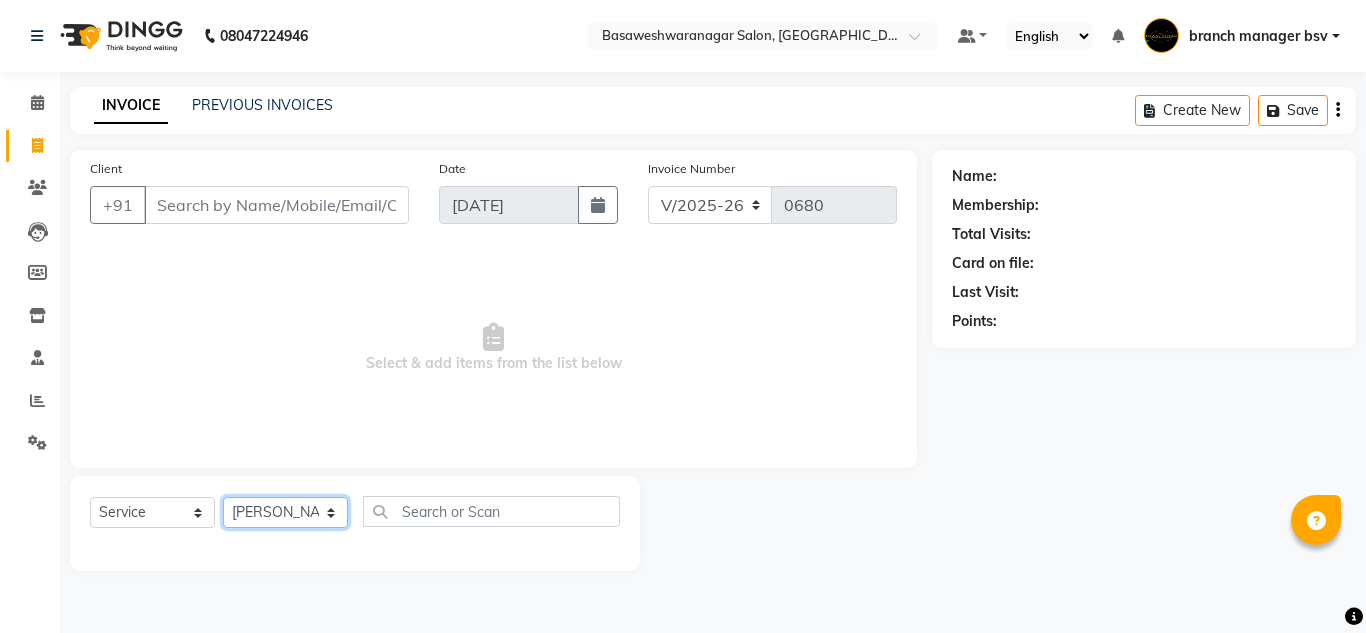 click on "Select Stylist ashwini branch manager bsv Dr.Jabin Dr mehzabin GURISH JASSI Jayshree Navya pooja accounts PRATIK RAJEESHA Rasna Sanskruthi shangnimwom SMIRTI SUMITH SUNITHA SUNNY Tanveer  TEZZ The Glam Room theja Trishna urmi" 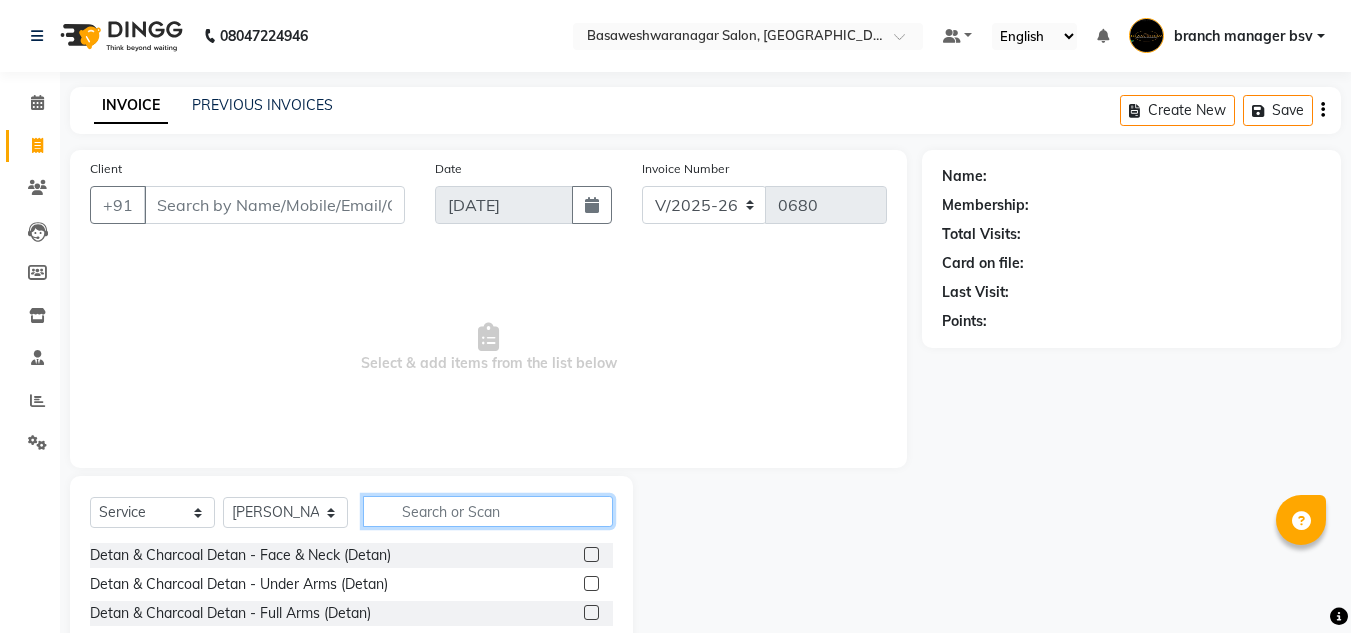 click 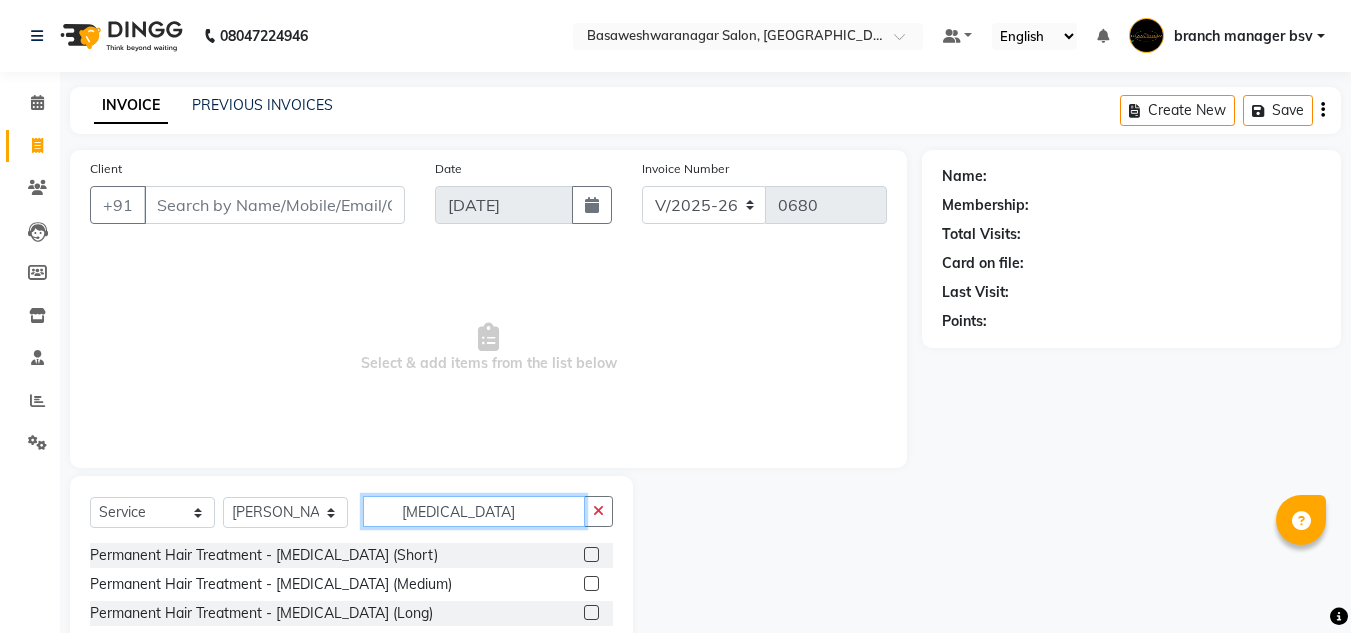 type on "botox" 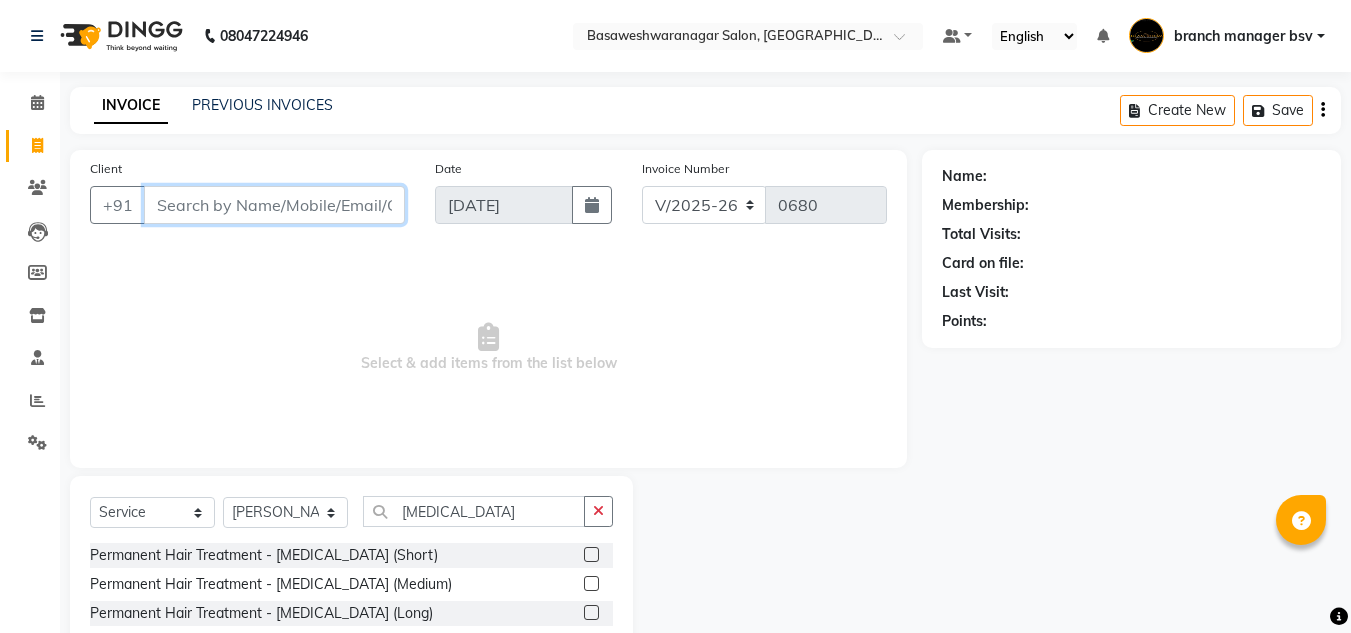 click on "Client" at bounding box center [274, 205] 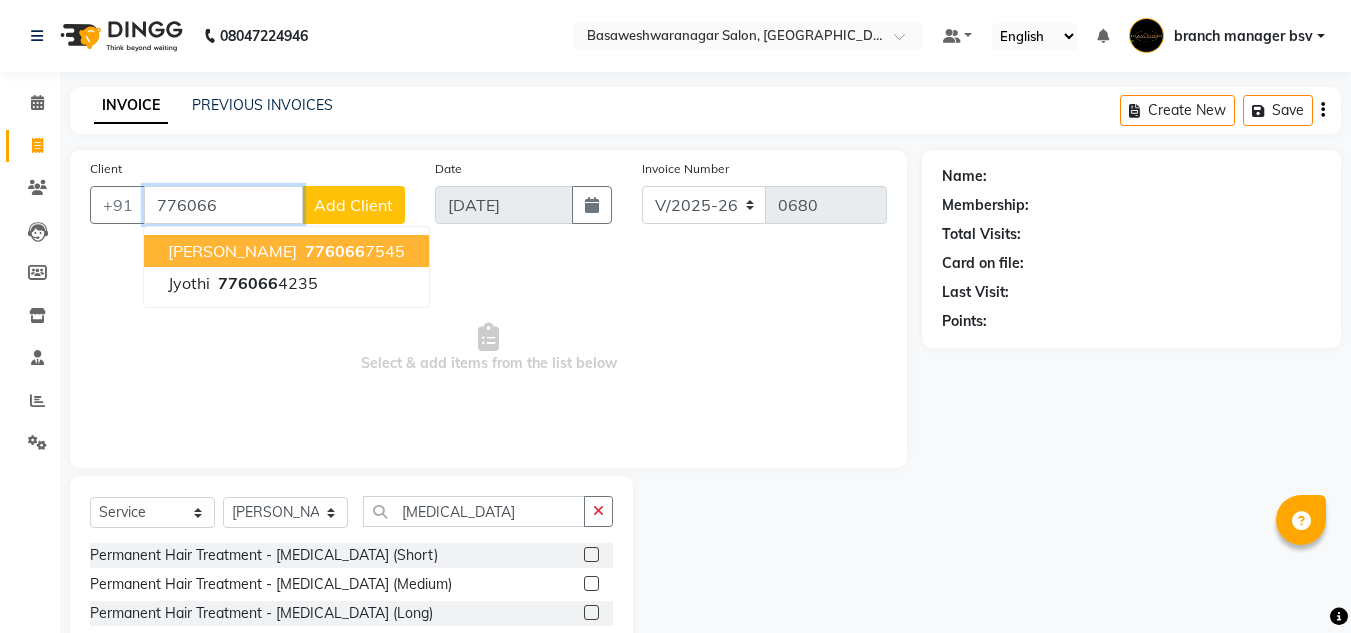 click on "LEKHA   776066 7545" at bounding box center [286, 251] 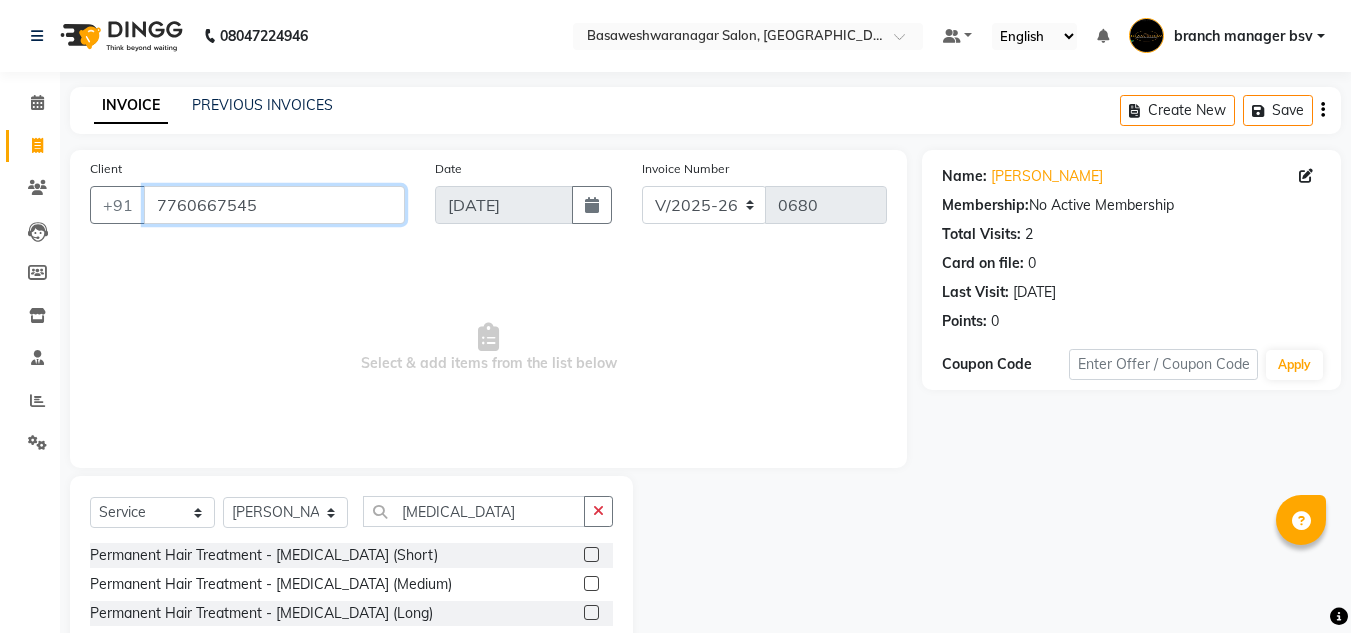 click on "7760667545" at bounding box center [274, 205] 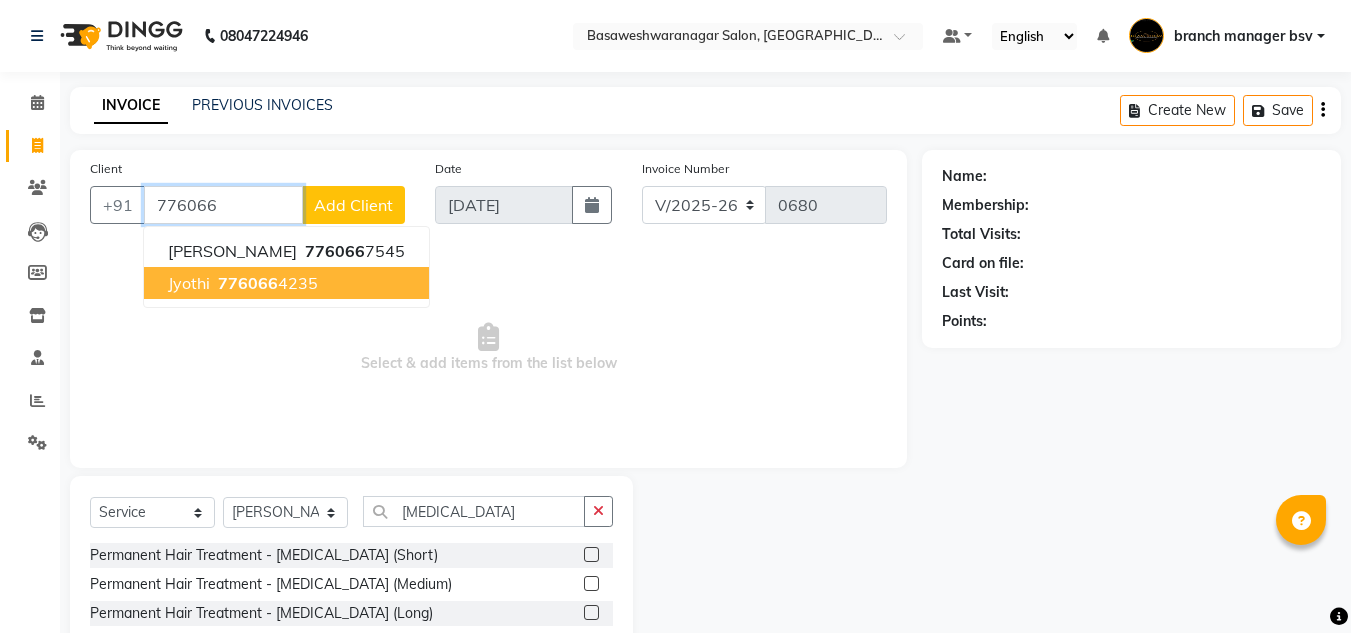 click on "776066 4235" at bounding box center (266, 283) 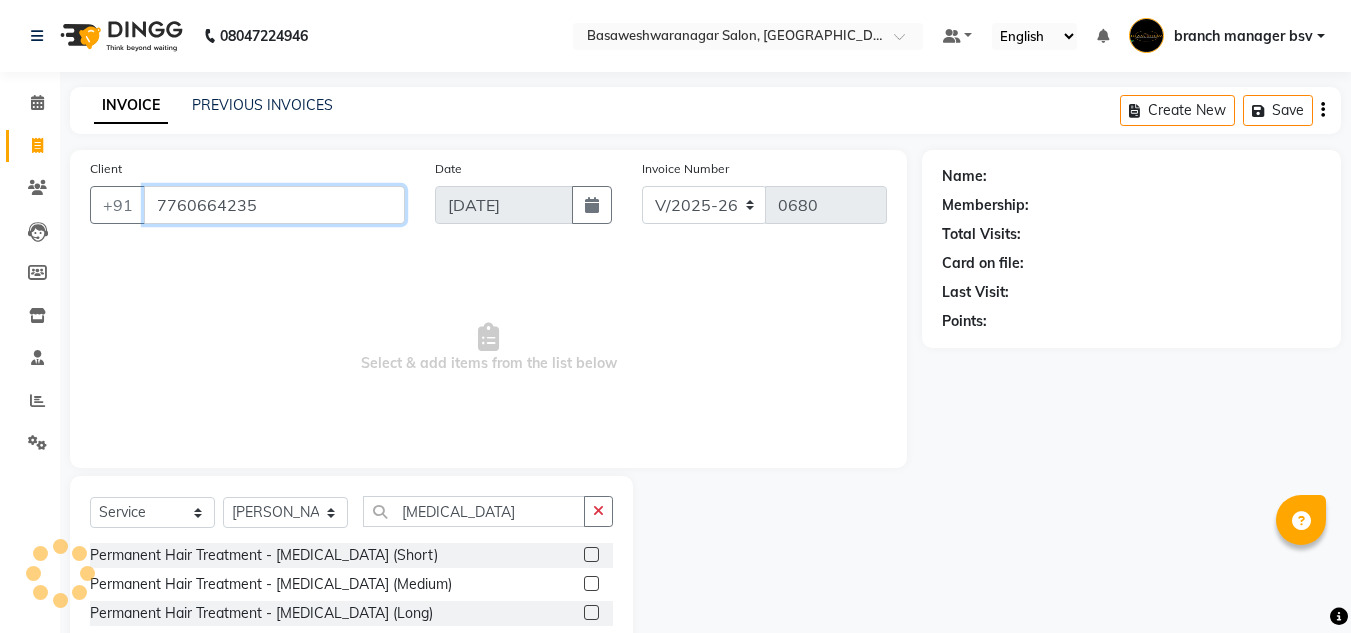 type on "7760664235" 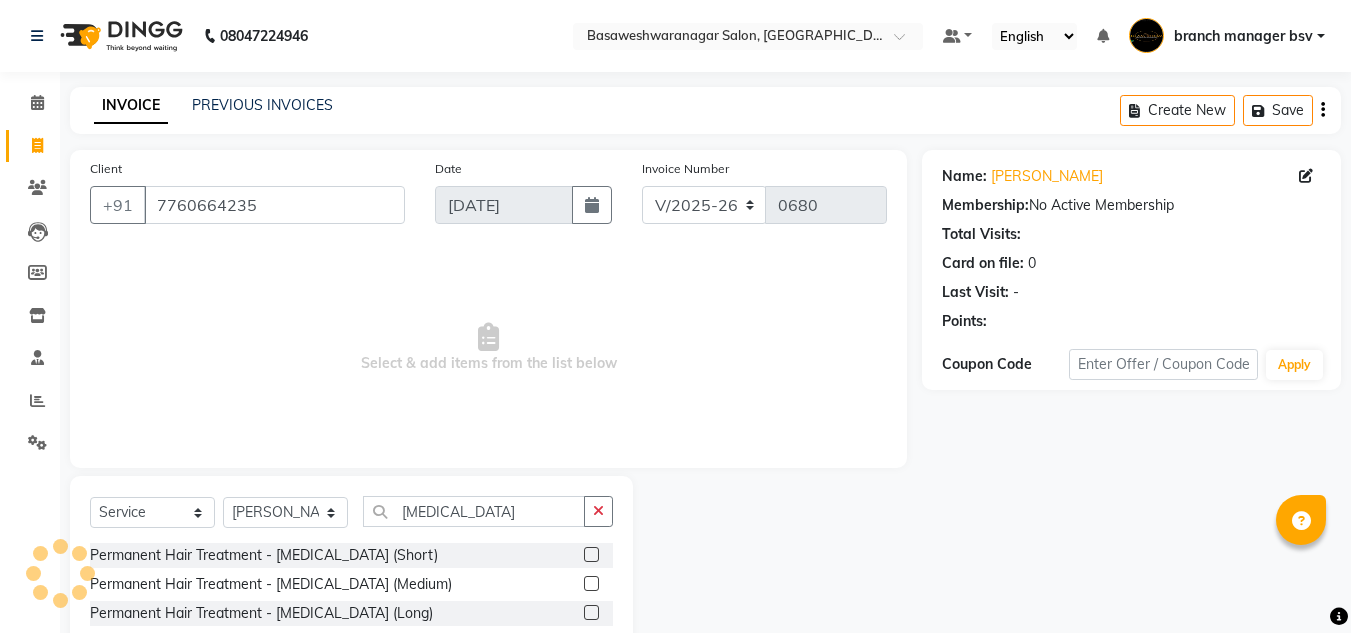 scroll, scrollTop: 113, scrollLeft: 0, axis: vertical 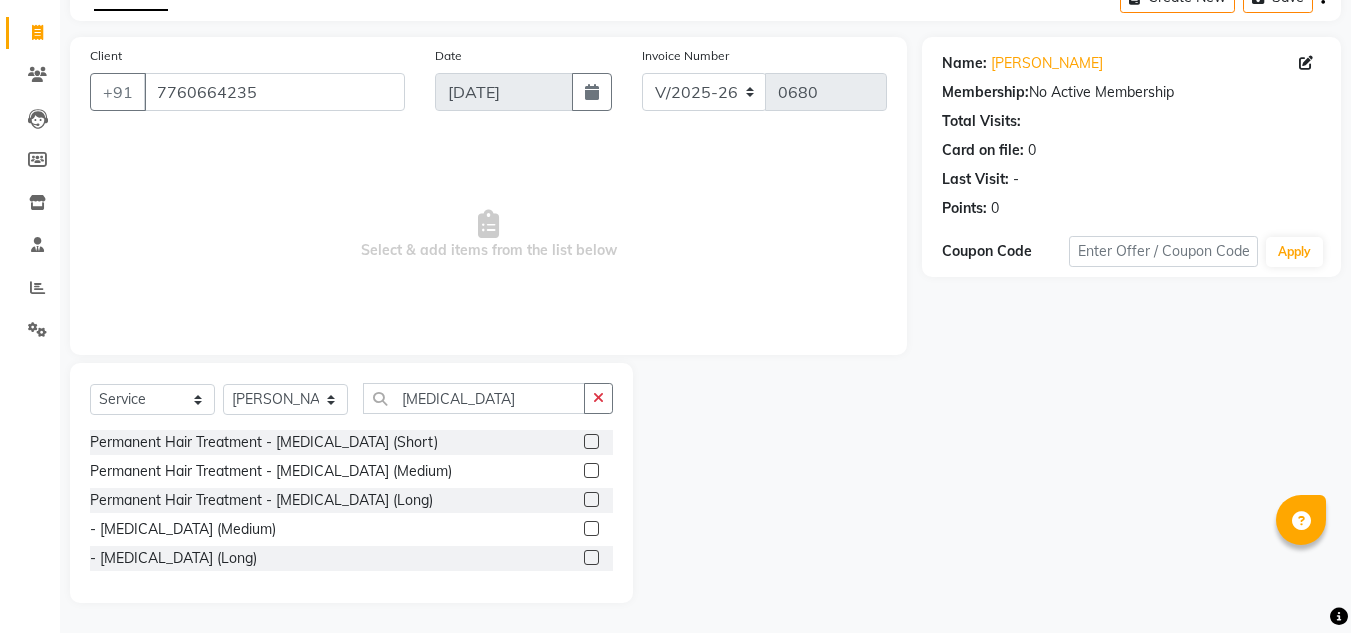 click 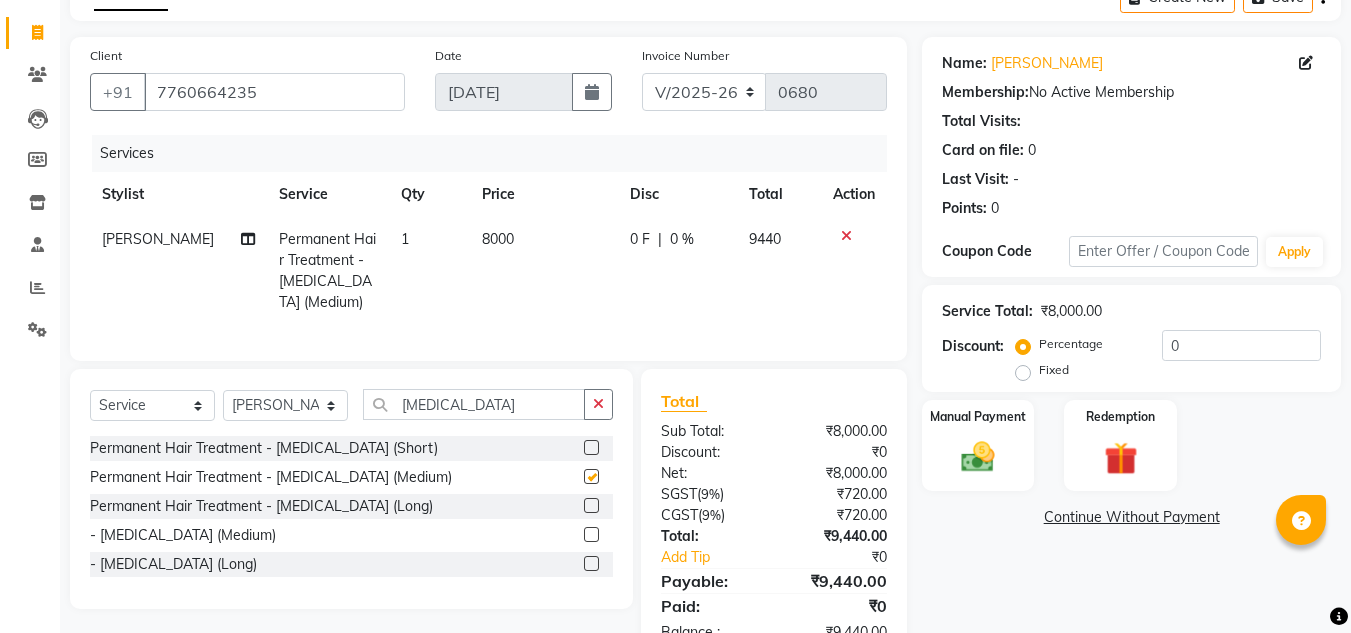 checkbox on "false" 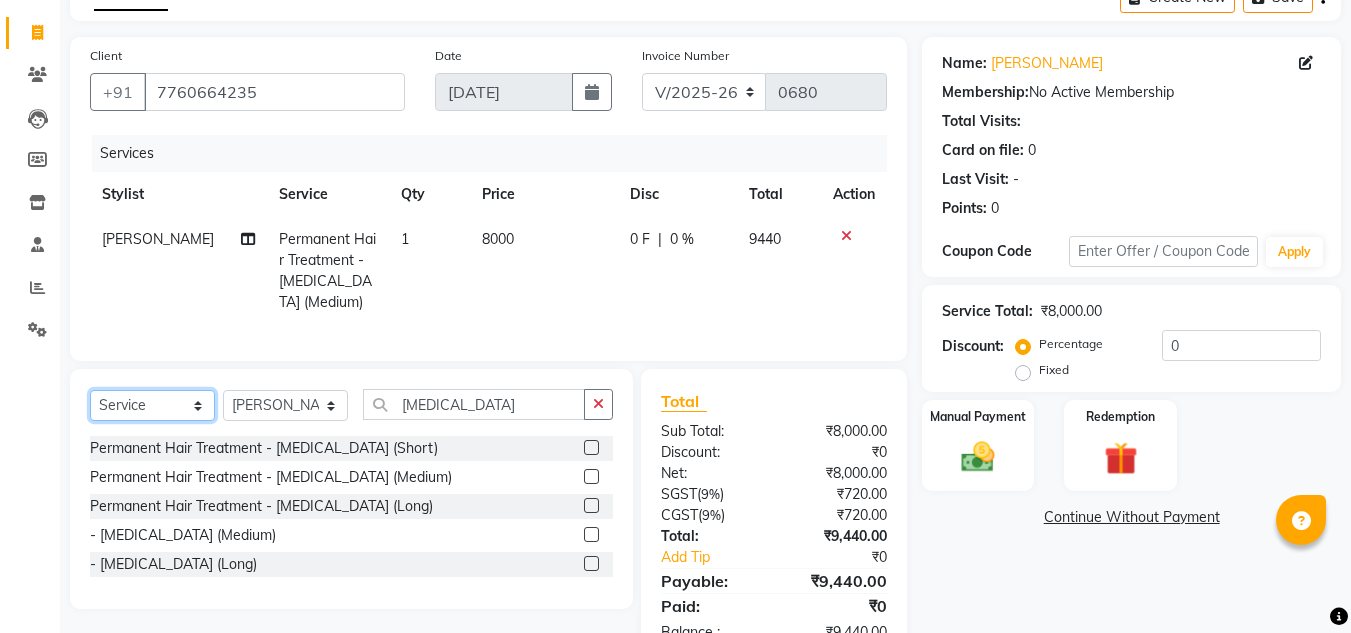 click on "Select  Service  Product  Membership  Package Voucher Prepaid Gift Card" 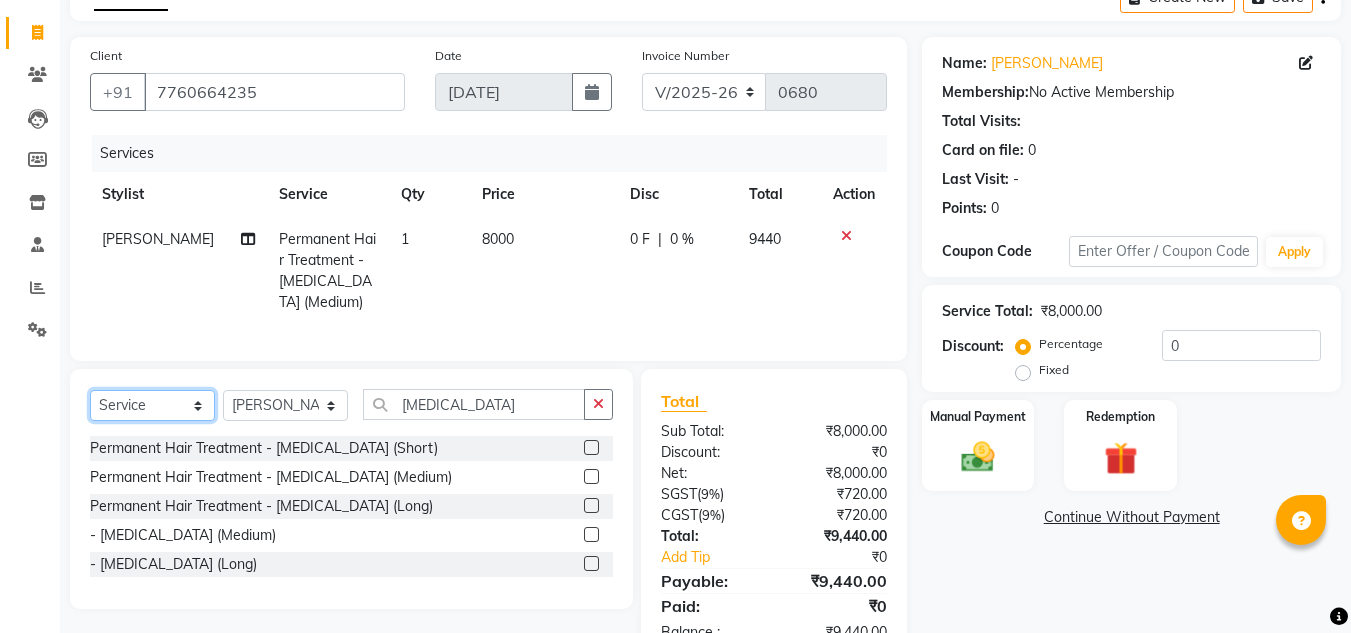 select on "product" 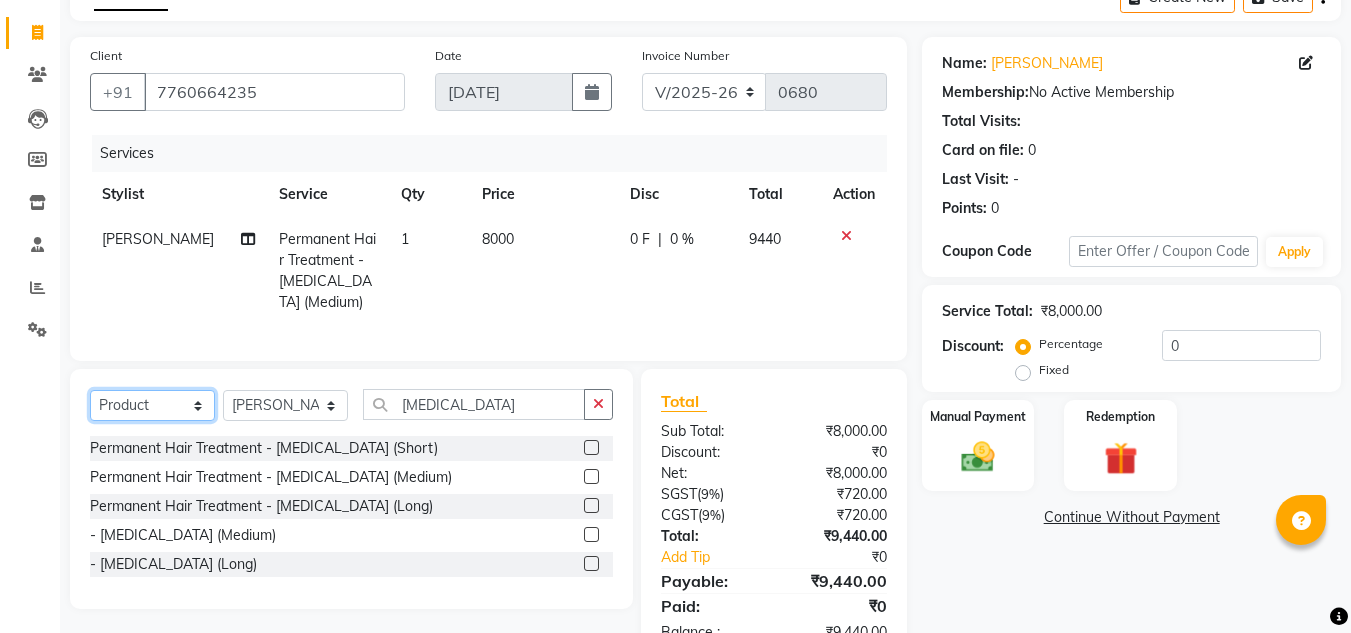 click on "Select  Service  Product  Membership  Package Voucher Prepaid Gift Card" 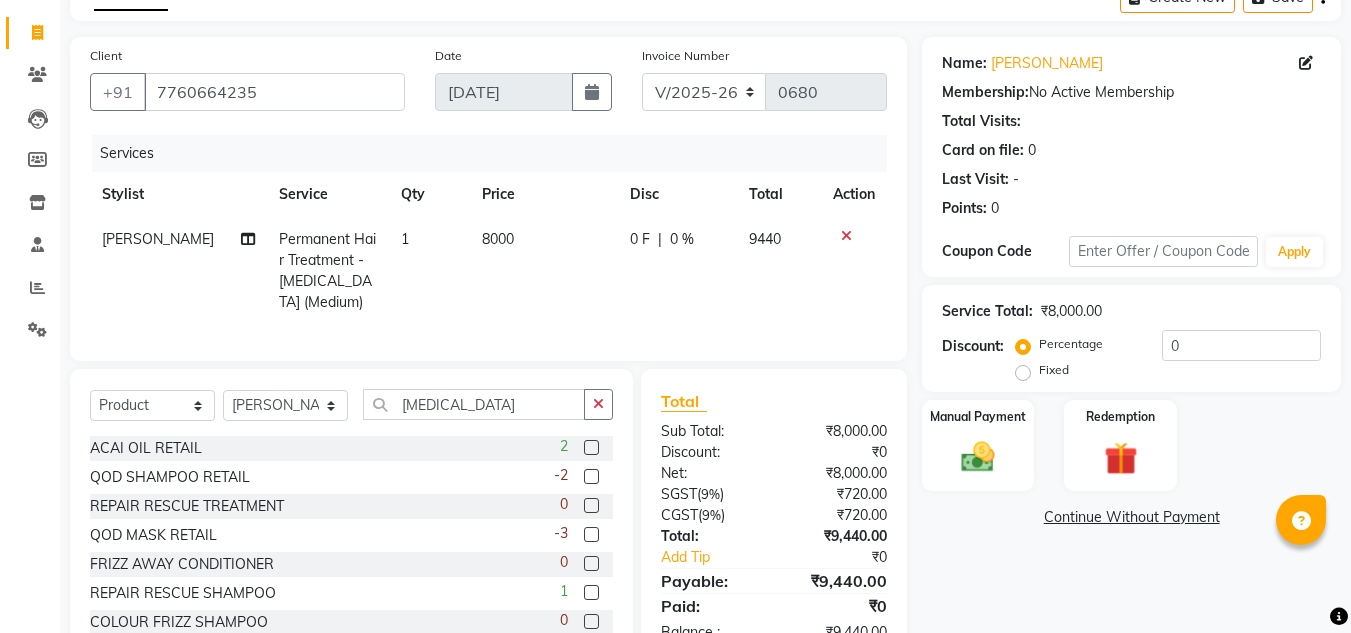 click 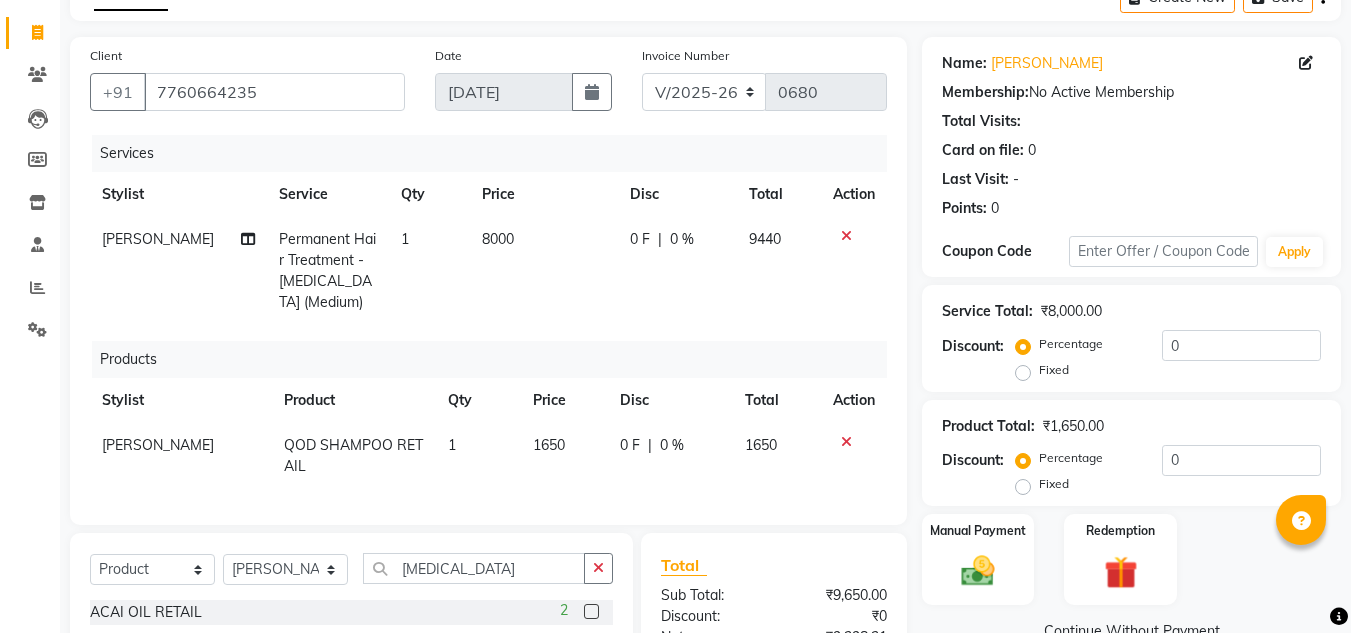 checkbox on "false" 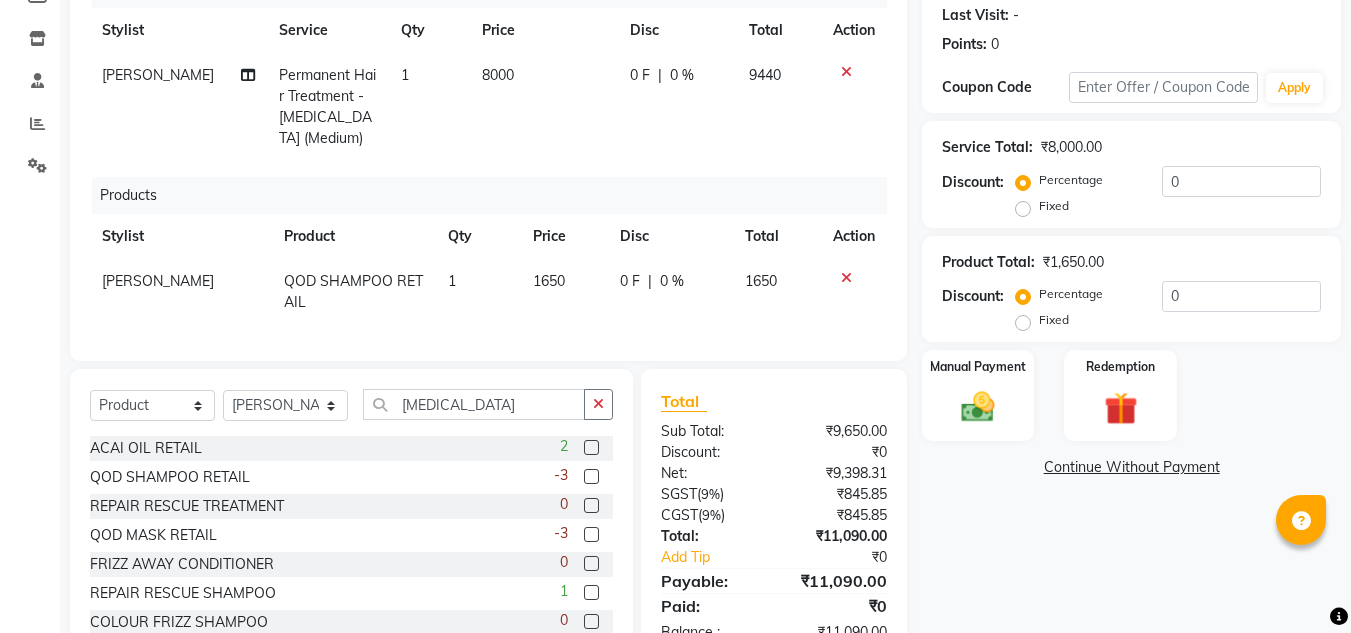 scroll, scrollTop: 278, scrollLeft: 0, axis: vertical 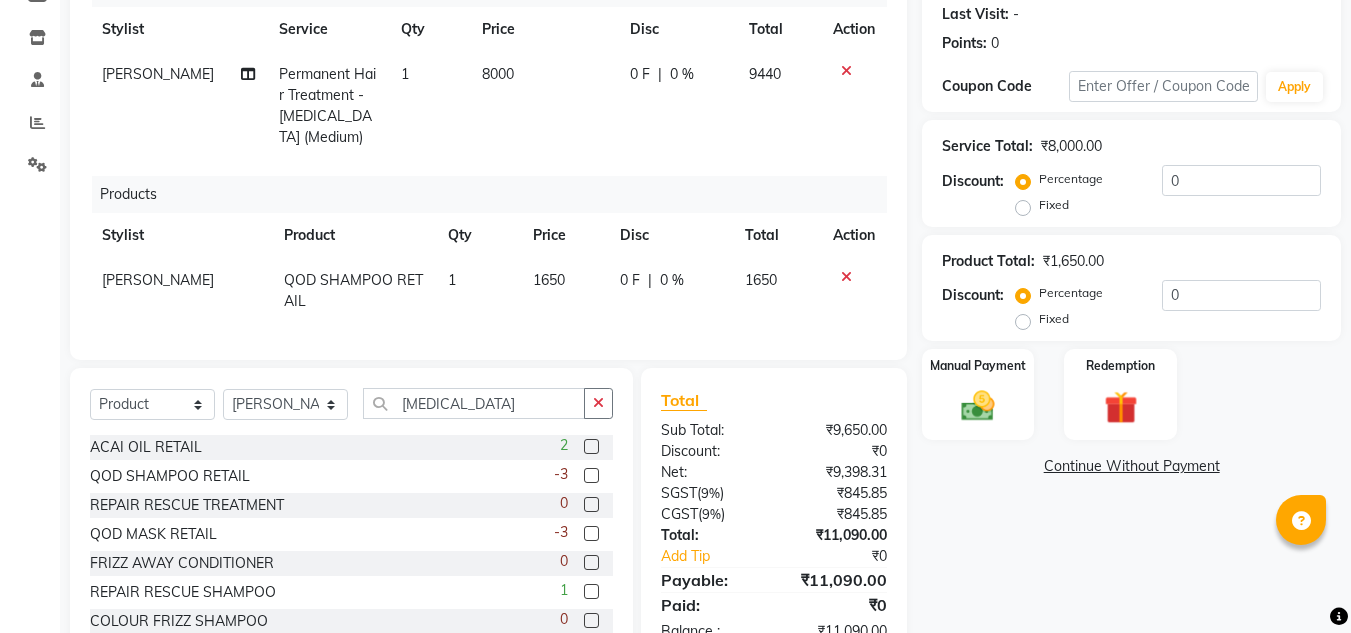 click 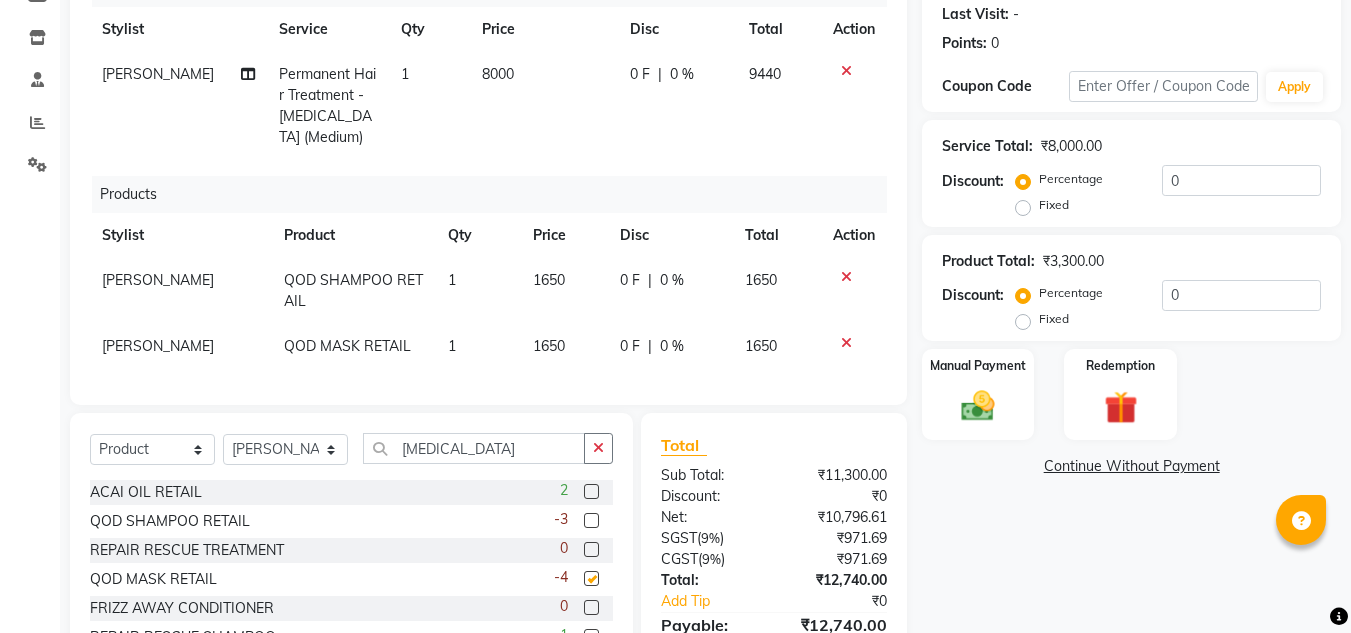 checkbox on "false" 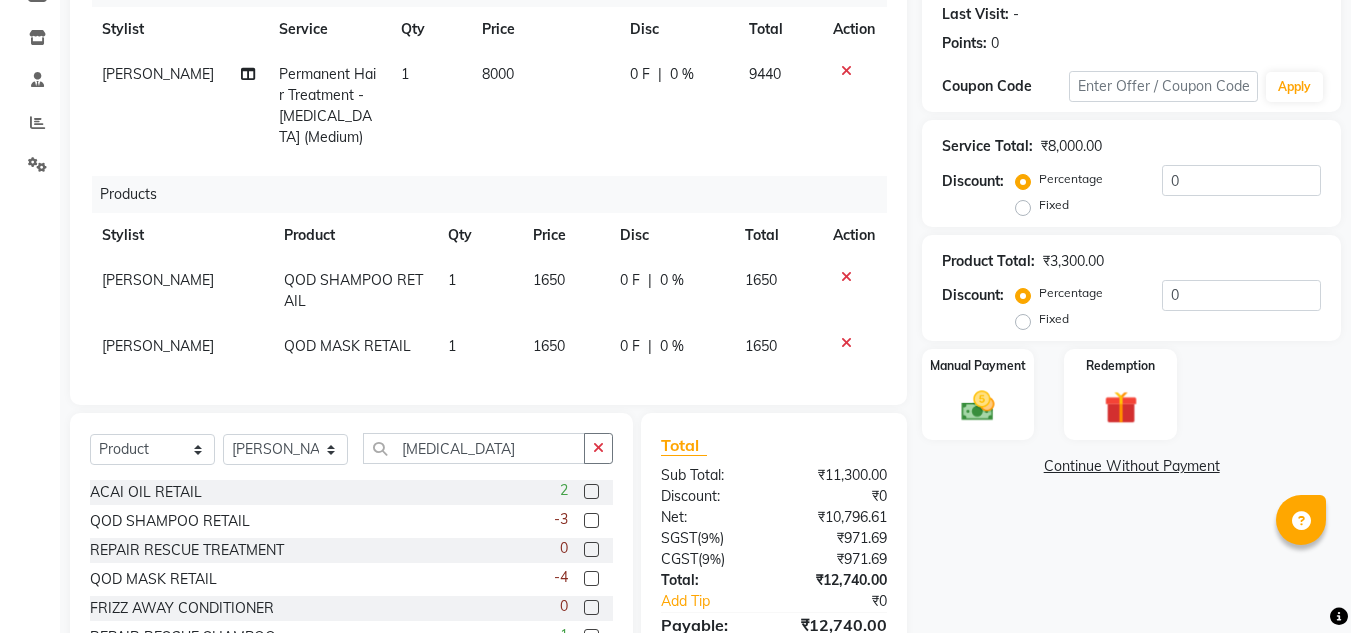 click on "8000" 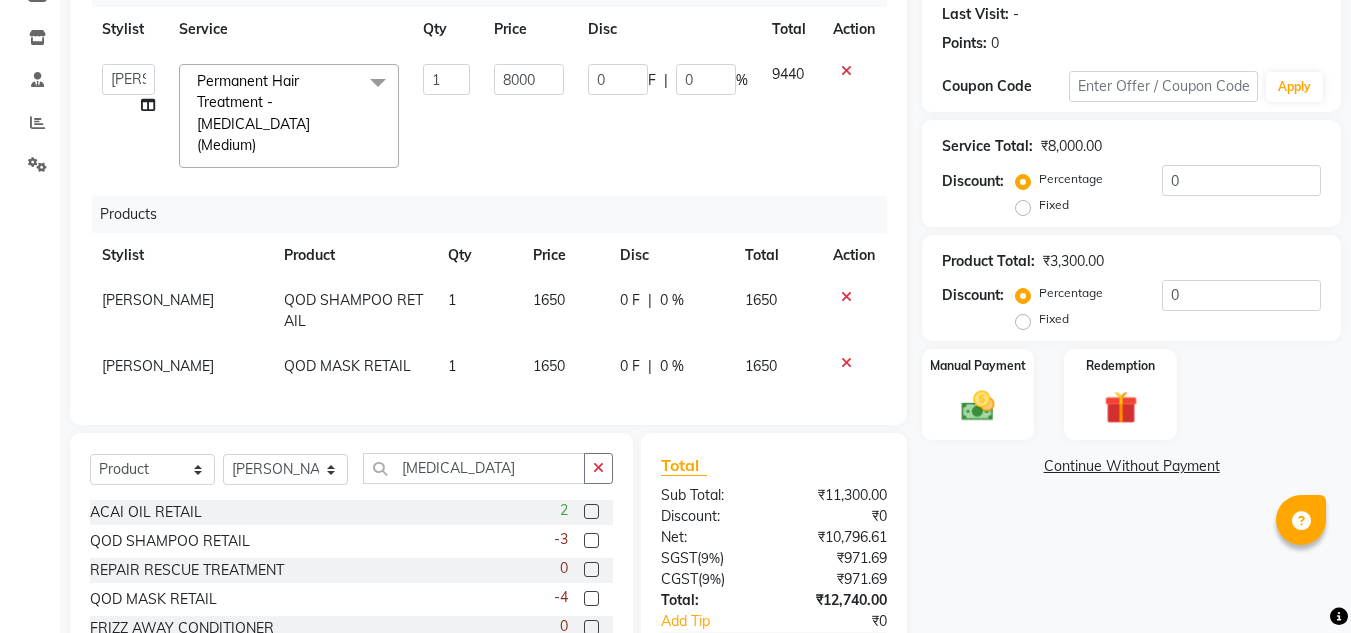 click on "8000" 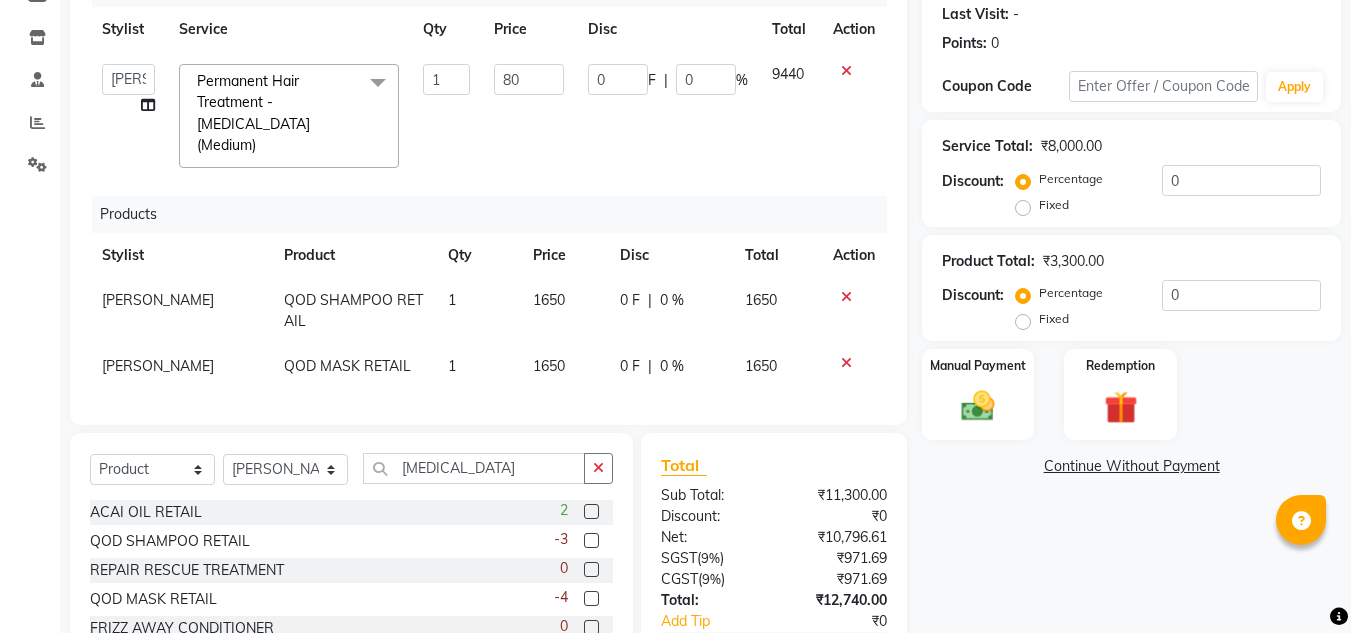 type on "8" 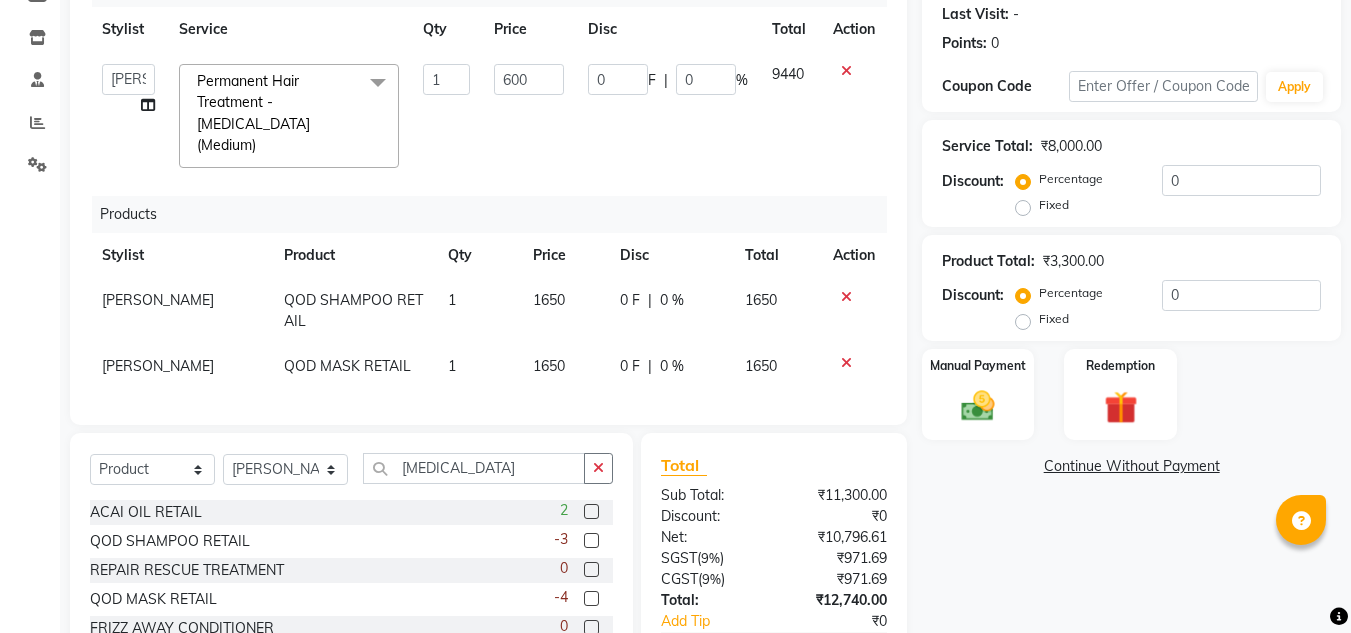 type on "6000" 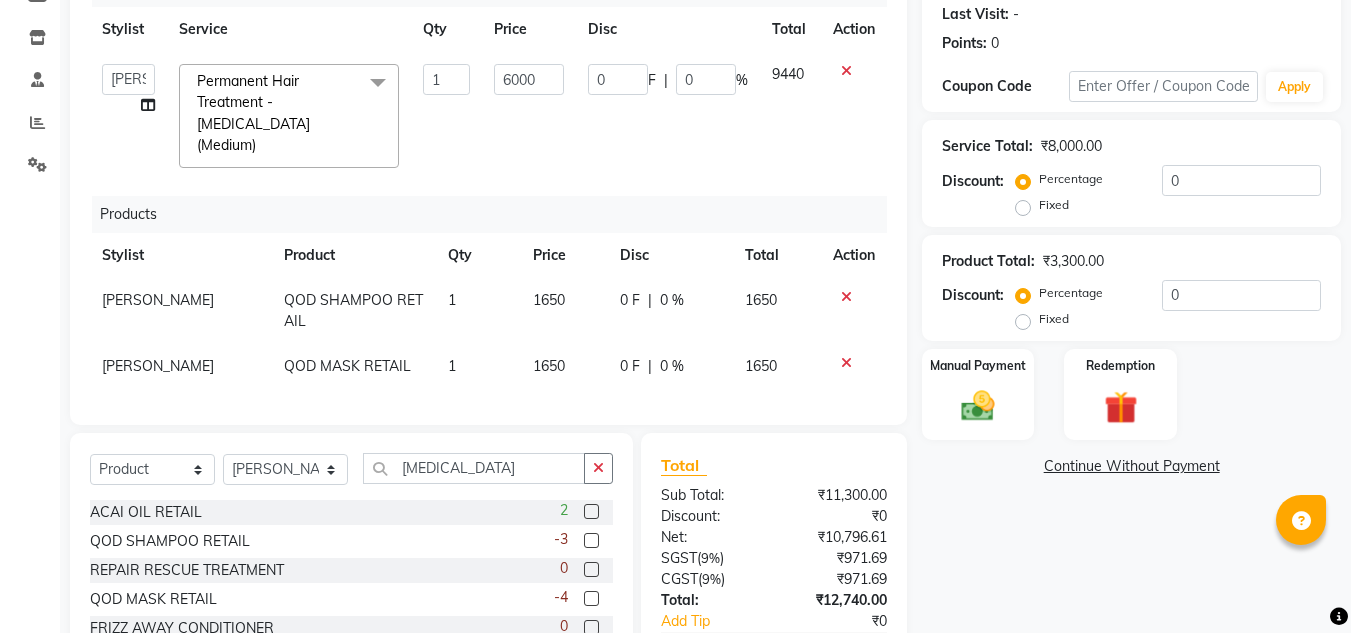 scroll, scrollTop: 396, scrollLeft: 0, axis: vertical 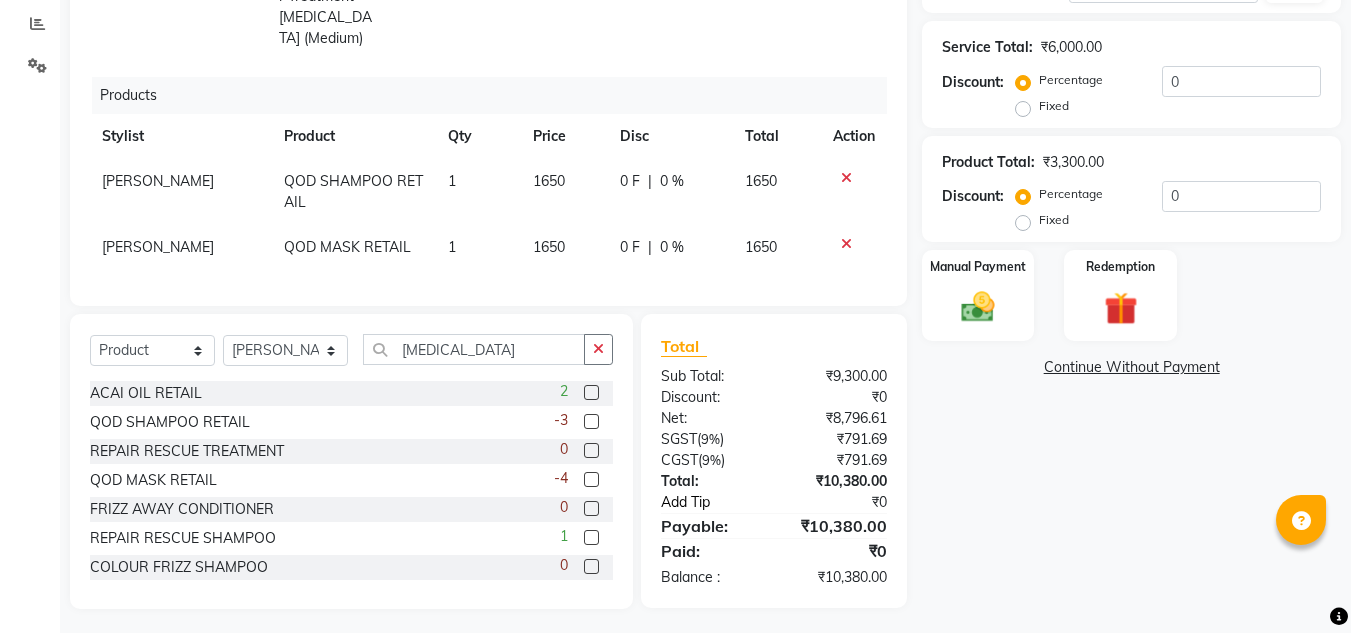 click on "Add Tip" 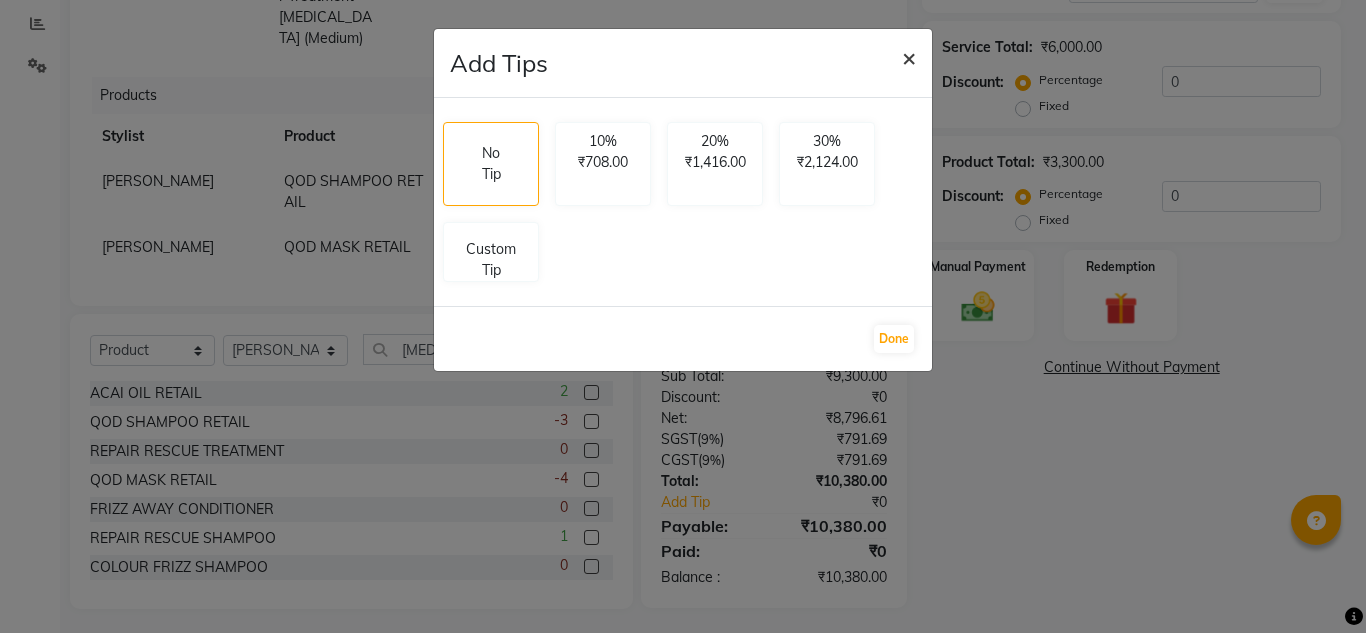 click on "×" 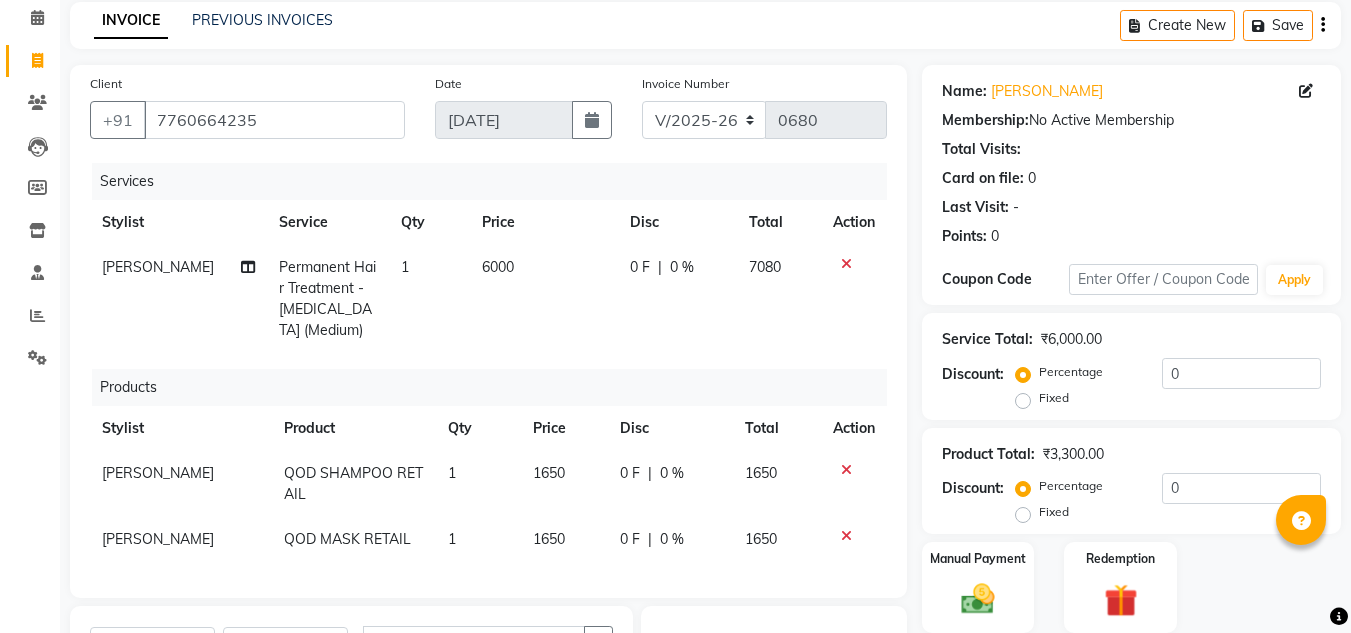 scroll, scrollTop: 377, scrollLeft: 0, axis: vertical 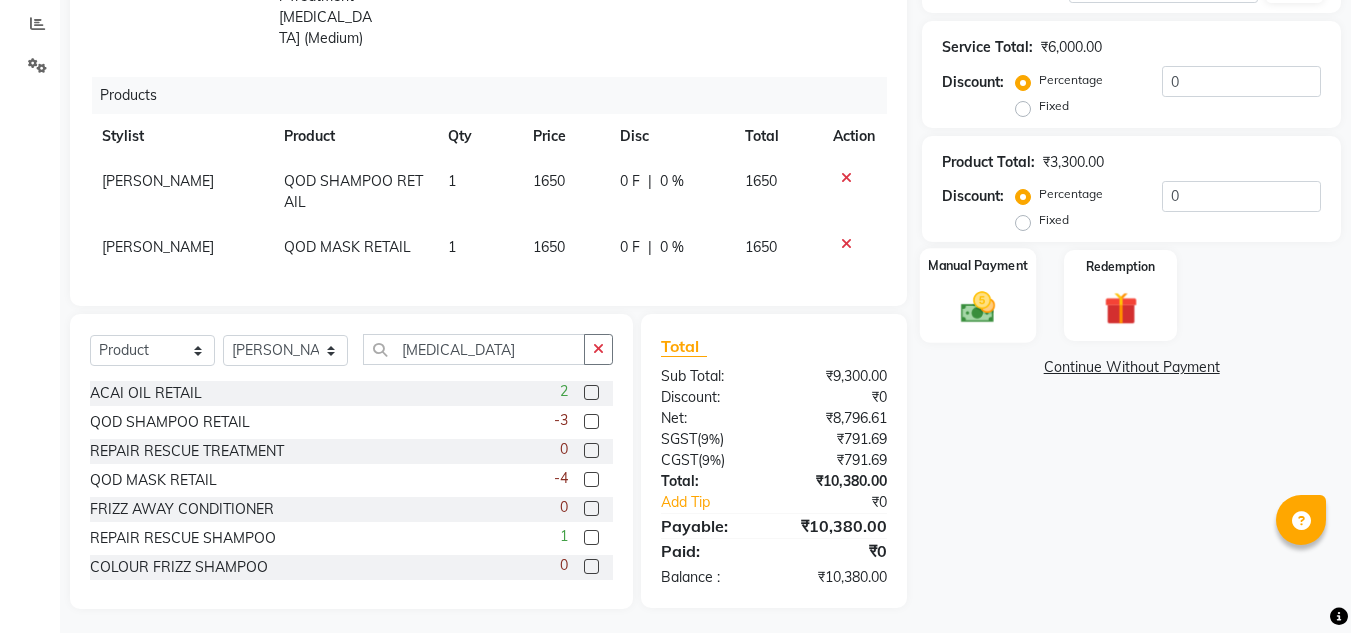 click on "Manual Payment" 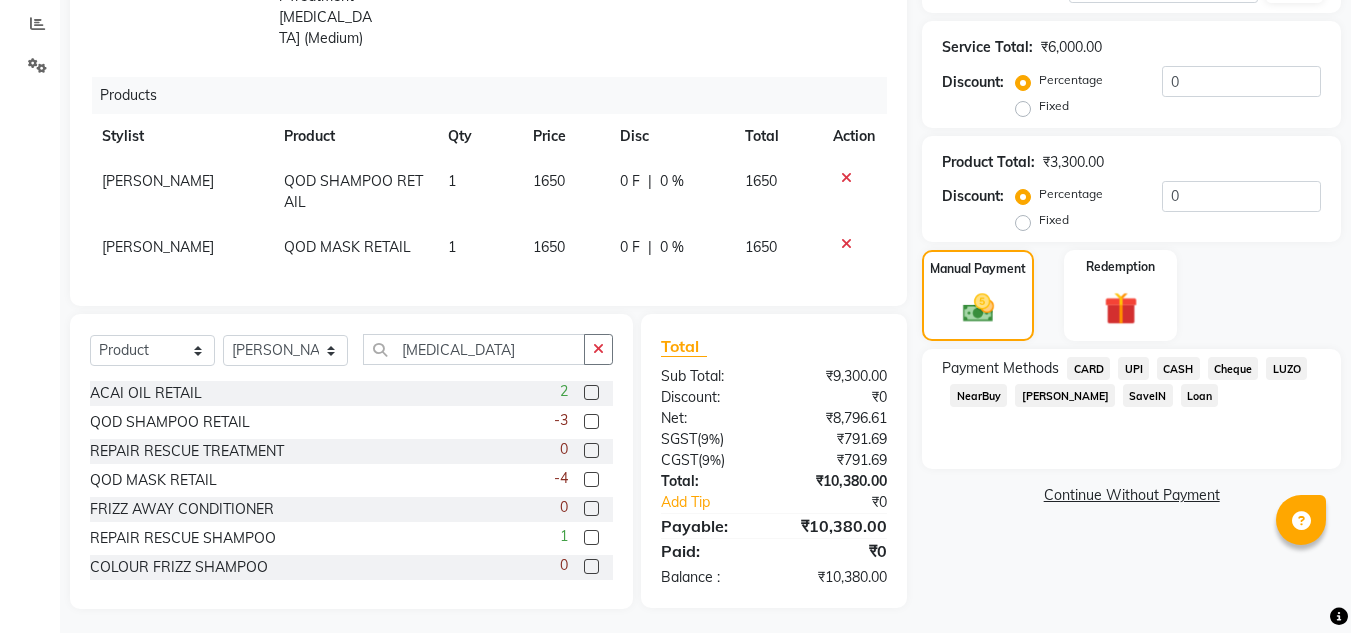 click on "CASH" 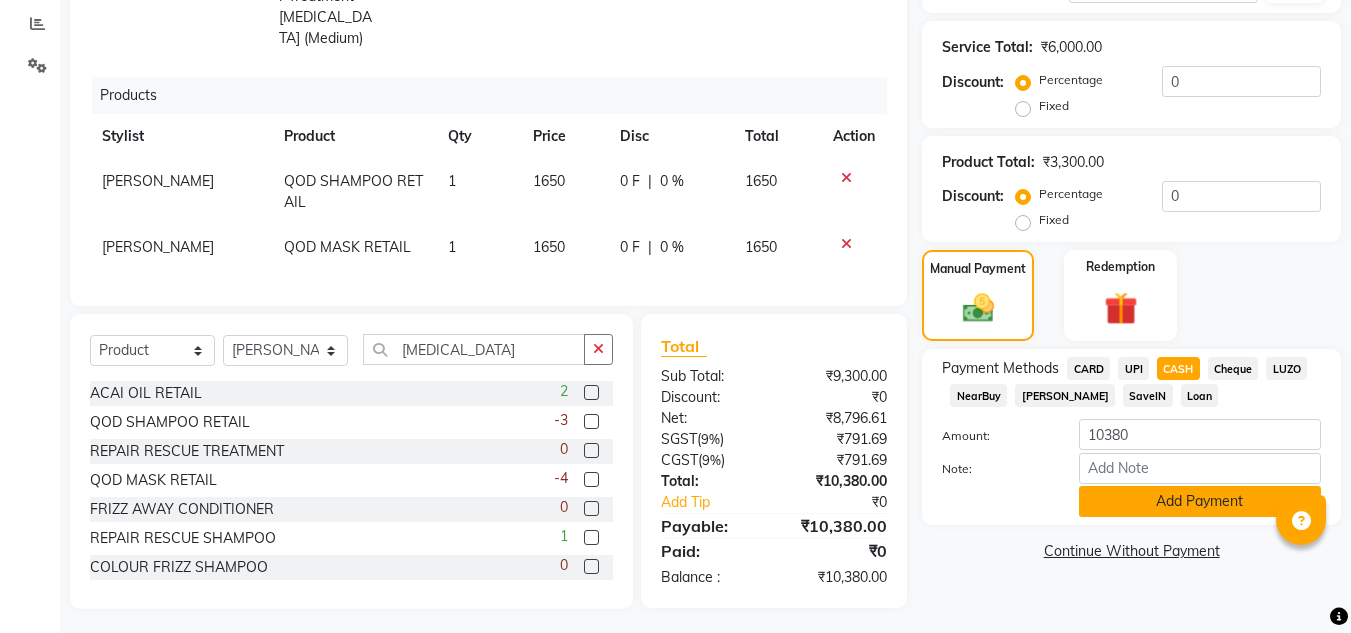 click on "Add Payment" 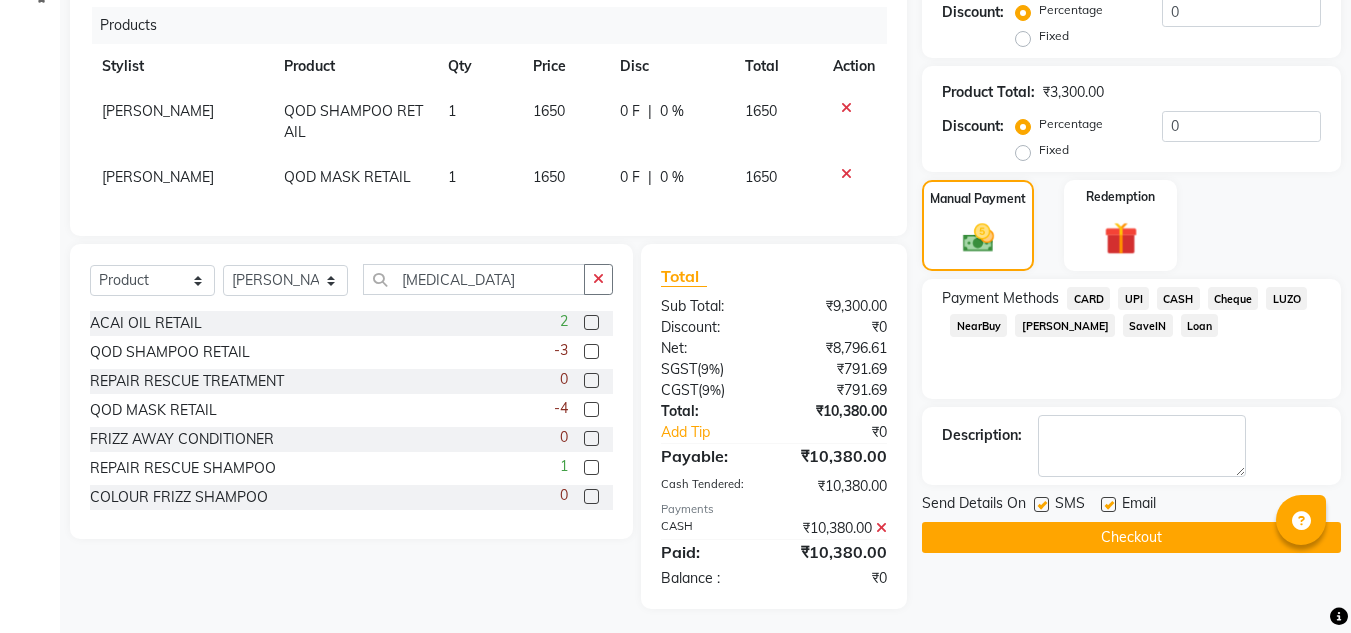 click on "Checkout" 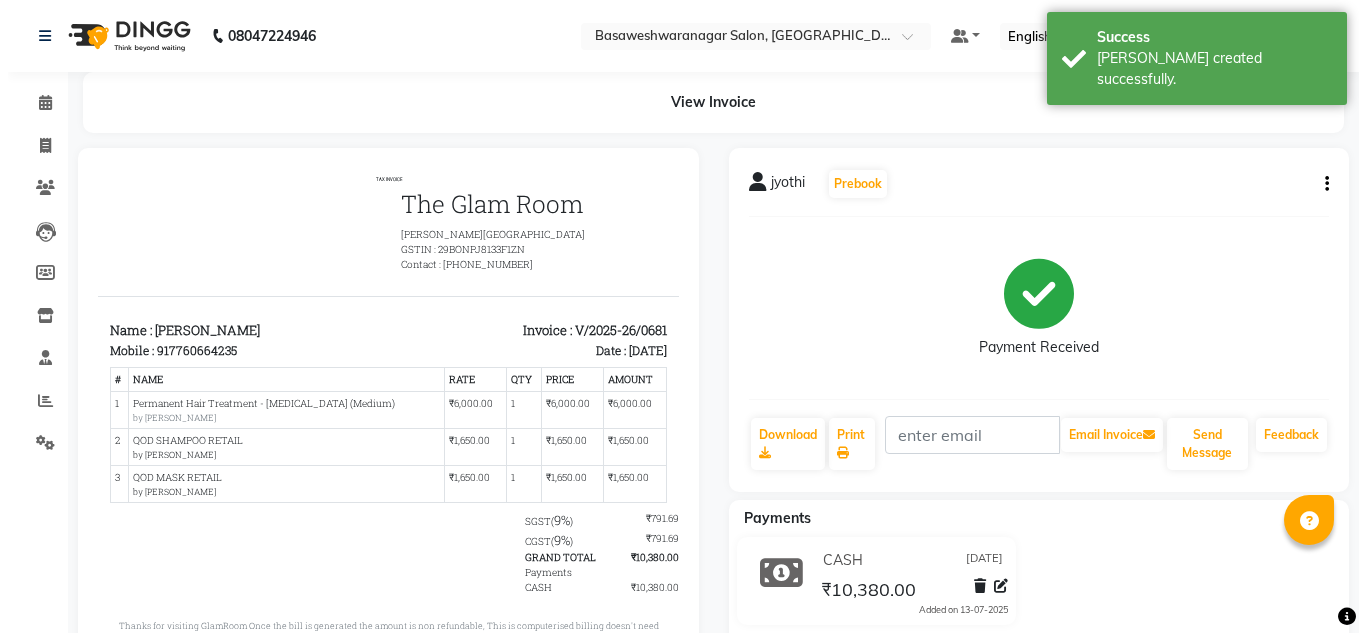 scroll, scrollTop: 0, scrollLeft: 0, axis: both 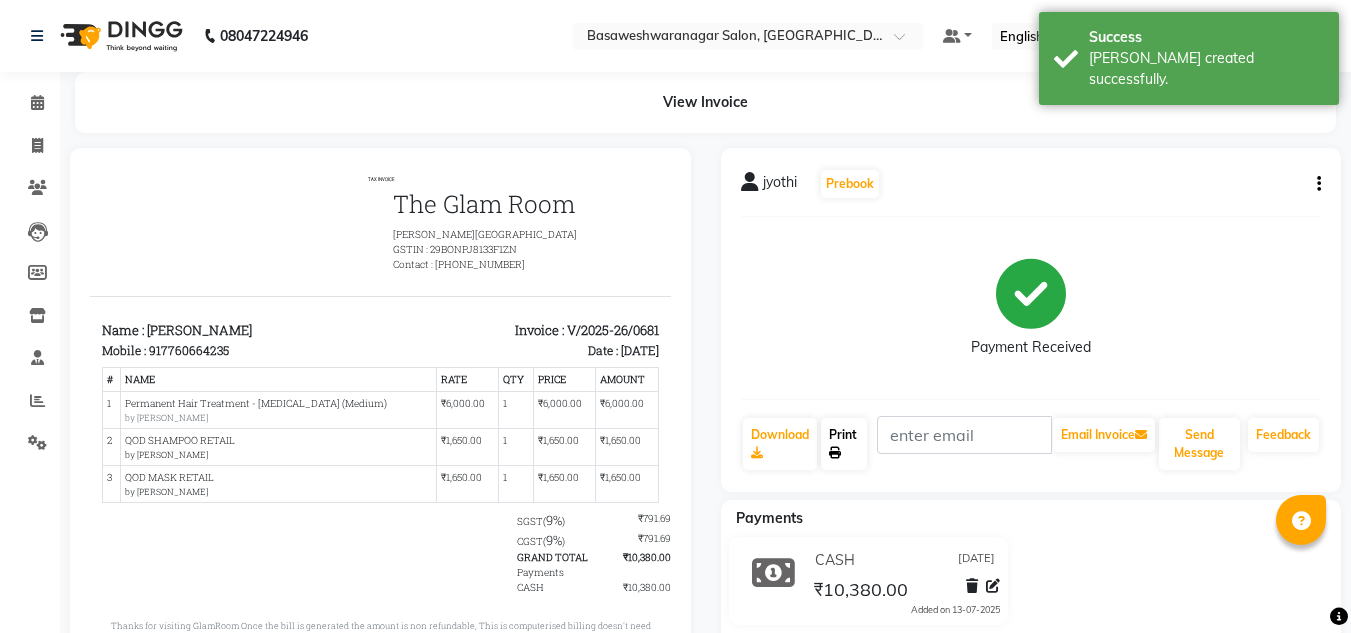 click on "Print" 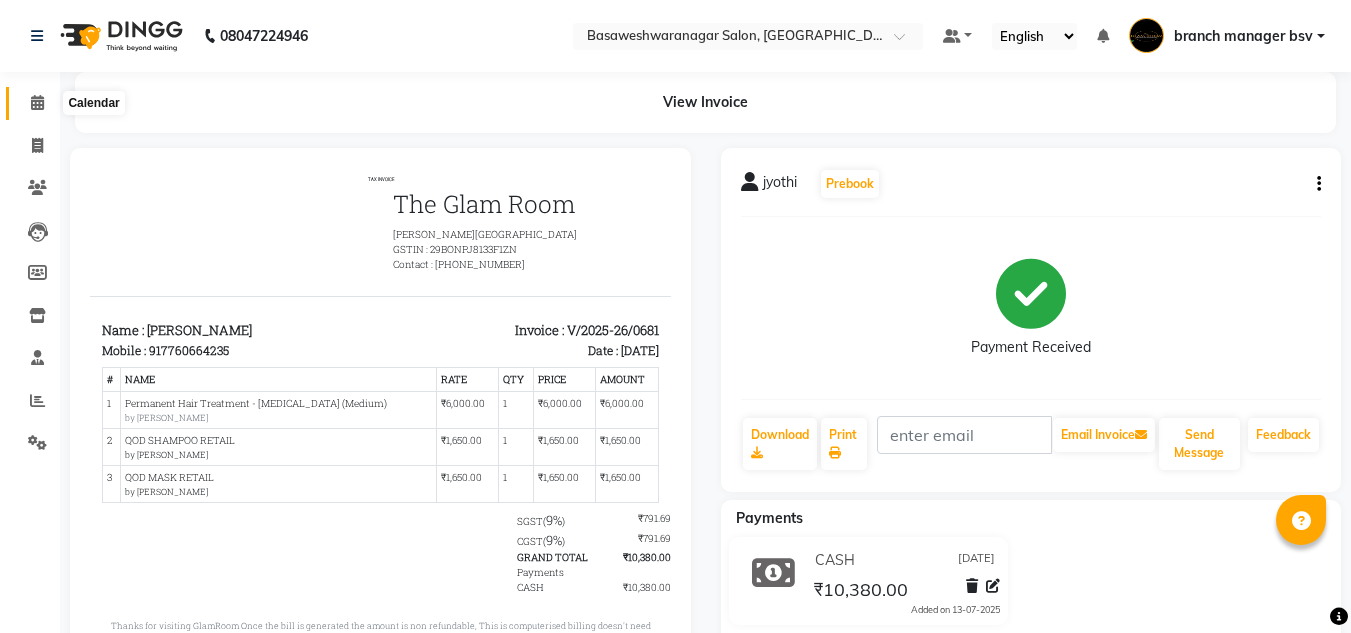 click 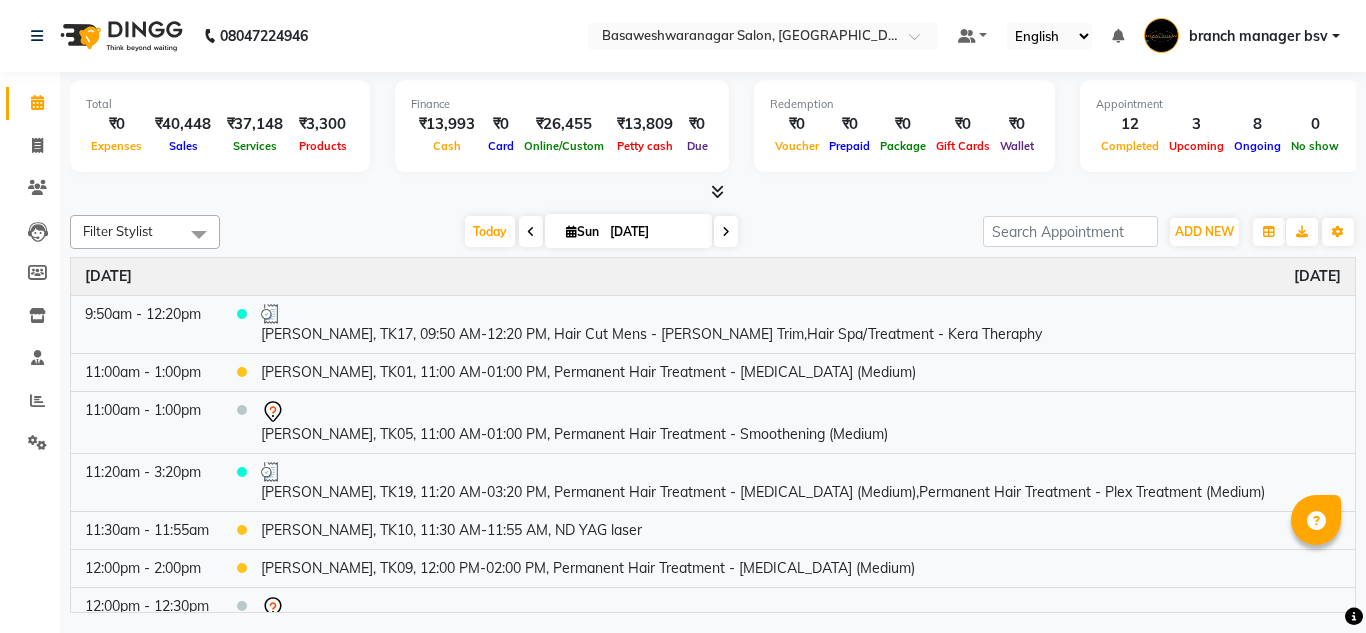 click at bounding box center [726, 232] 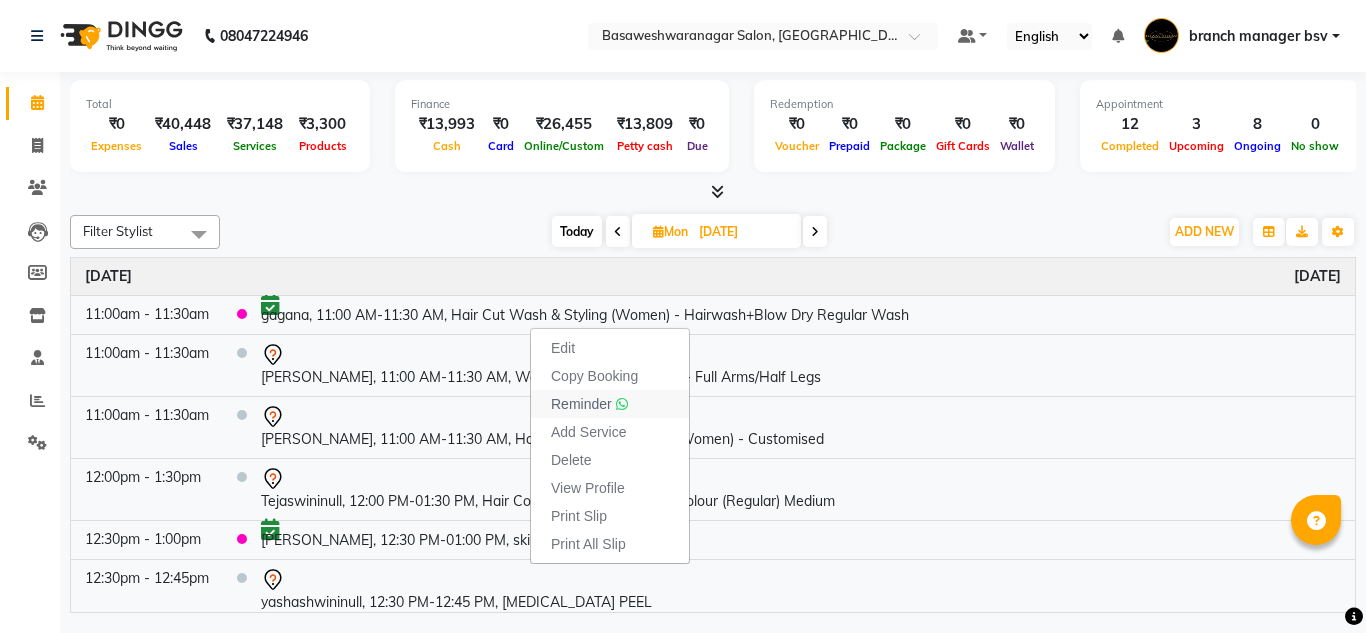 click on "Reminder" at bounding box center (610, 404) 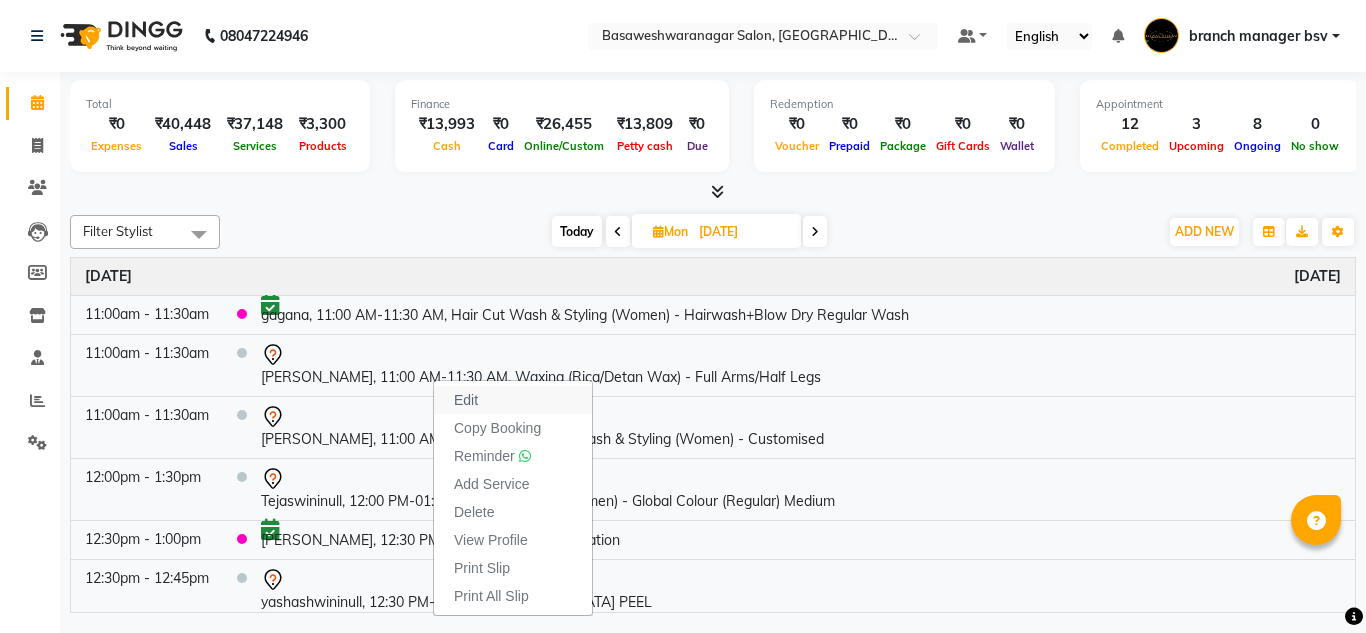 click on "Edit" at bounding box center (513, 400) 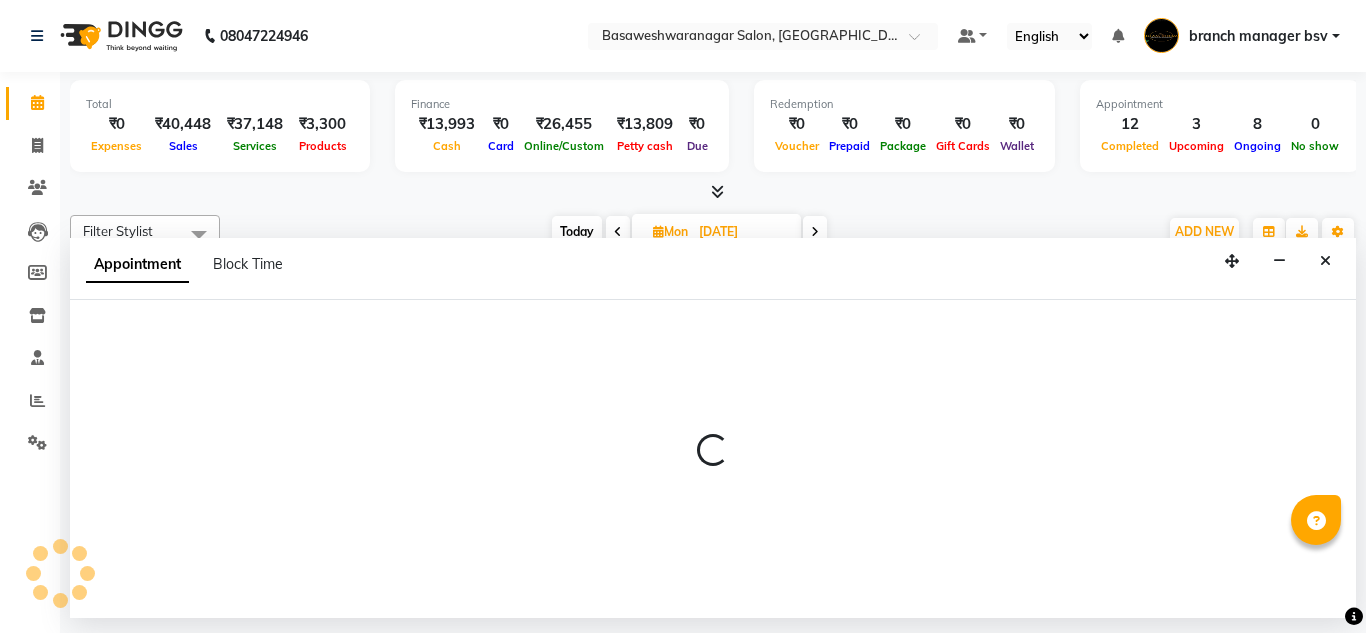 select on "tentative" 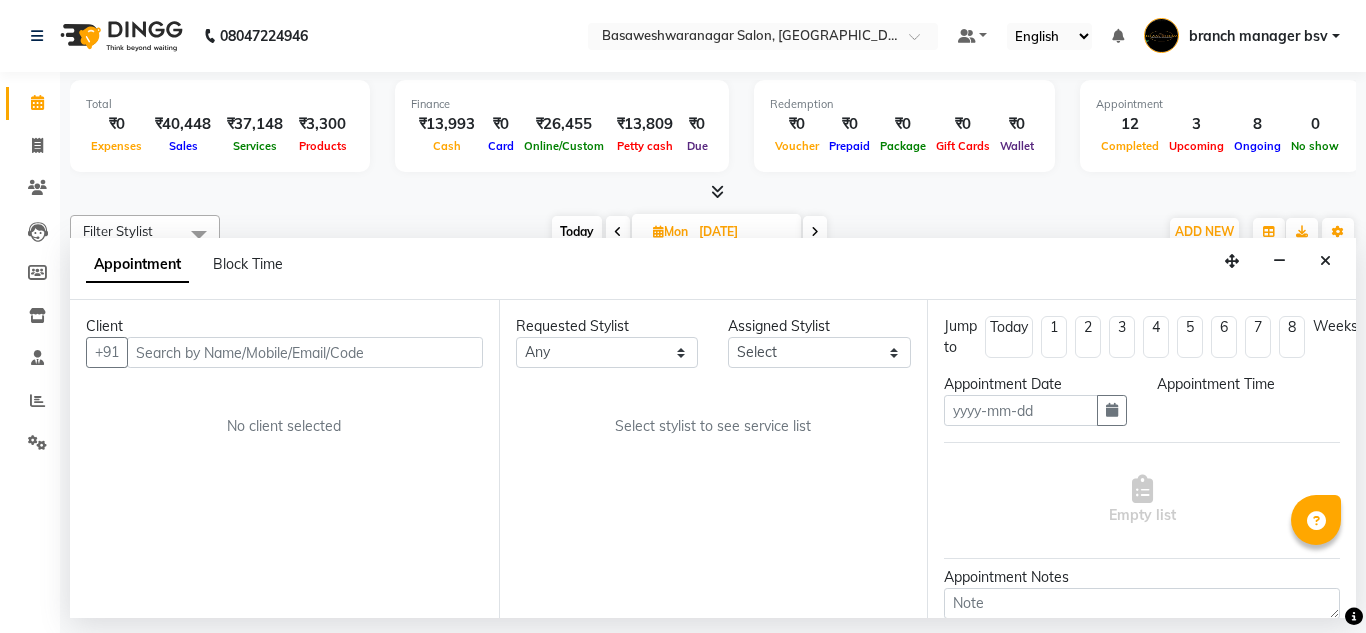 type on "14-07-2025" 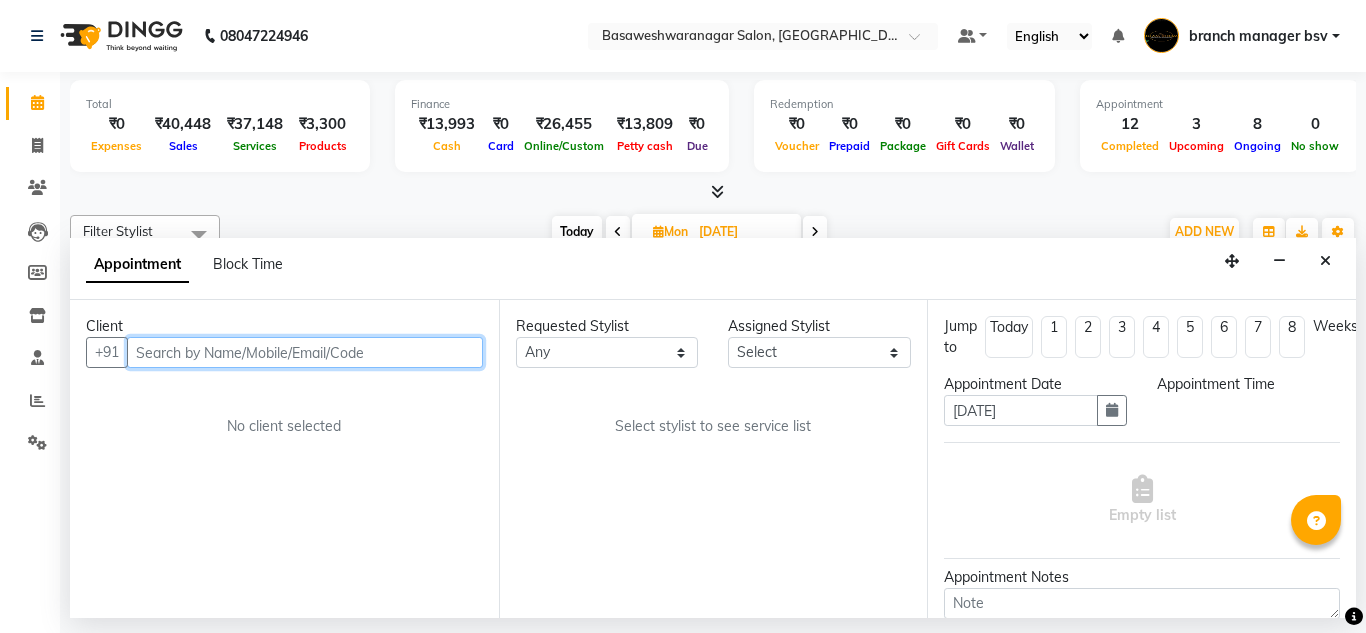 select on "660" 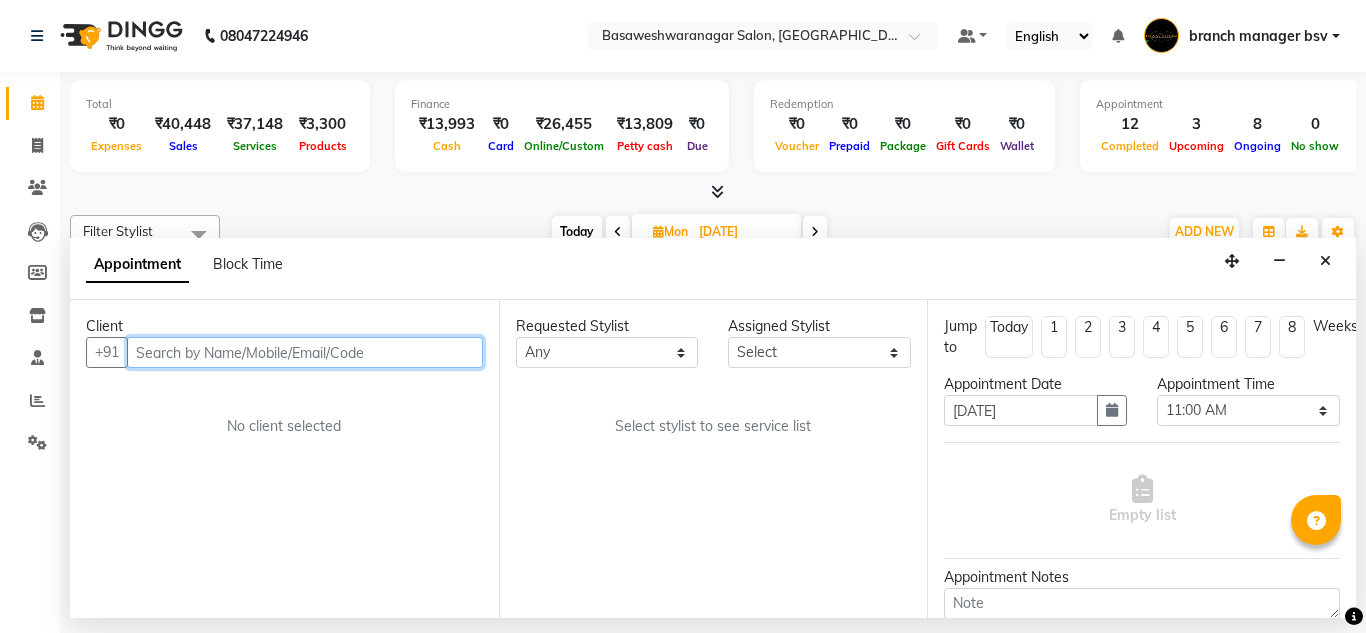 select on "30333" 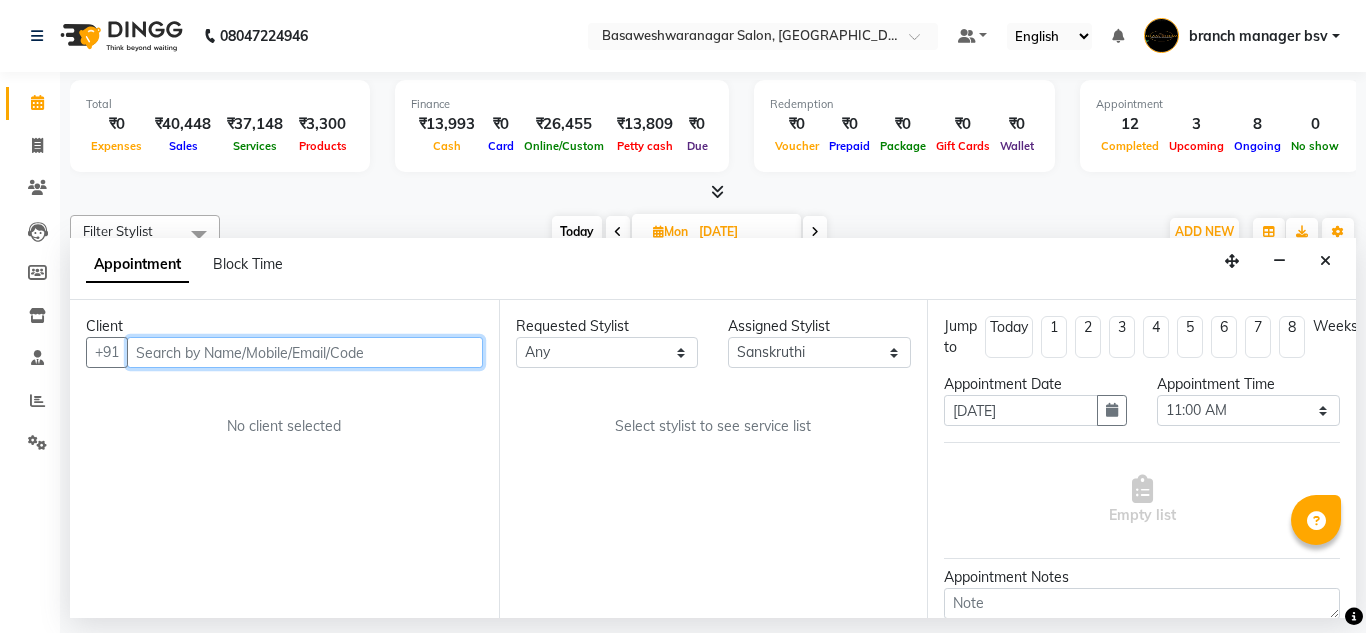 select on "1239" 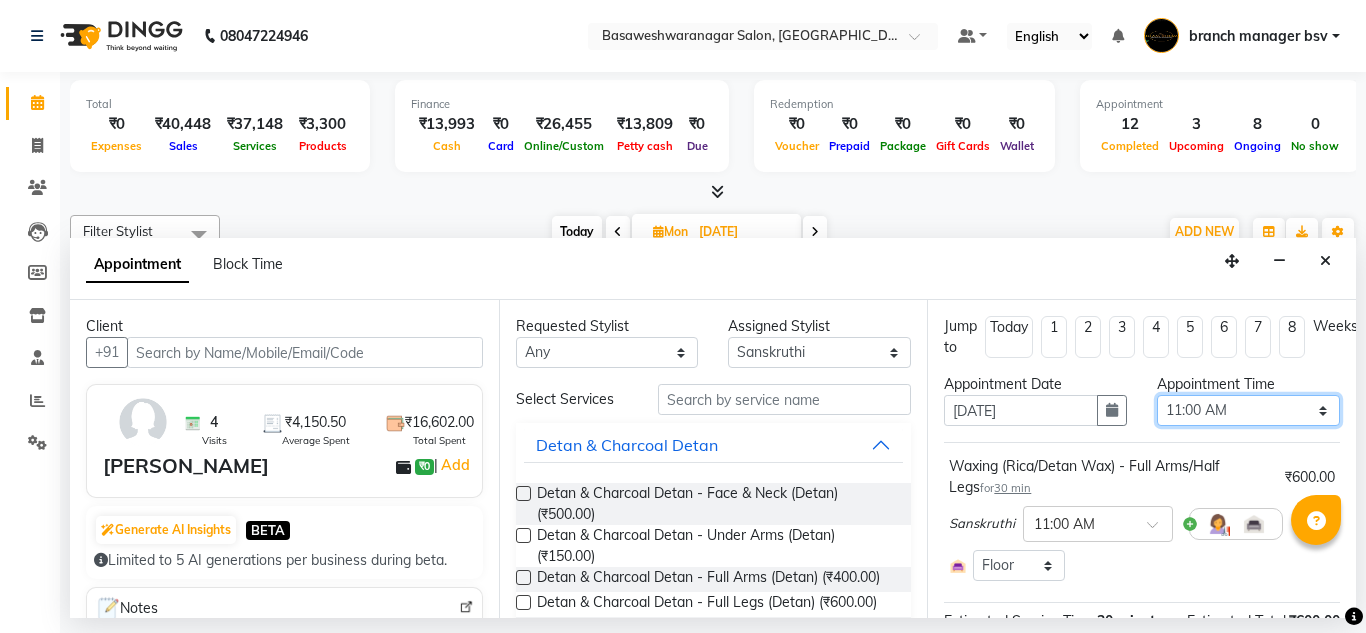 click on "Select 09:00 AM 09:15 AM 09:30 AM 09:45 AM 10:00 AM 10:15 AM 10:30 AM 10:45 AM 11:00 AM 11:15 AM 11:30 AM 11:45 AM 12:00 PM 12:15 PM 12:30 PM 12:45 PM 01:00 PM 01:15 PM 01:30 PM 01:45 PM 02:00 PM 02:15 PM 02:30 PM 02:45 PM 03:00 PM 03:15 PM 03:30 PM 03:45 PM 04:00 PM 04:15 PM 04:30 PM 04:45 PM 05:00 PM 05:15 PM 05:30 PM 05:45 PM 06:00 PM 06:15 PM 06:30 PM 06:45 PM 07:00 PM 07:15 PM 07:30 PM 07:45 PM 08:00 PM" at bounding box center [1248, 410] 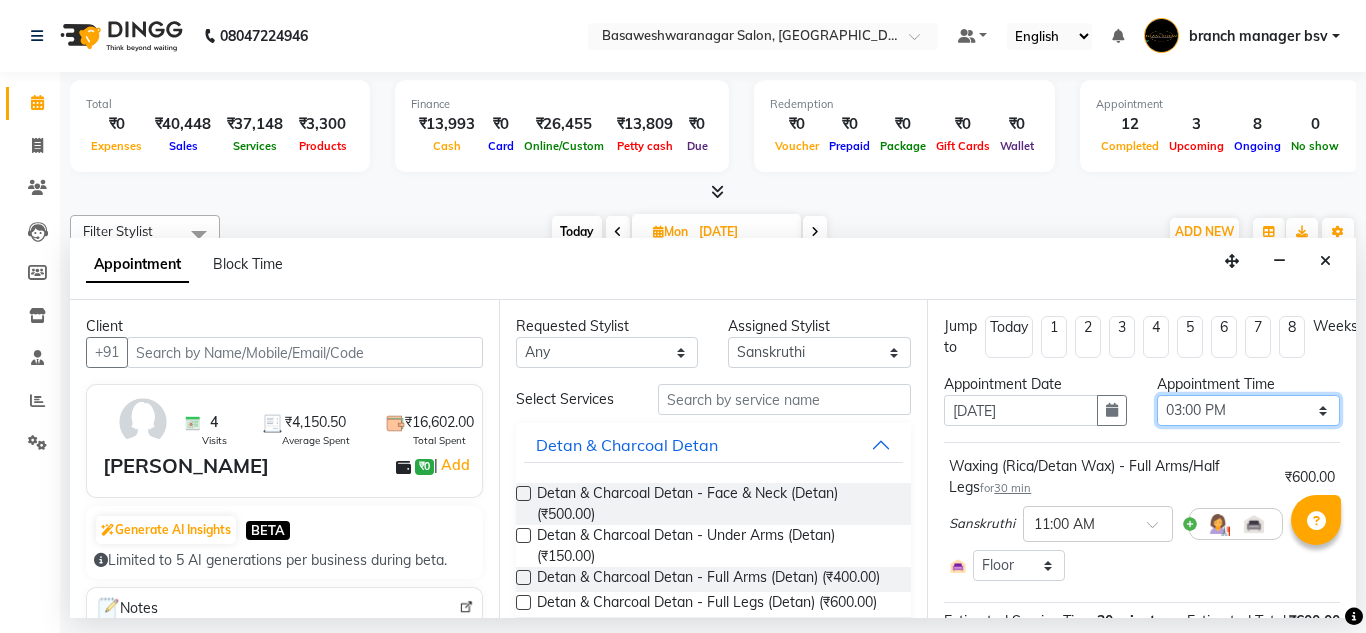click on "Select 09:00 AM 09:15 AM 09:30 AM 09:45 AM 10:00 AM 10:15 AM 10:30 AM 10:45 AM 11:00 AM 11:15 AM 11:30 AM 11:45 AM 12:00 PM 12:15 PM 12:30 PM 12:45 PM 01:00 PM 01:15 PM 01:30 PM 01:45 PM 02:00 PM 02:15 PM 02:30 PM 02:45 PM 03:00 PM 03:15 PM 03:30 PM 03:45 PM 04:00 PM 04:15 PM 04:30 PM 04:45 PM 05:00 PM 05:15 PM 05:30 PM 05:45 PM 06:00 PM 06:15 PM 06:30 PM 06:45 PM 07:00 PM 07:15 PM 07:30 PM 07:45 PM 08:00 PM" at bounding box center [1248, 410] 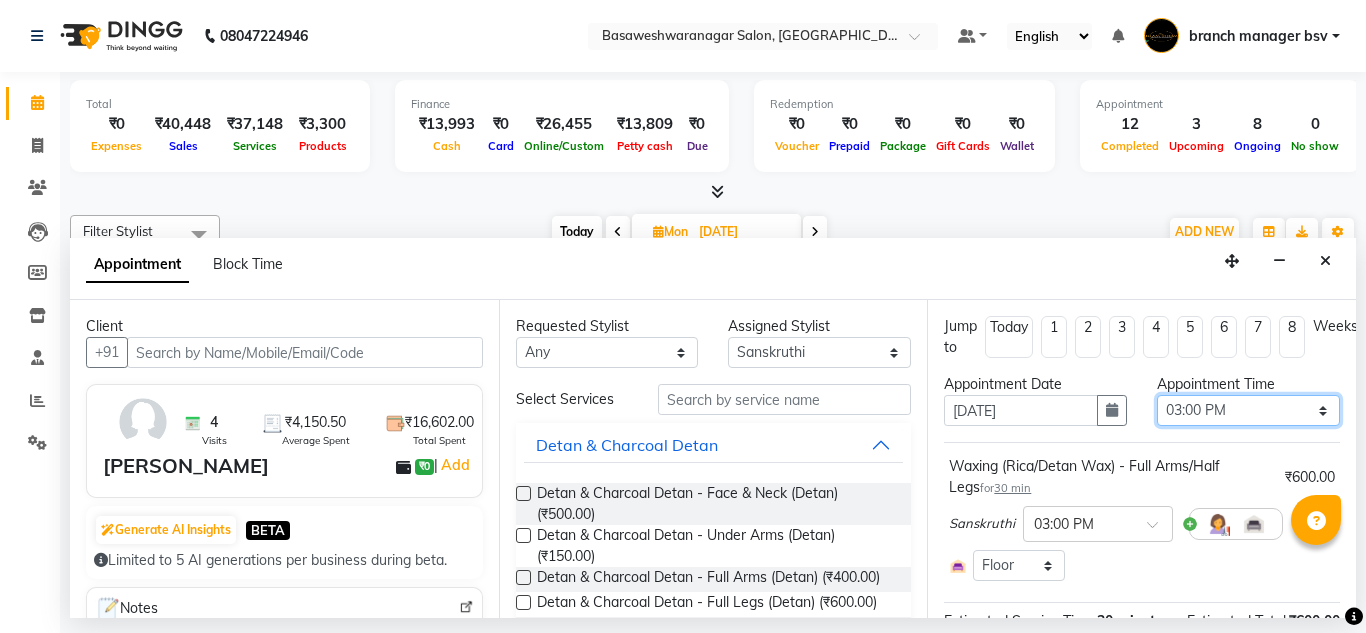click on "Select 09:00 AM 09:15 AM 09:30 AM 09:45 AM 10:00 AM 10:15 AM 10:30 AM 10:45 AM 11:00 AM 11:15 AM 11:30 AM 11:45 AM 12:00 PM 12:15 PM 12:30 PM 12:45 PM 01:00 PM 01:15 PM 01:30 PM 01:45 PM 02:00 PM 02:15 PM 02:30 PM 02:45 PM 03:00 PM 03:15 PM 03:30 PM 03:45 PM 04:00 PM 04:15 PM 04:30 PM 04:45 PM 05:00 PM 05:15 PM 05:30 PM 05:45 PM 06:00 PM 06:15 PM 06:30 PM 06:45 PM 07:00 PM 07:15 PM 07:30 PM 07:45 PM 08:00 PM" at bounding box center (1248, 410) 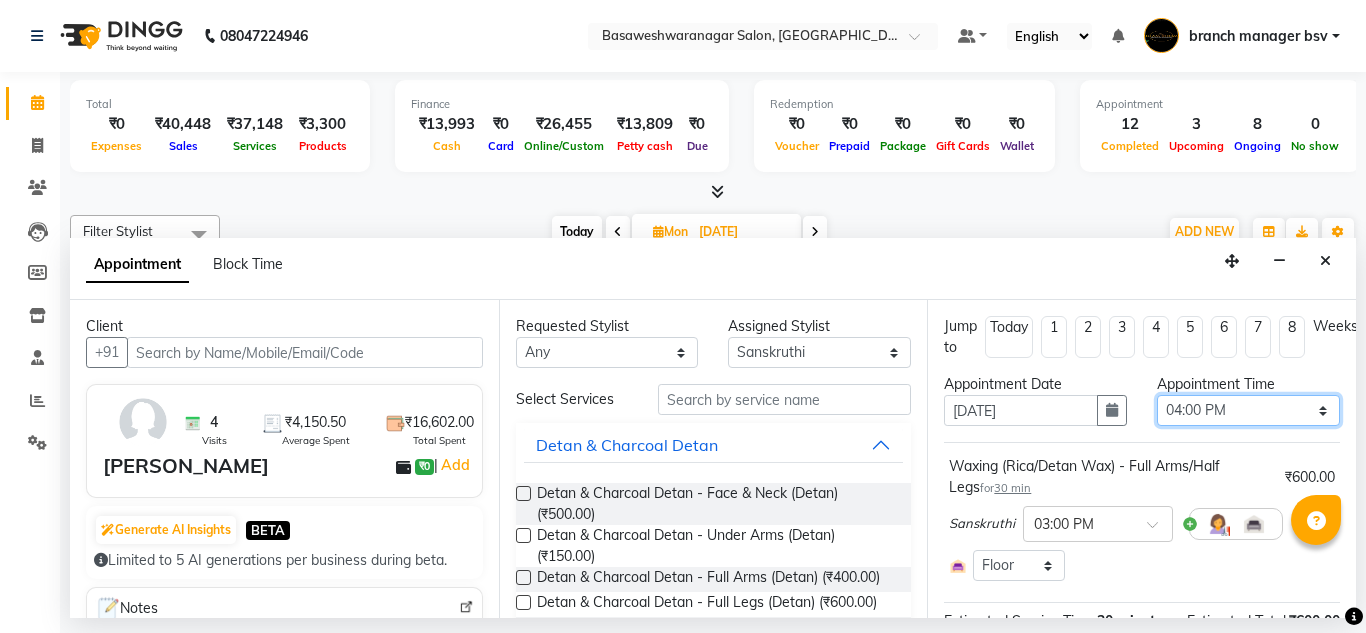 click on "Select 09:00 AM 09:15 AM 09:30 AM 09:45 AM 10:00 AM 10:15 AM 10:30 AM 10:45 AM 11:00 AM 11:15 AM 11:30 AM 11:45 AM 12:00 PM 12:15 PM 12:30 PM 12:45 PM 01:00 PM 01:15 PM 01:30 PM 01:45 PM 02:00 PM 02:15 PM 02:30 PM 02:45 PM 03:00 PM 03:15 PM 03:30 PM 03:45 PM 04:00 PM 04:15 PM 04:30 PM 04:45 PM 05:00 PM 05:15 PM 05:30 PM 05:45 PM 06:00 PM 06:15 PM 06:30 PM 06:45 PM 07:00 PM 07:15 PM 07:30 PM 07:45 PM 08:00 PM" at bounding box center (1248, 410) 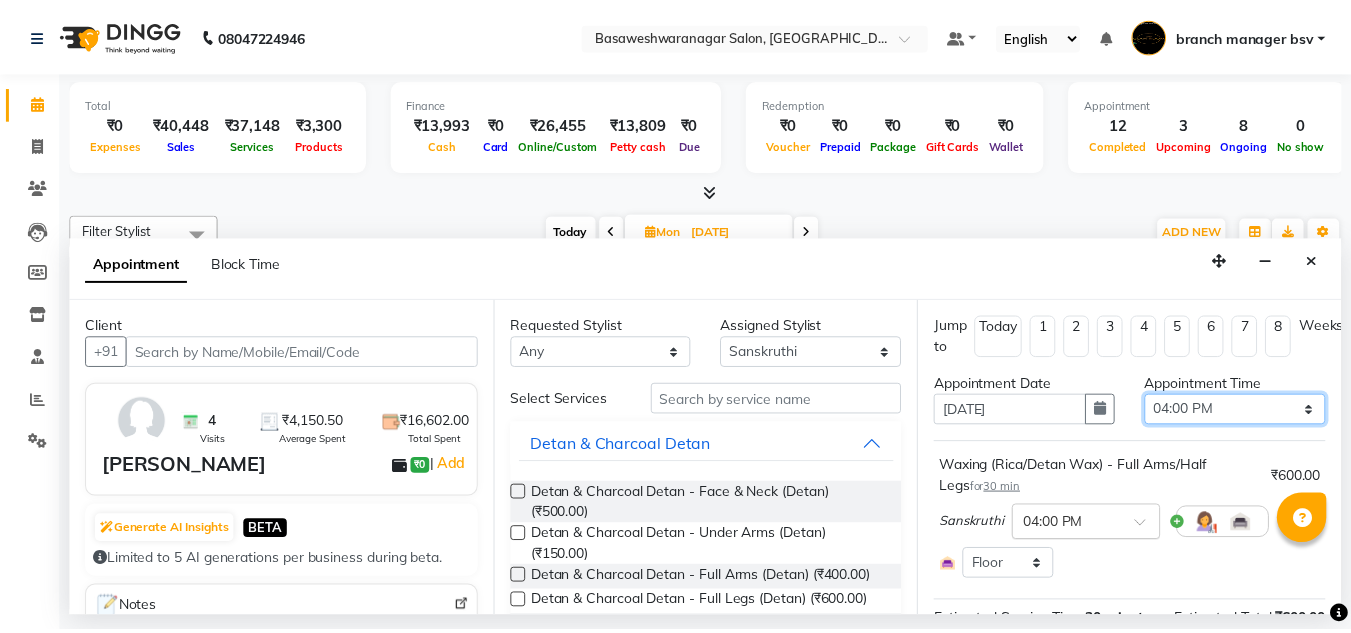 scroll, scrollTop: 238, scrollLeft: 0, axis: vertical 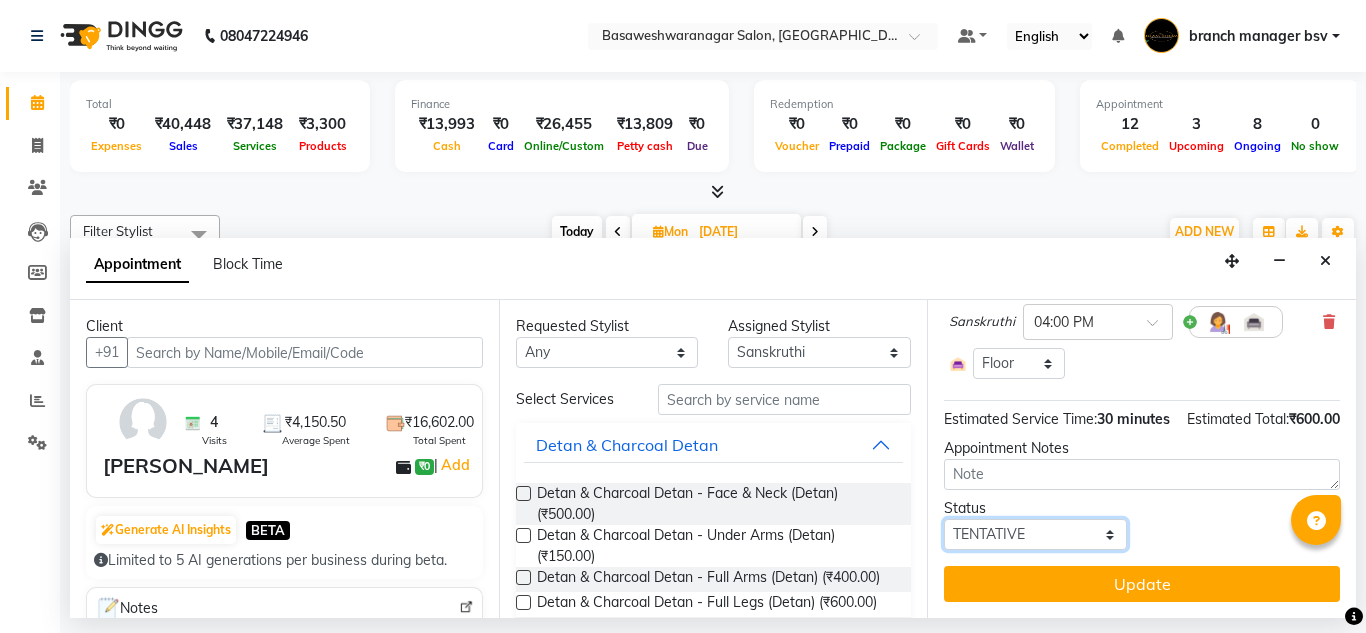 click on "Select TENTATIVE CONFIRM UPCOMING" at bounding box center [1035, 534] 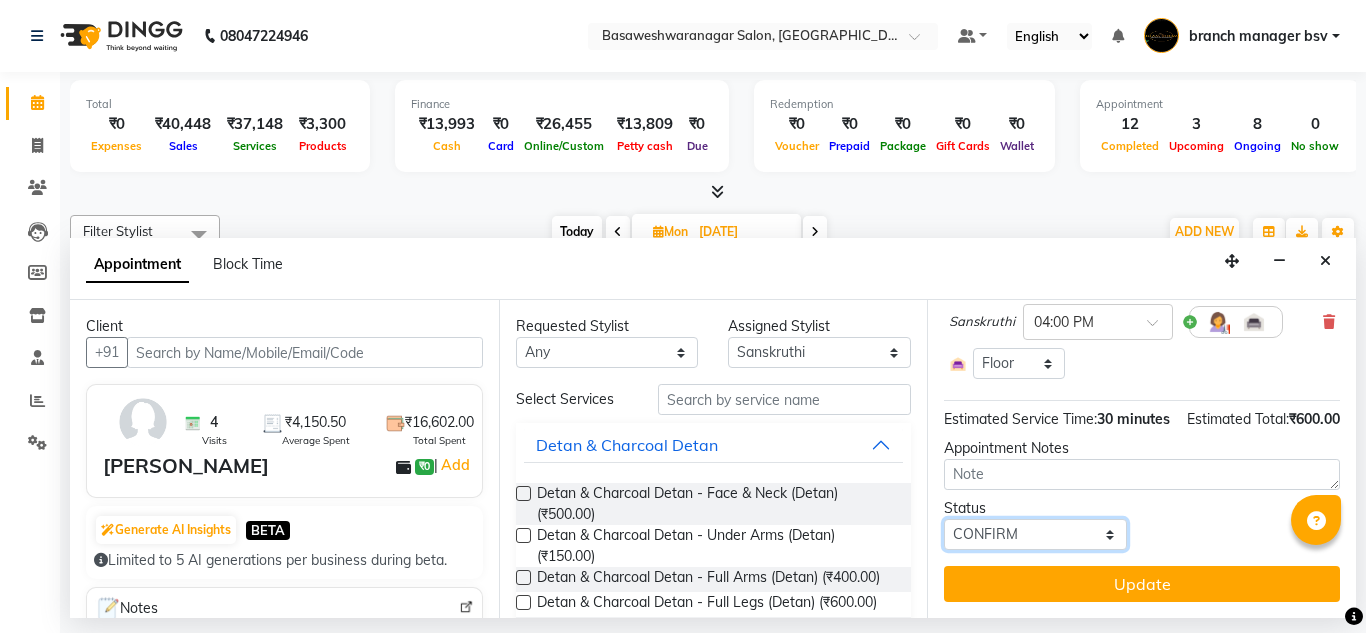 click on "Select TENTATIVE CONFIRM UPCOMING" at bounding box center (1035, 534) 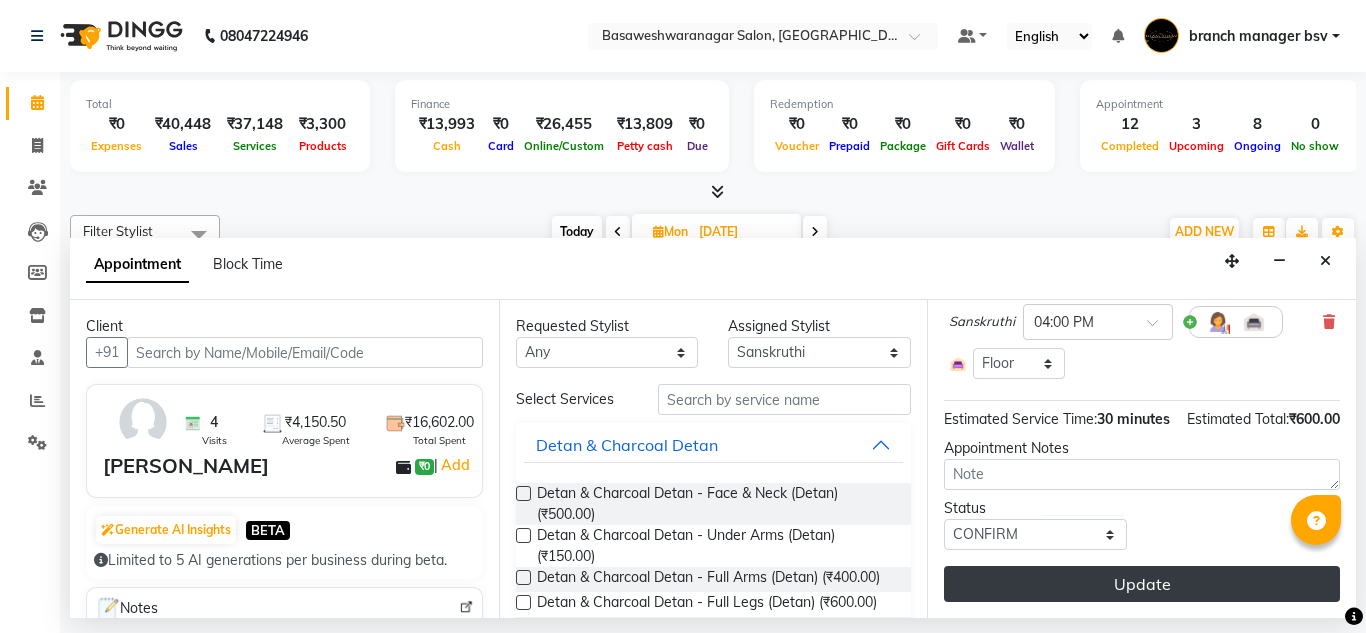 click on "Update" at bounding box center (1142, 584) 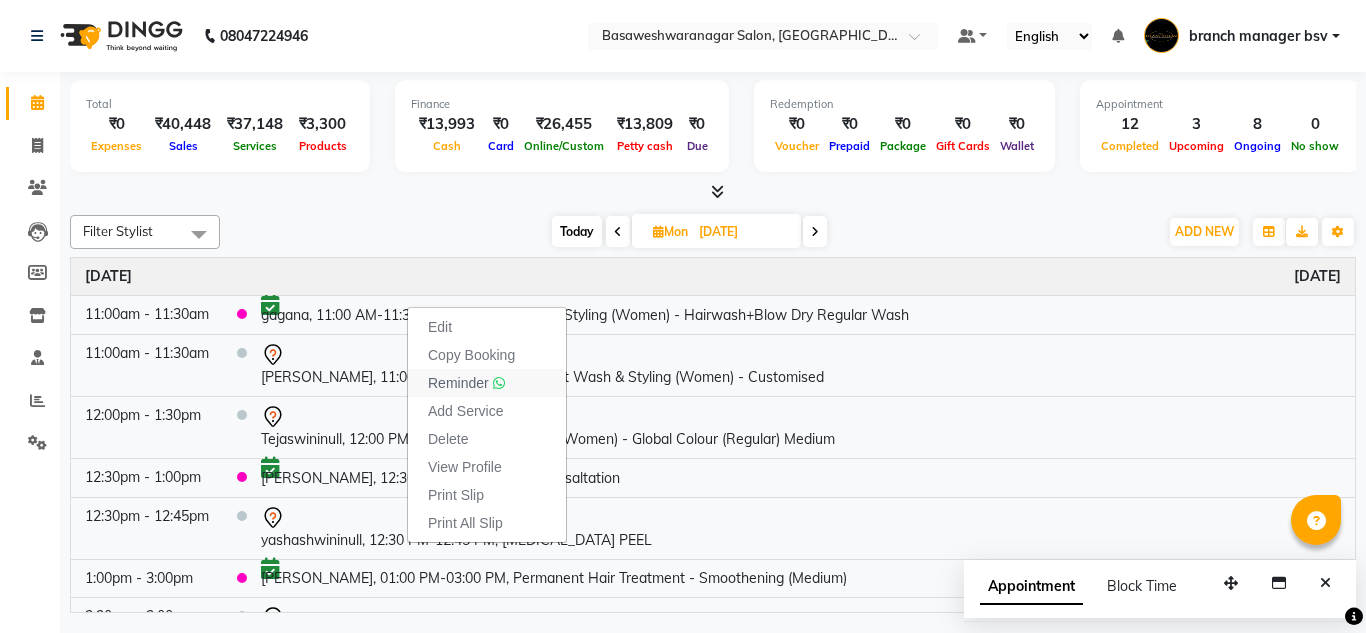 click on "Reminder" at bounding box center (458, 383) 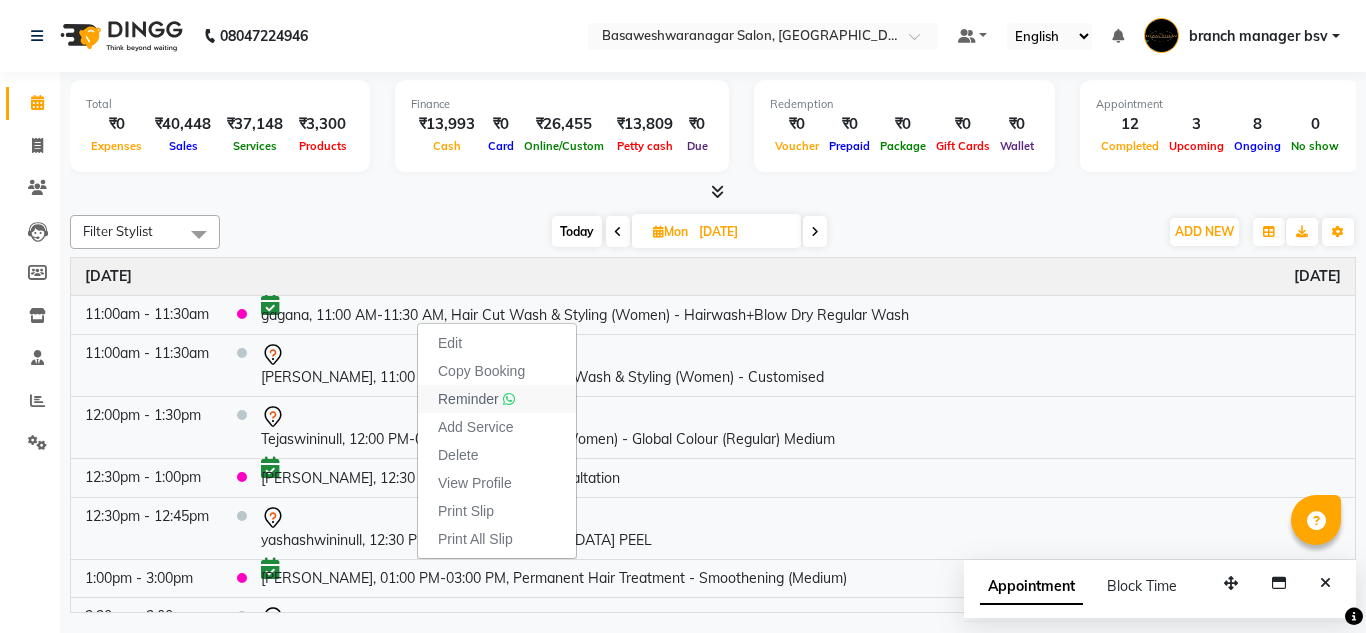 click on "Reminder" at bounding box center [468, 399] 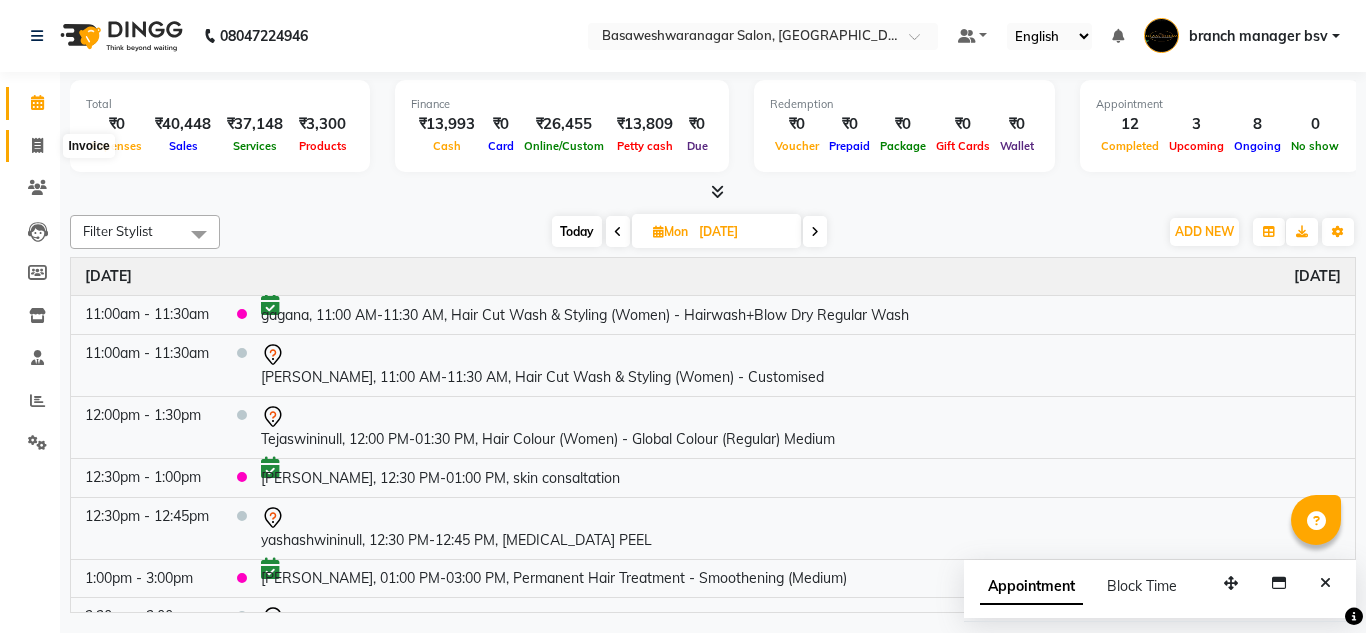 click 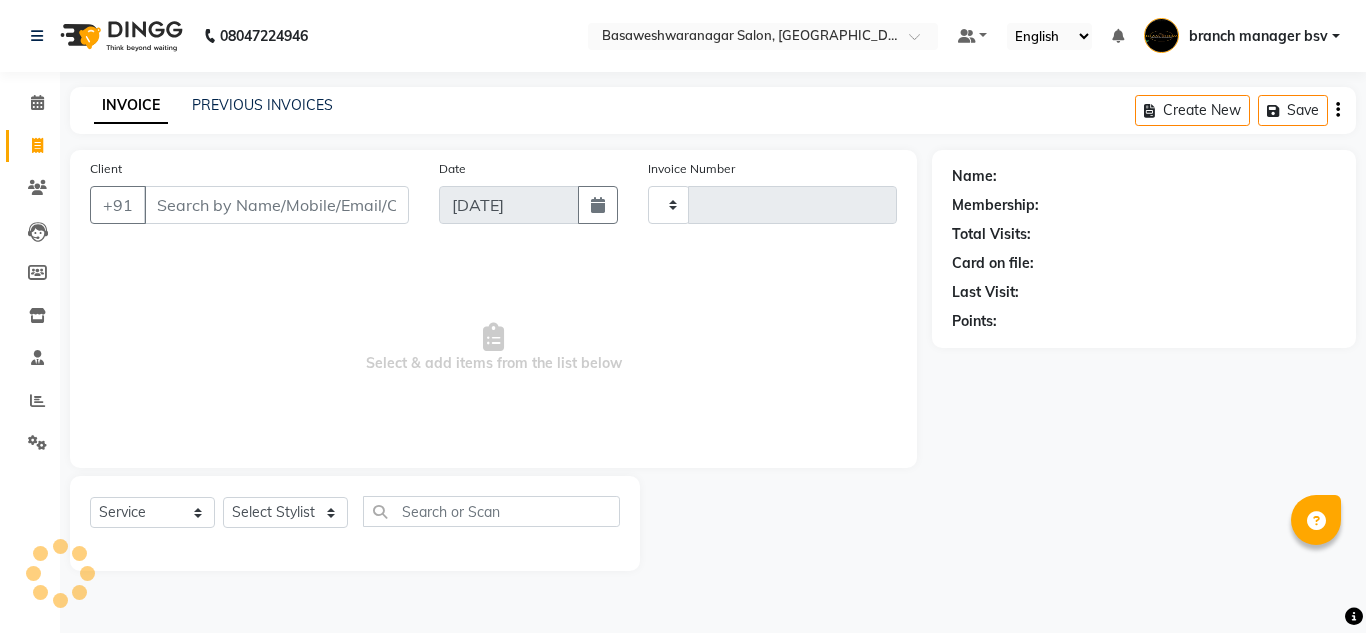 type on "0682" 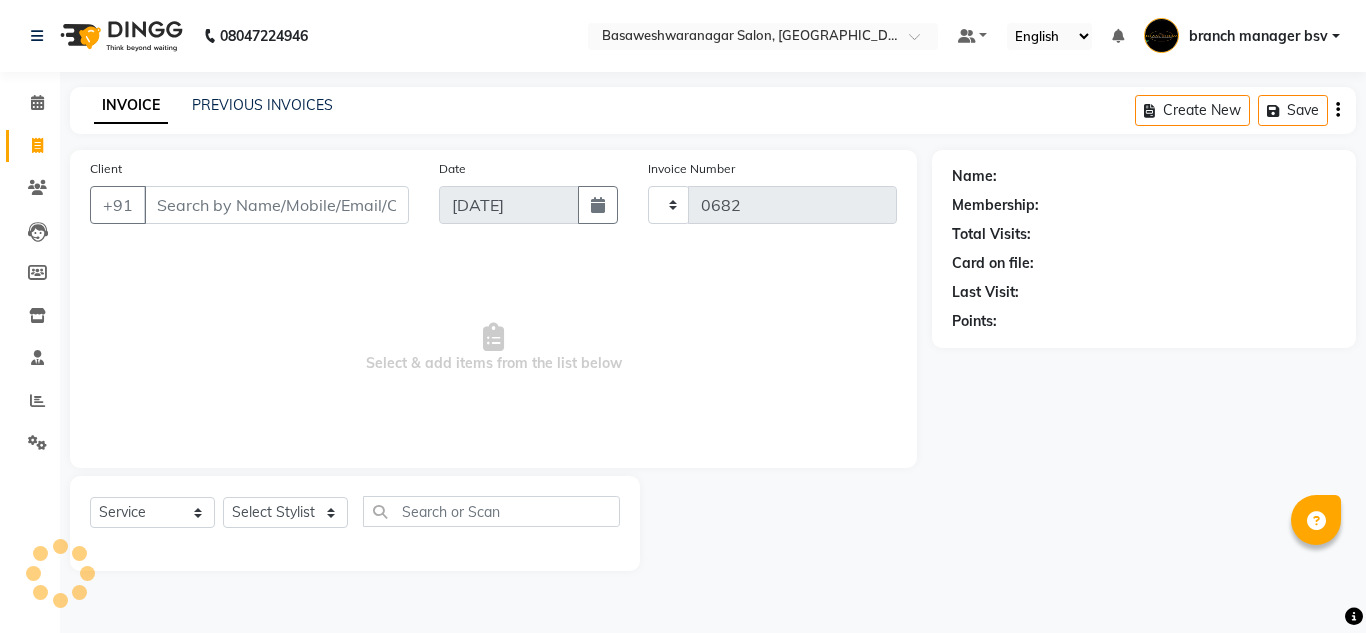 select on "842" 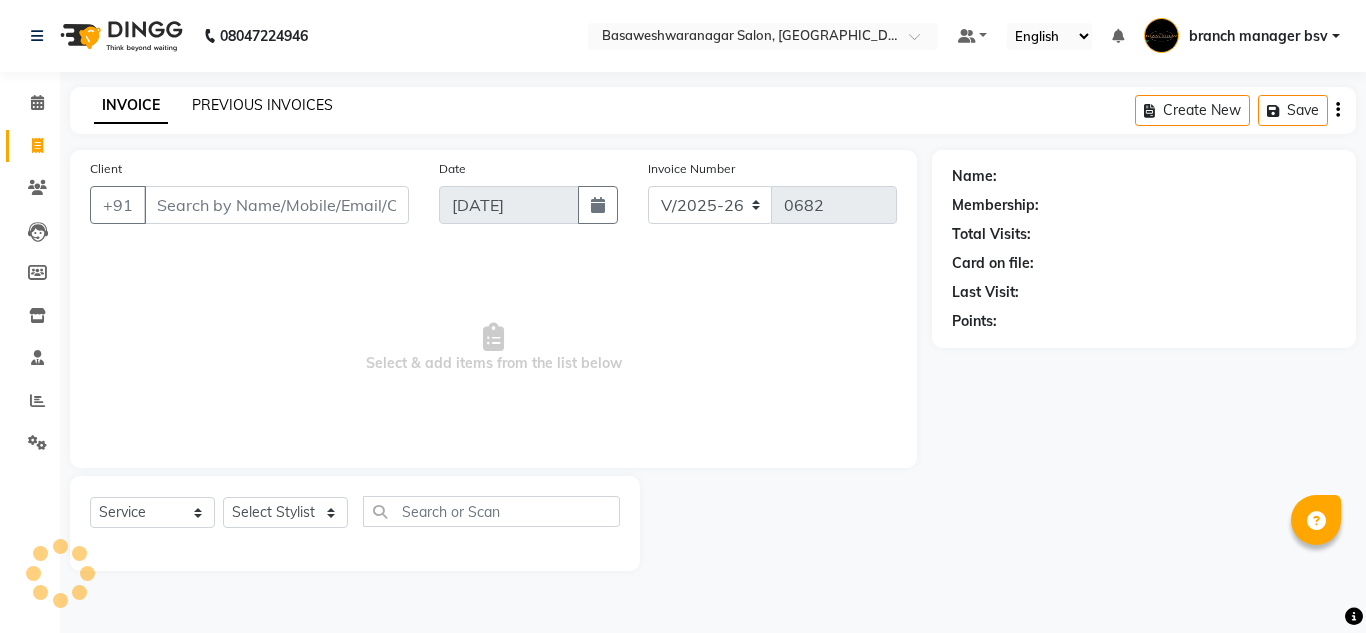 click on "PREVIOUS INVOICES" 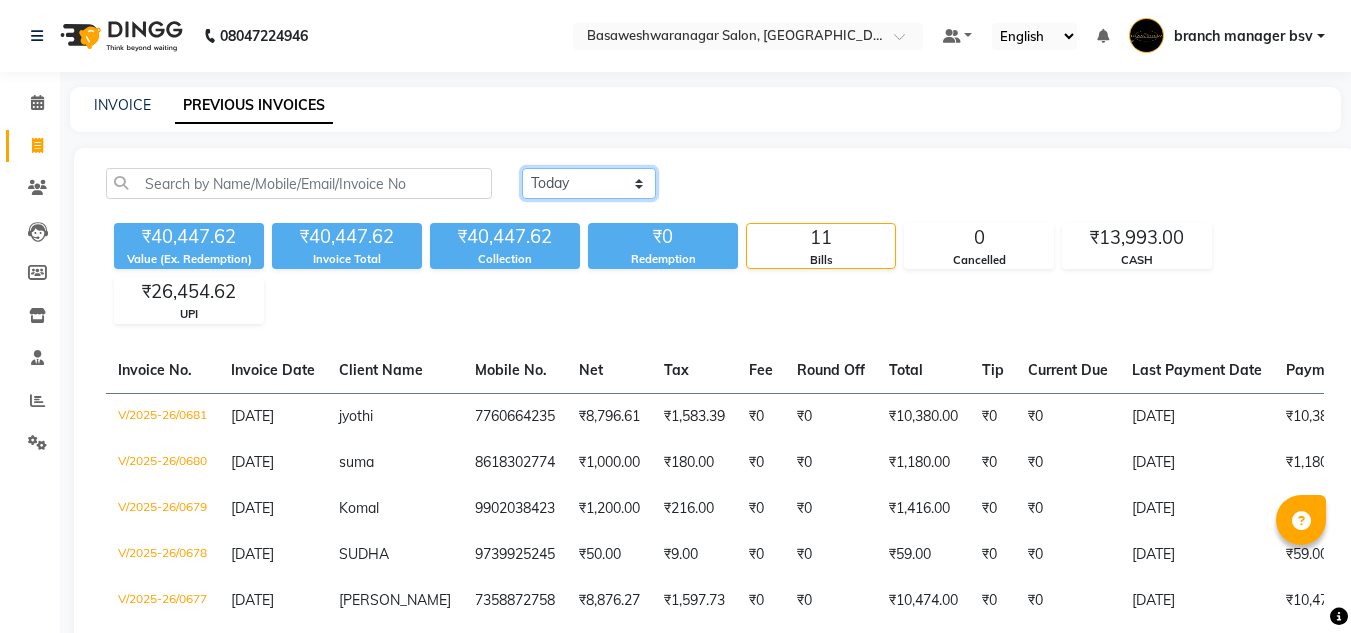click on "Today Yesterday Custom Range" 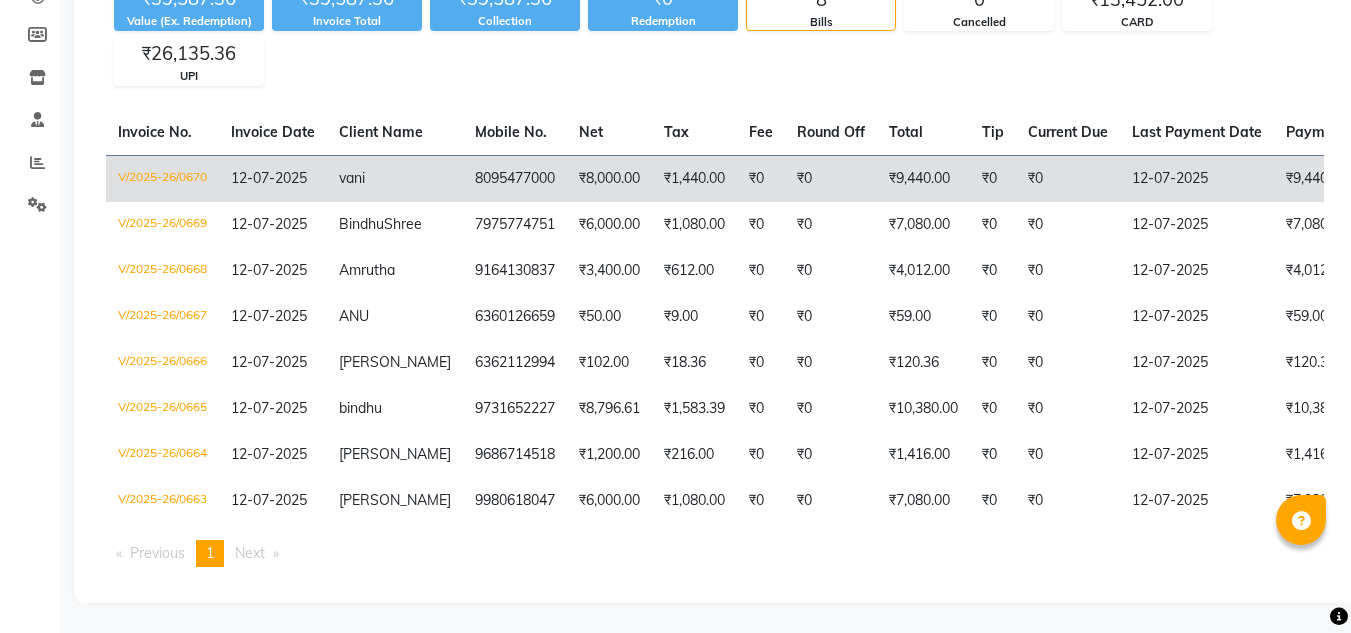 scroll, scrollTop: 273, scrollLeft: 0, axis: vertical 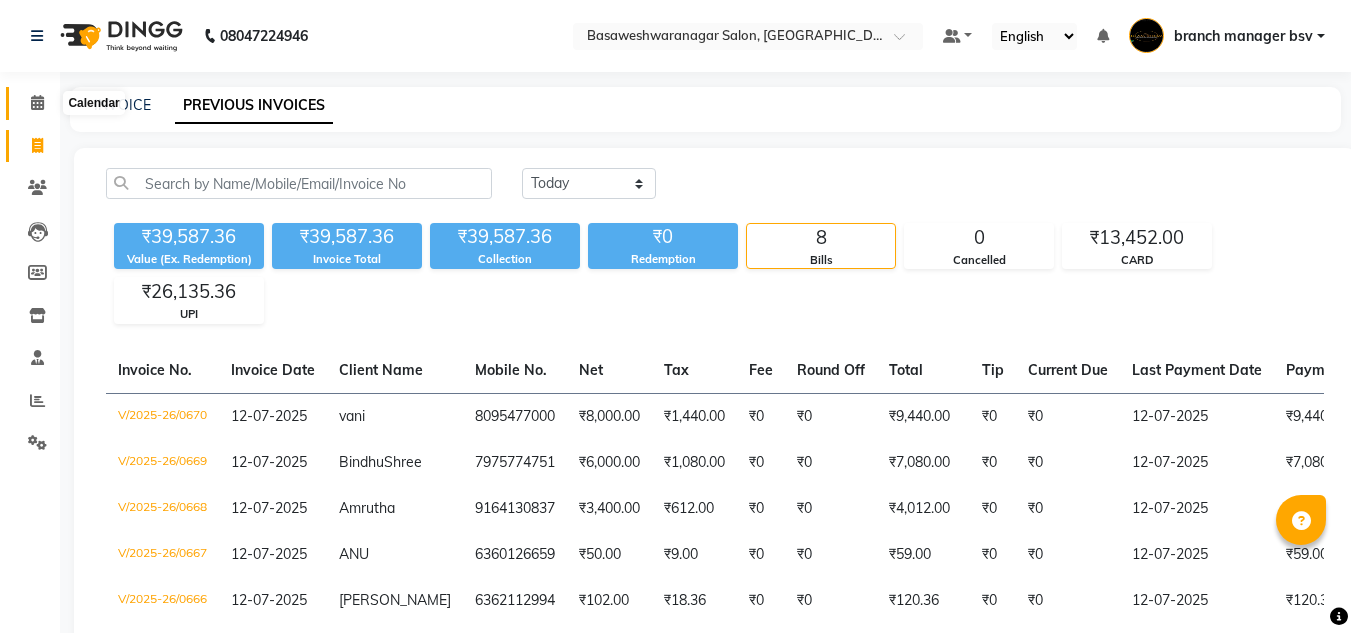 click 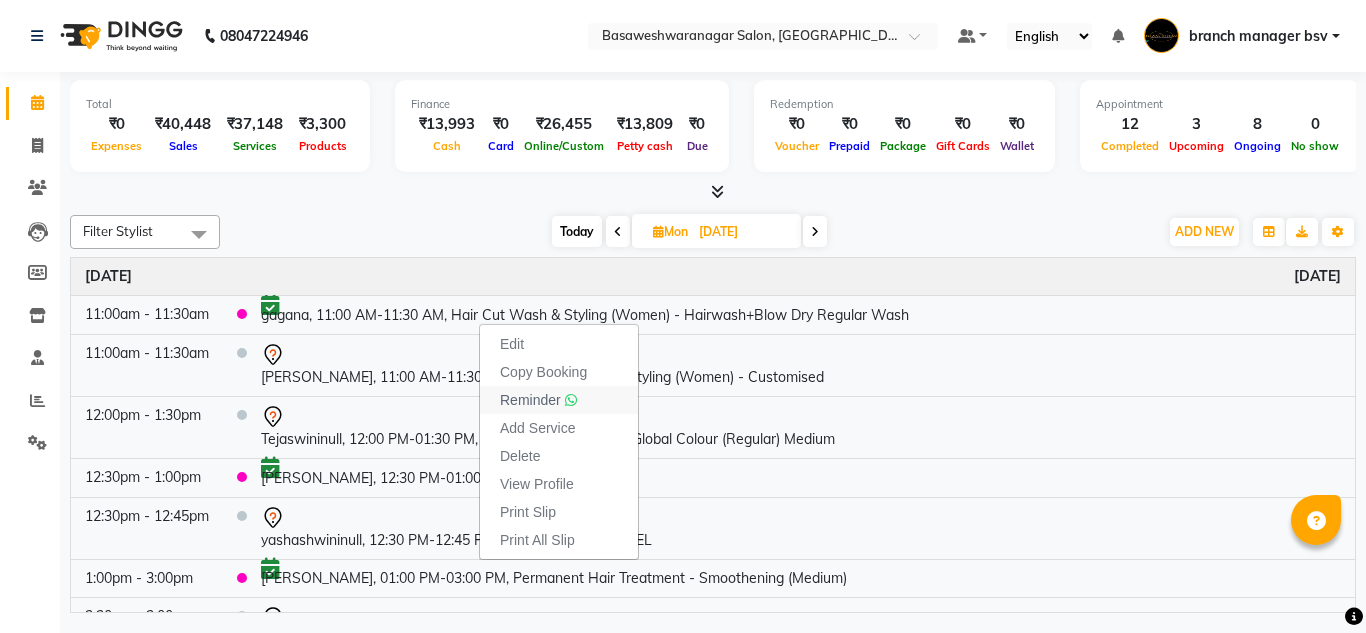 click on "Reminder" at bounding box center (530, 400) 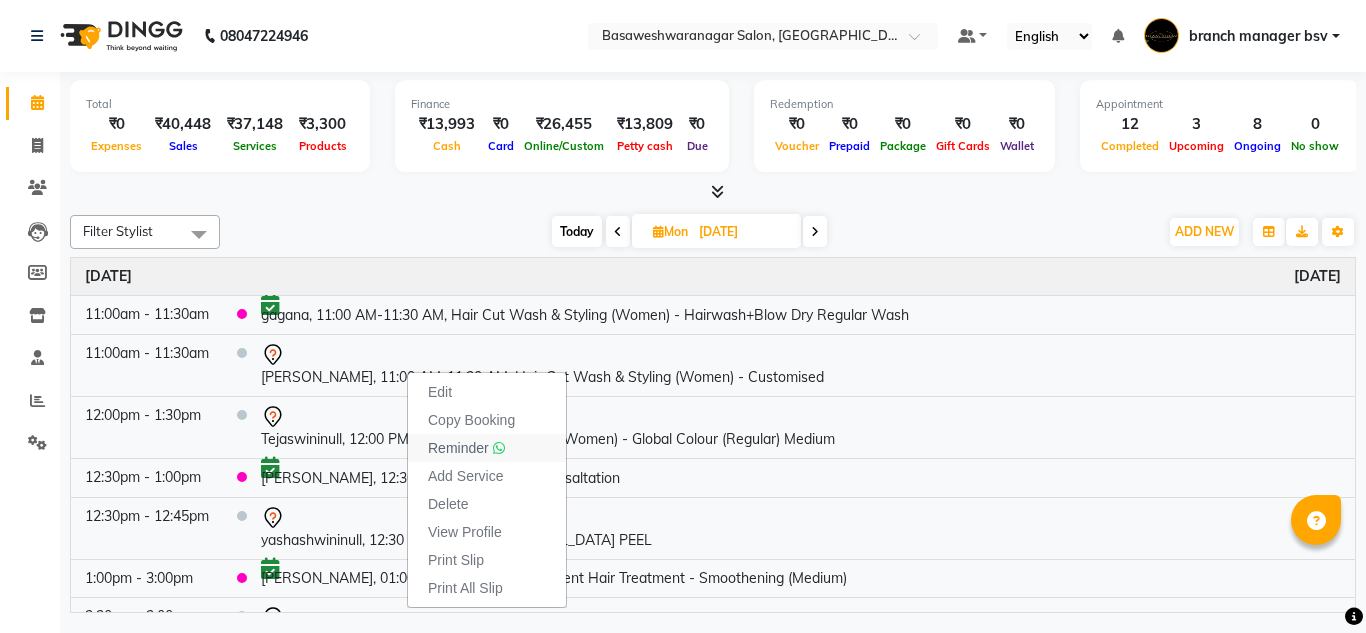 click on "Reminder" at bounding box center [458, 448] 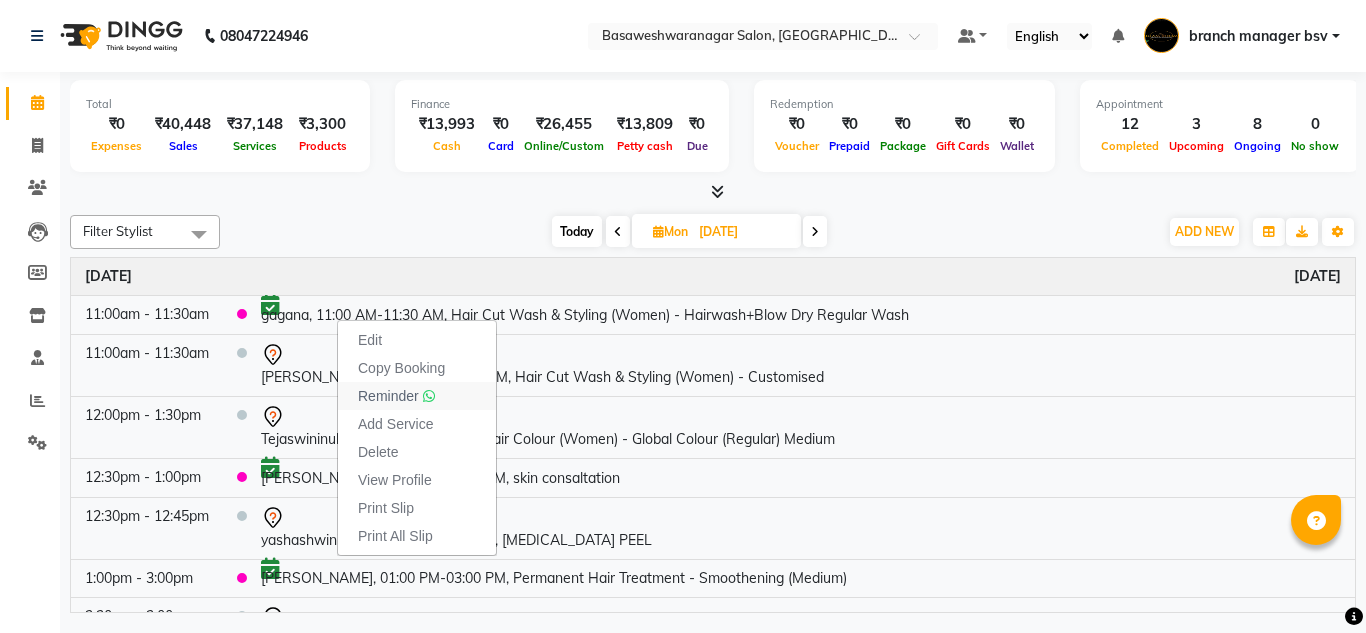 click on "Reminder" at bounding box center [417, 396] 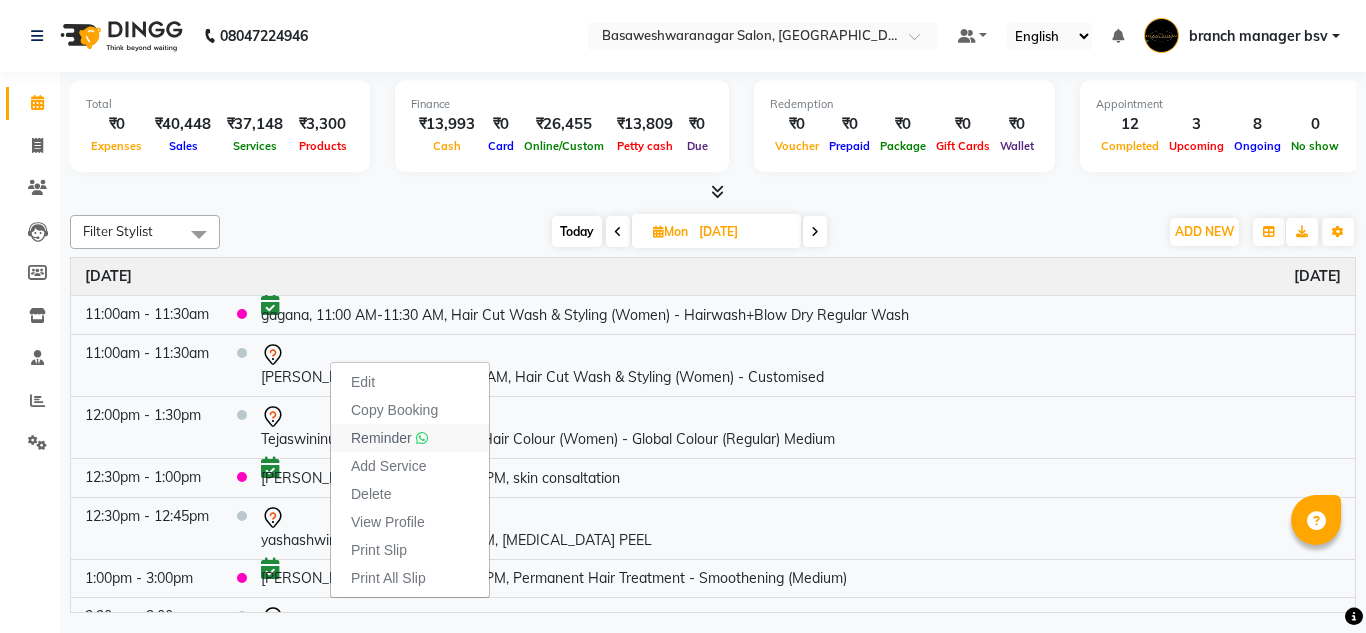 click on "Reminder" at bounding box center [381, 438] 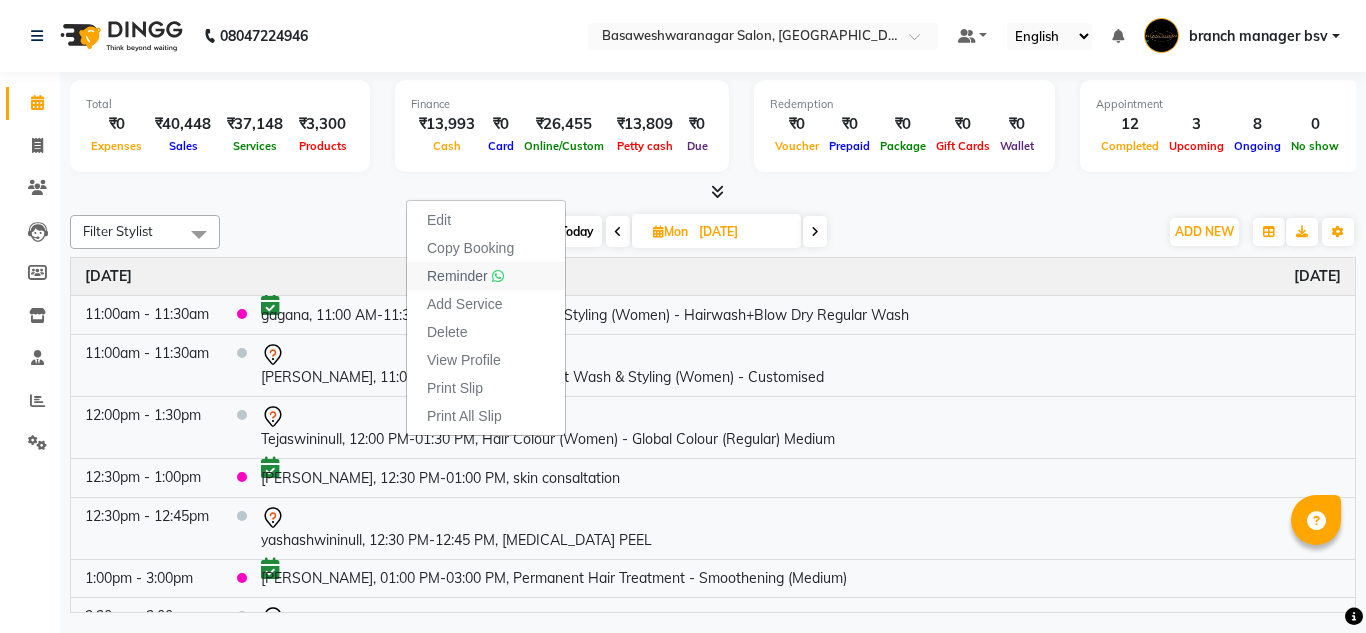 click at bounding box center [498, 276] 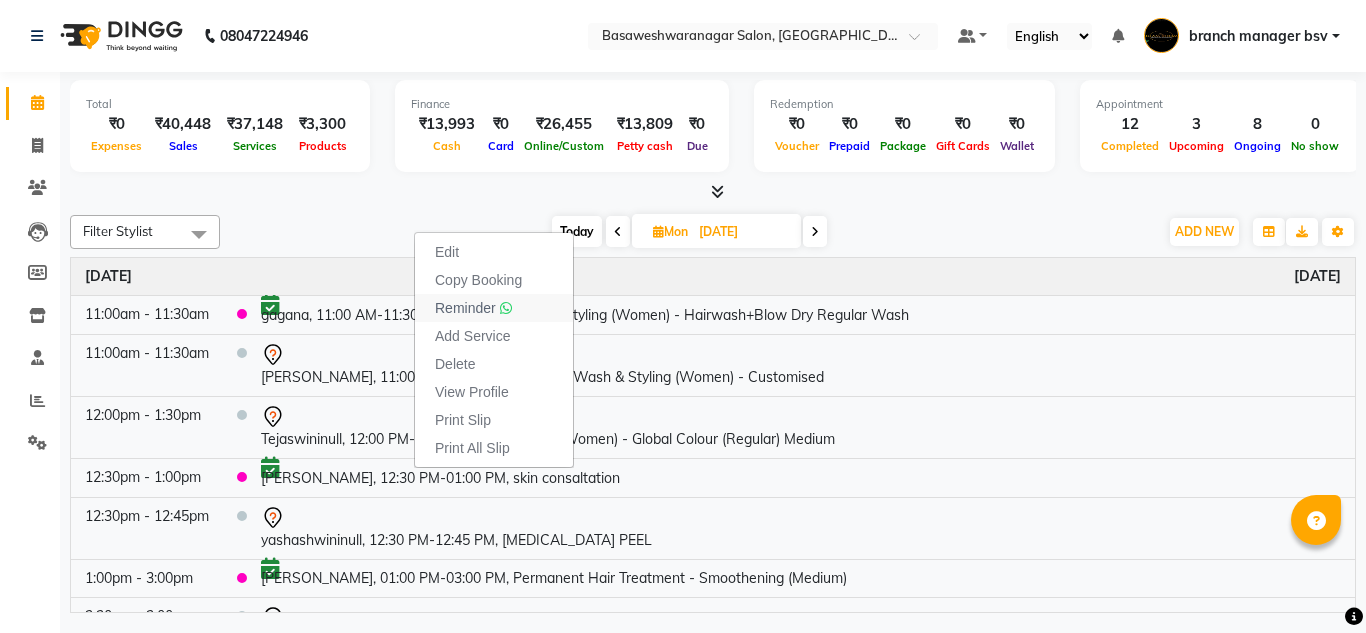 click on "Reminder" at bounding box center (465, 308) 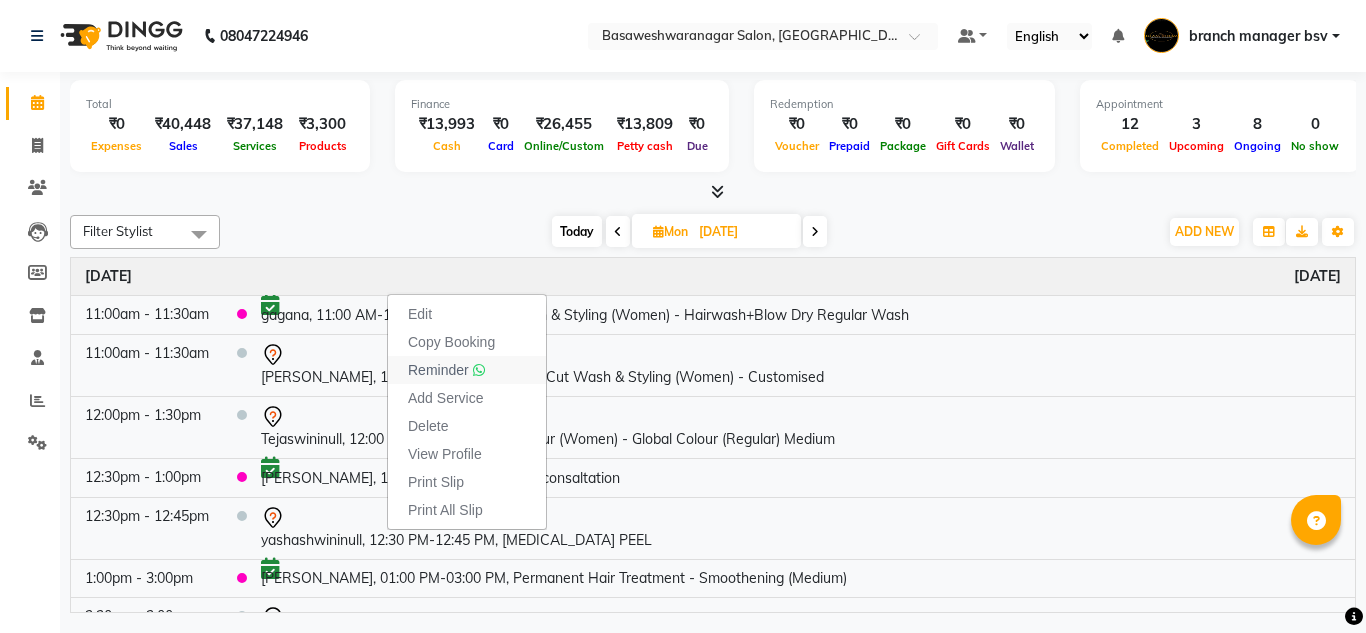 click on "Reminder" at bounding box center [438, 370] 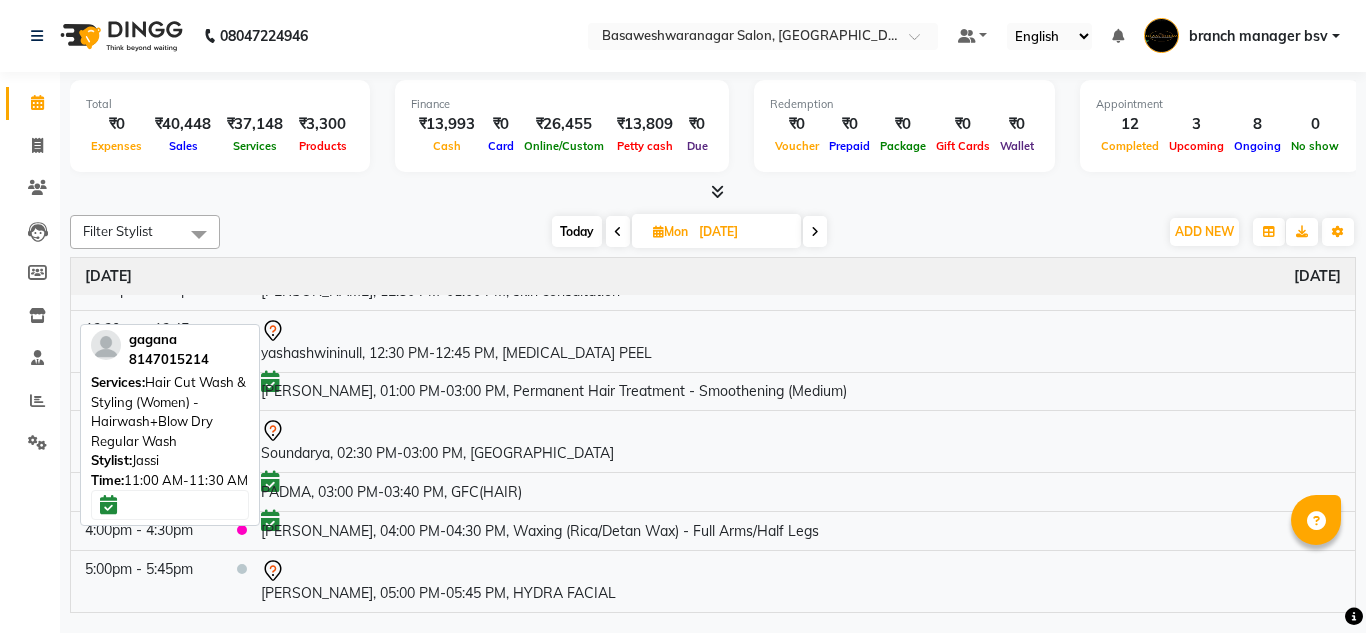 scroll, scrollTop: 185, scrollLeft: 0, axis: vertical 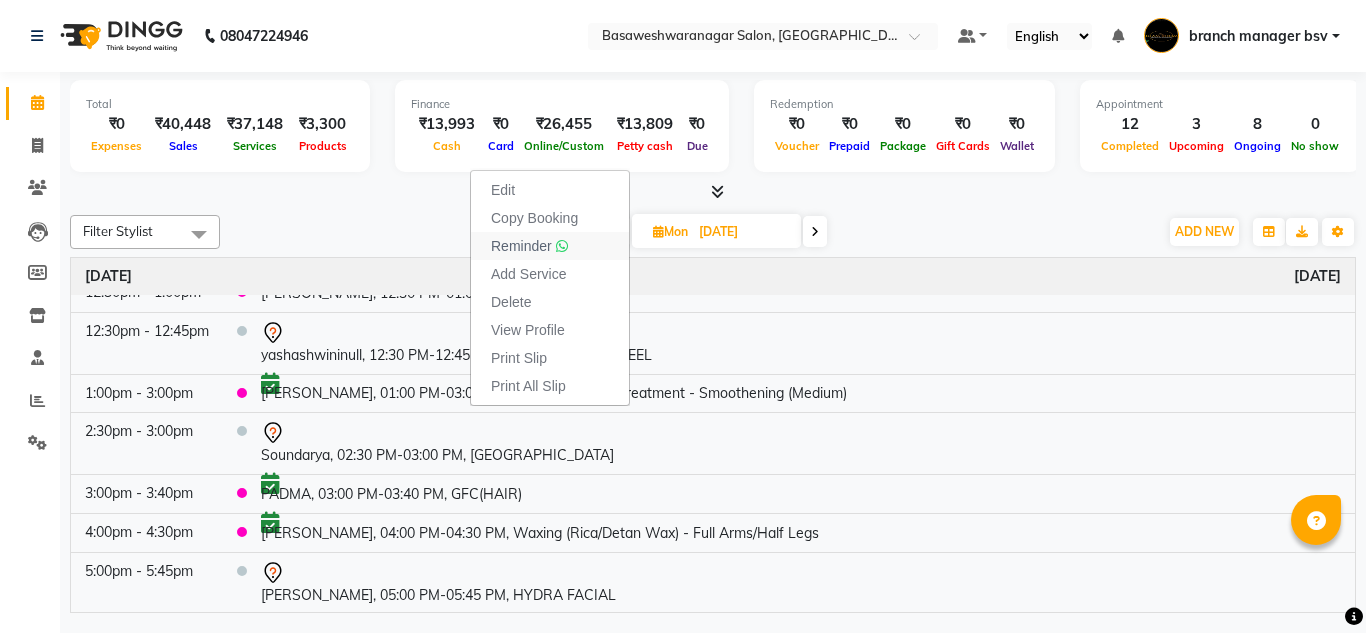 click on "Reminder" at bounding box center [529, 246] 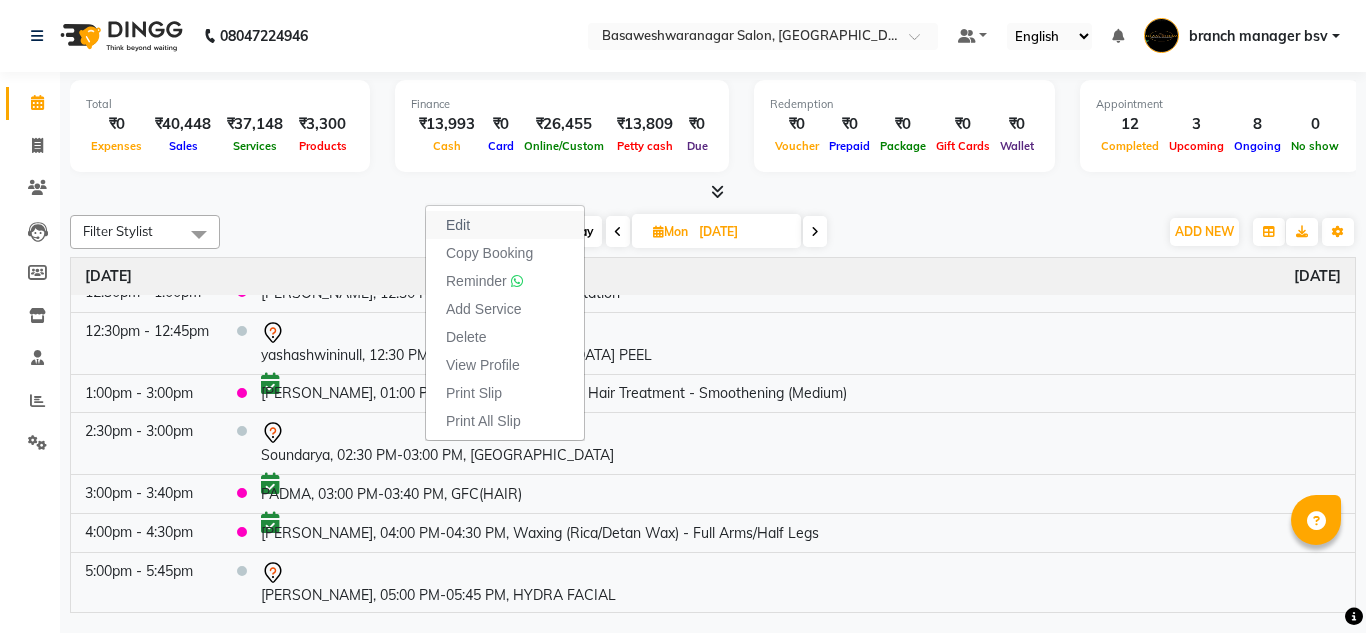 click on "Edit" at bounding box center [505, 225] 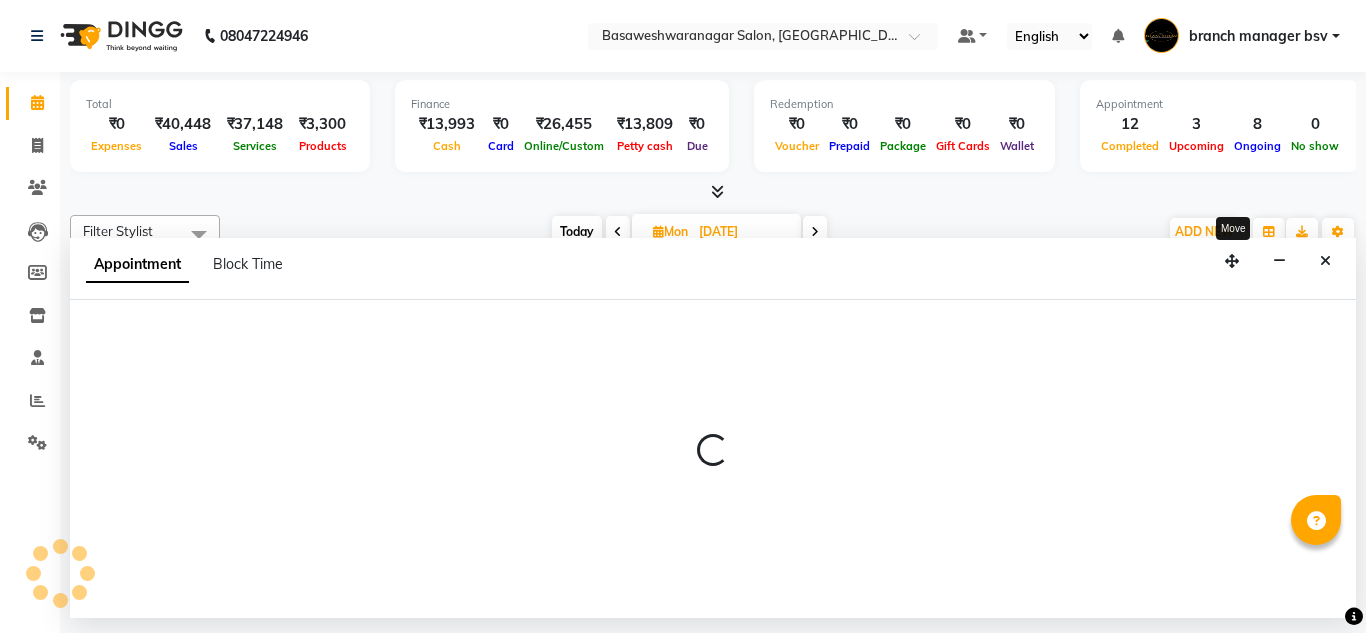 select on "tentative" 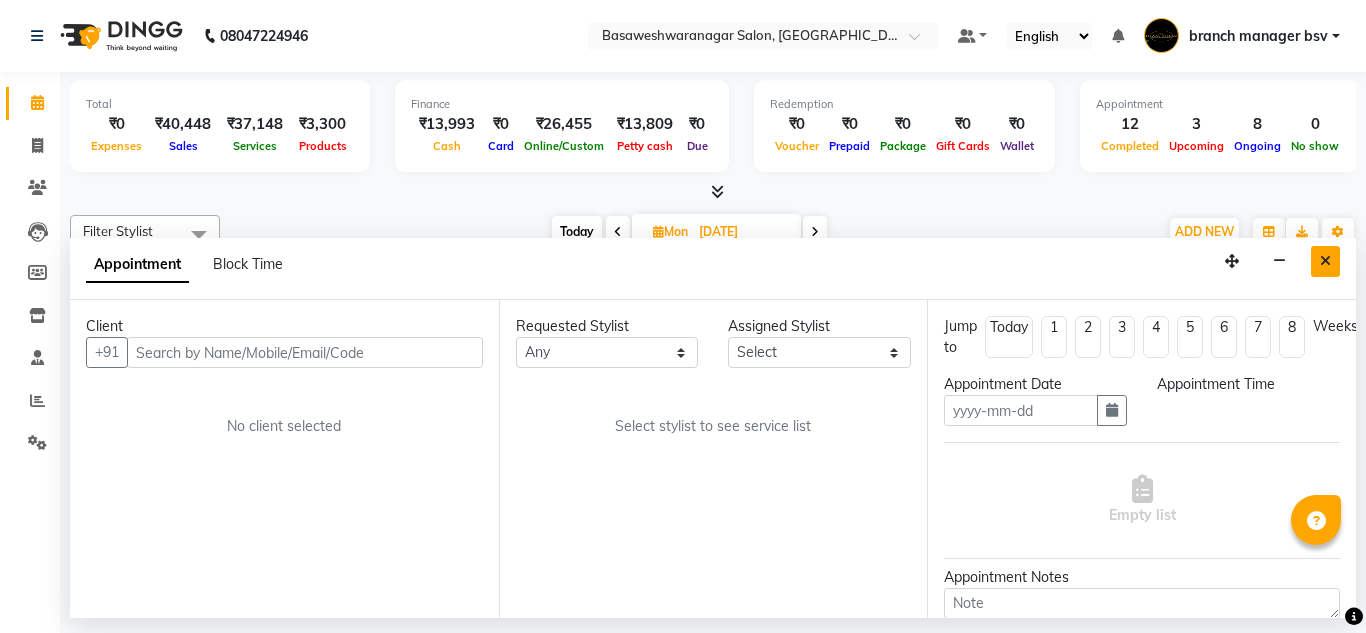 type on "14-07-2025" 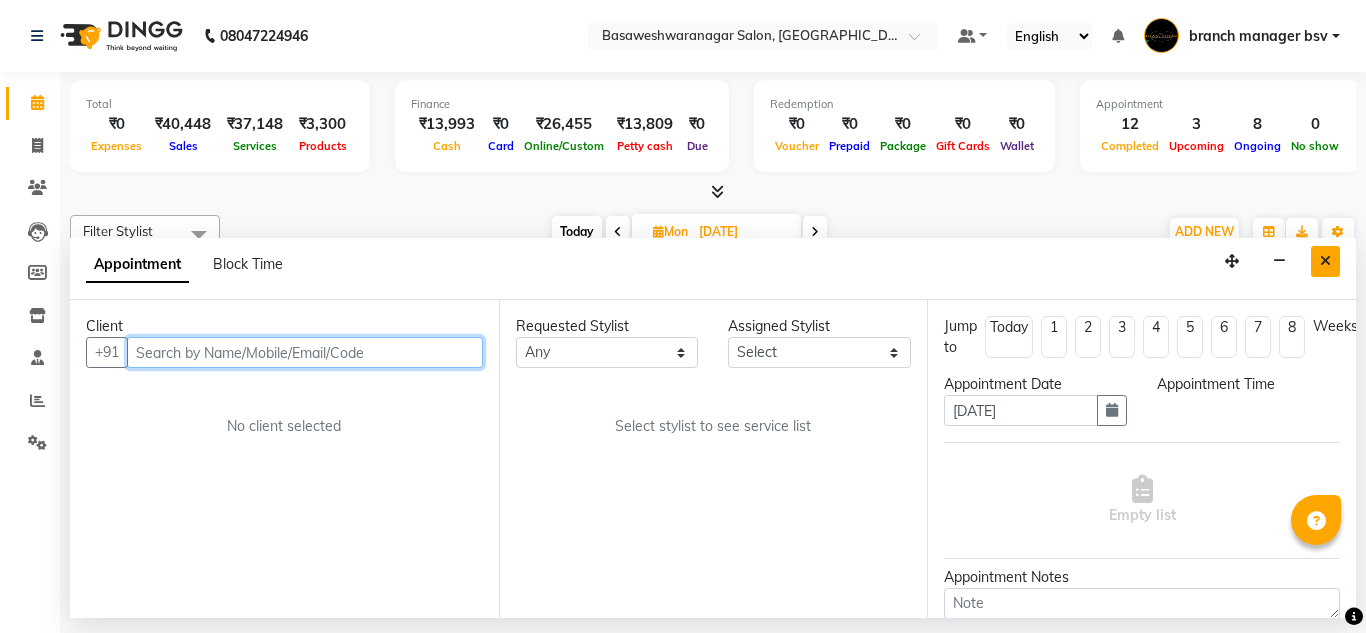 select on "47930" 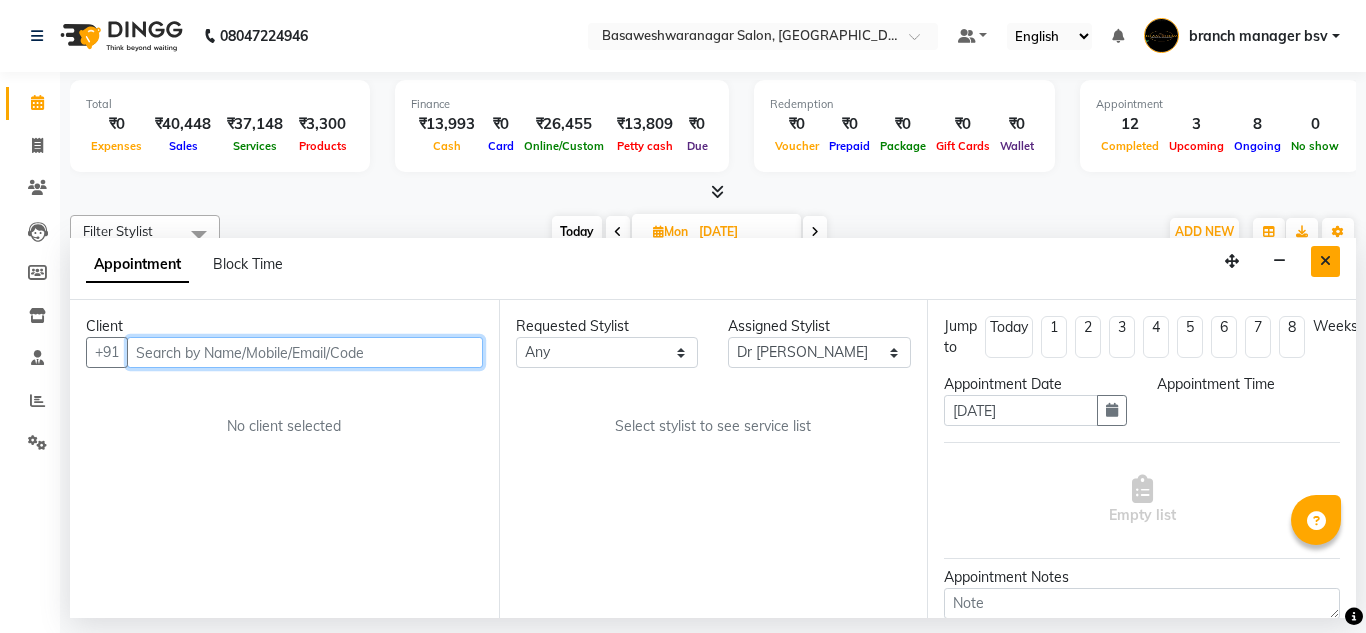 select on "870" 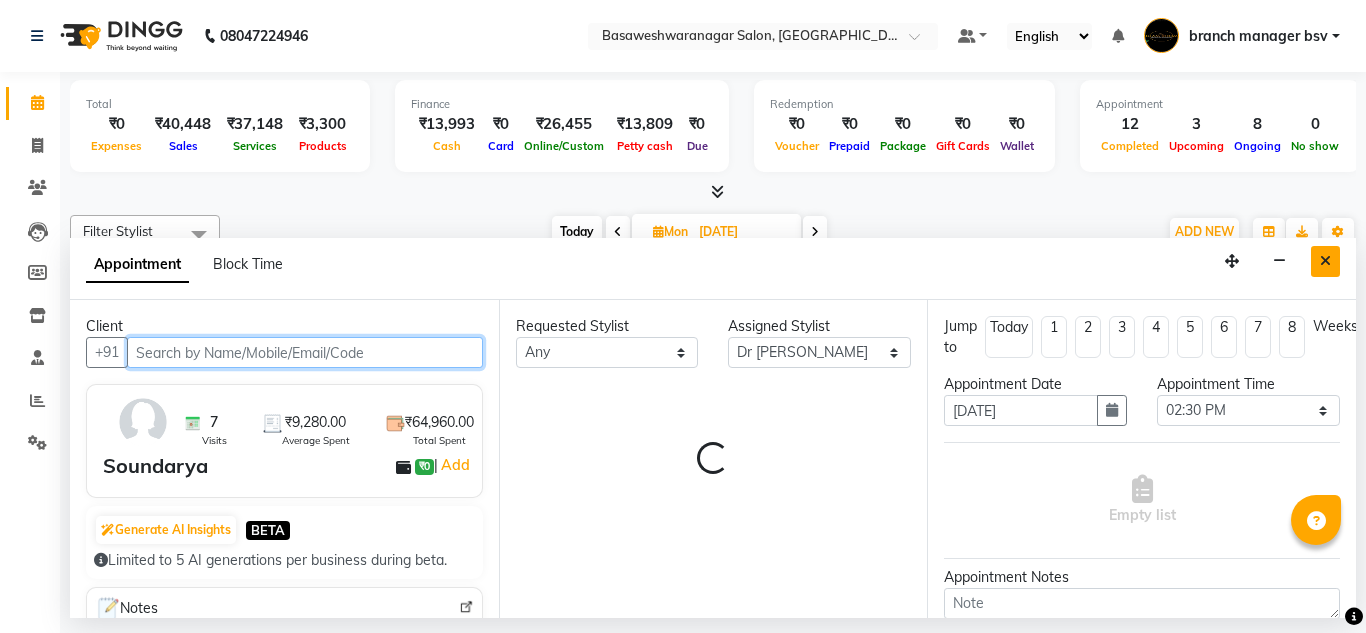 select on "1239" 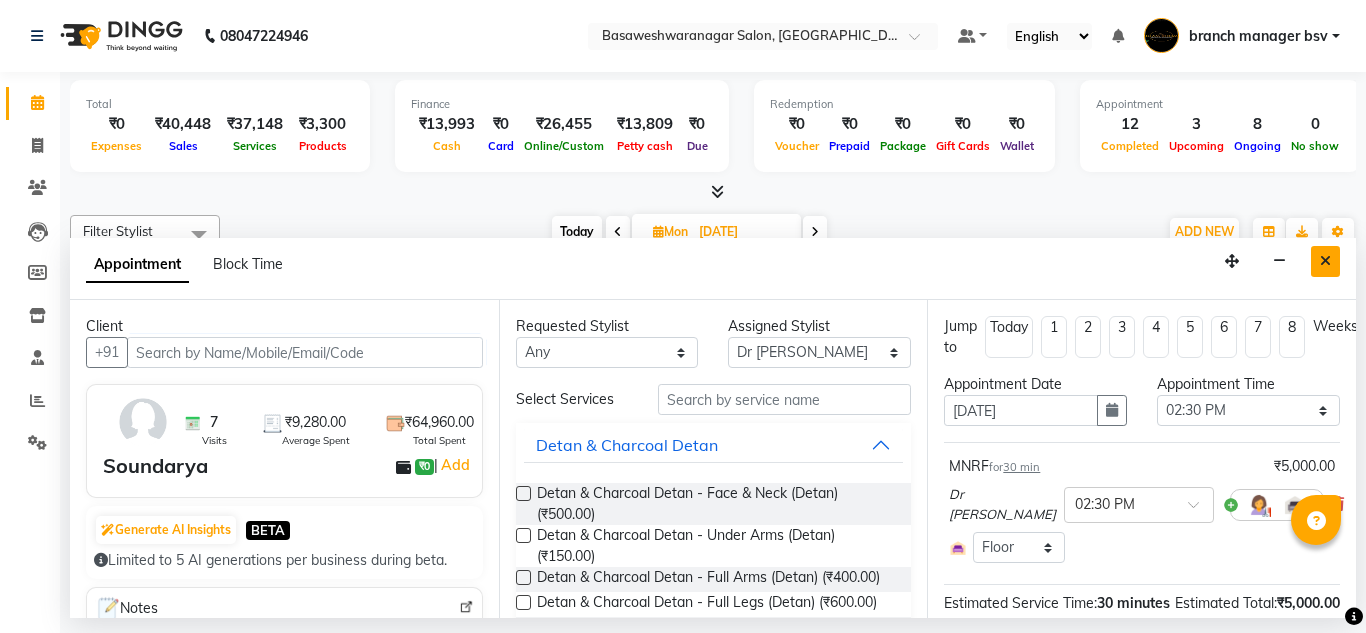 click at bounding box center (1325, 261) 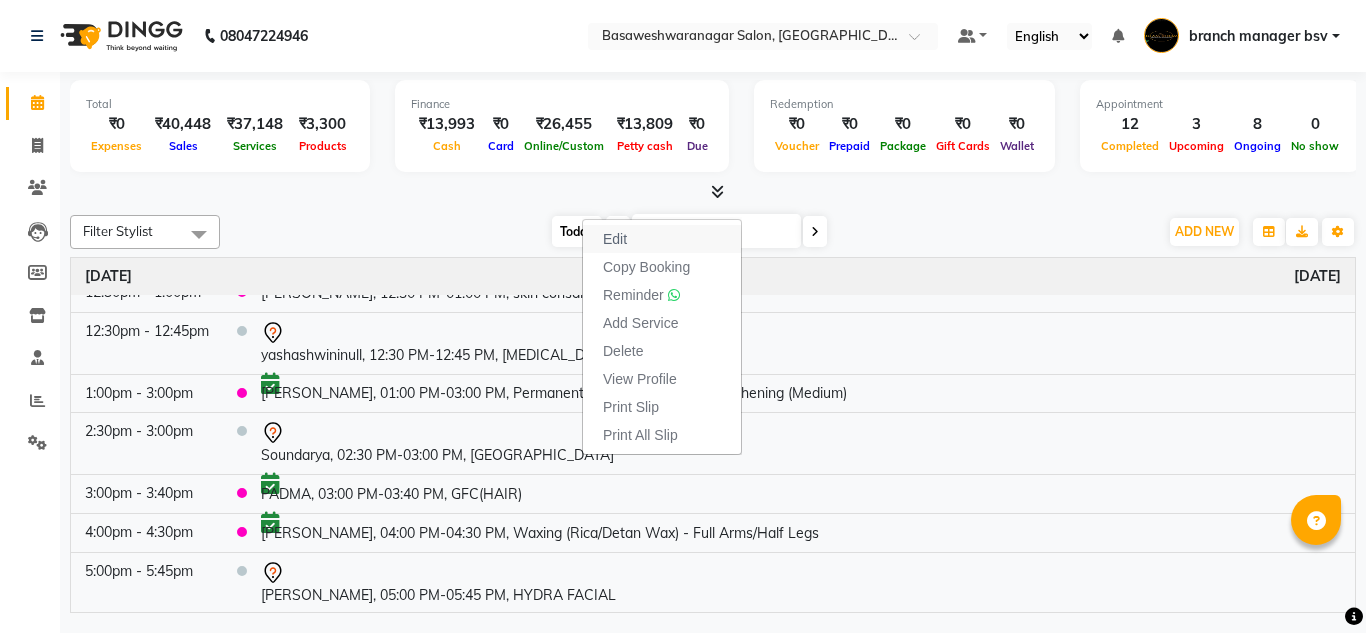 click on "Edit" at bounding box center (662, 239) 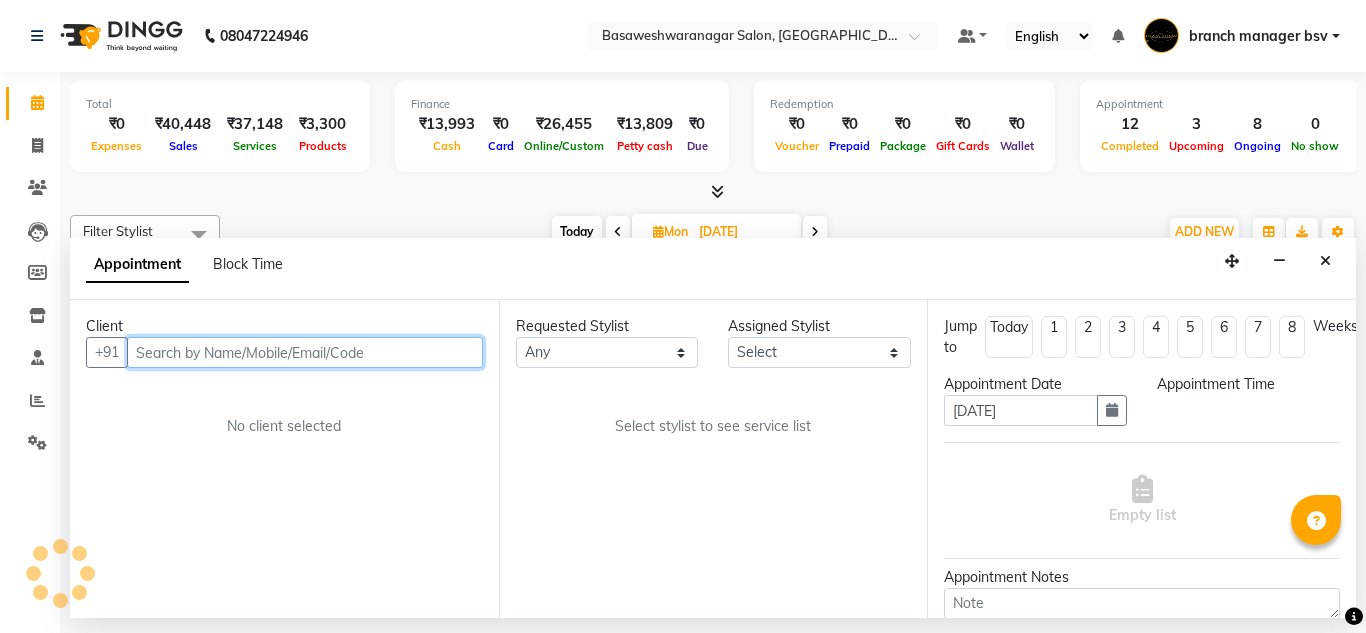 select on "47930" 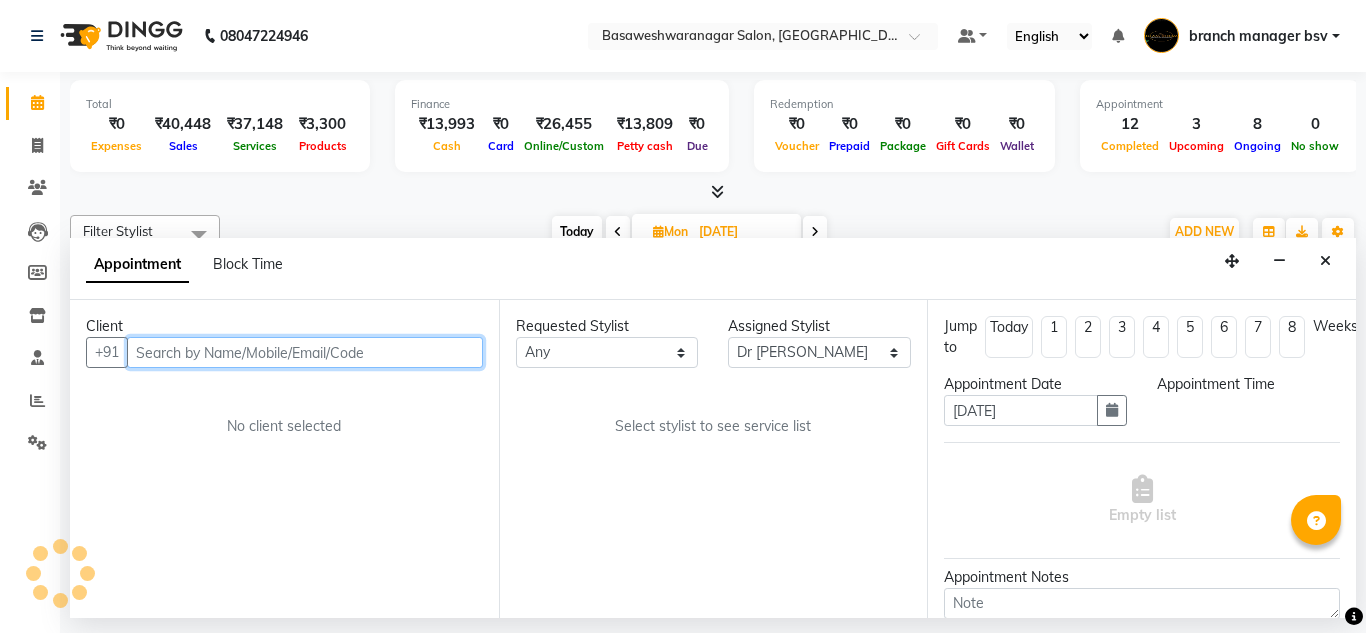 select on "870" 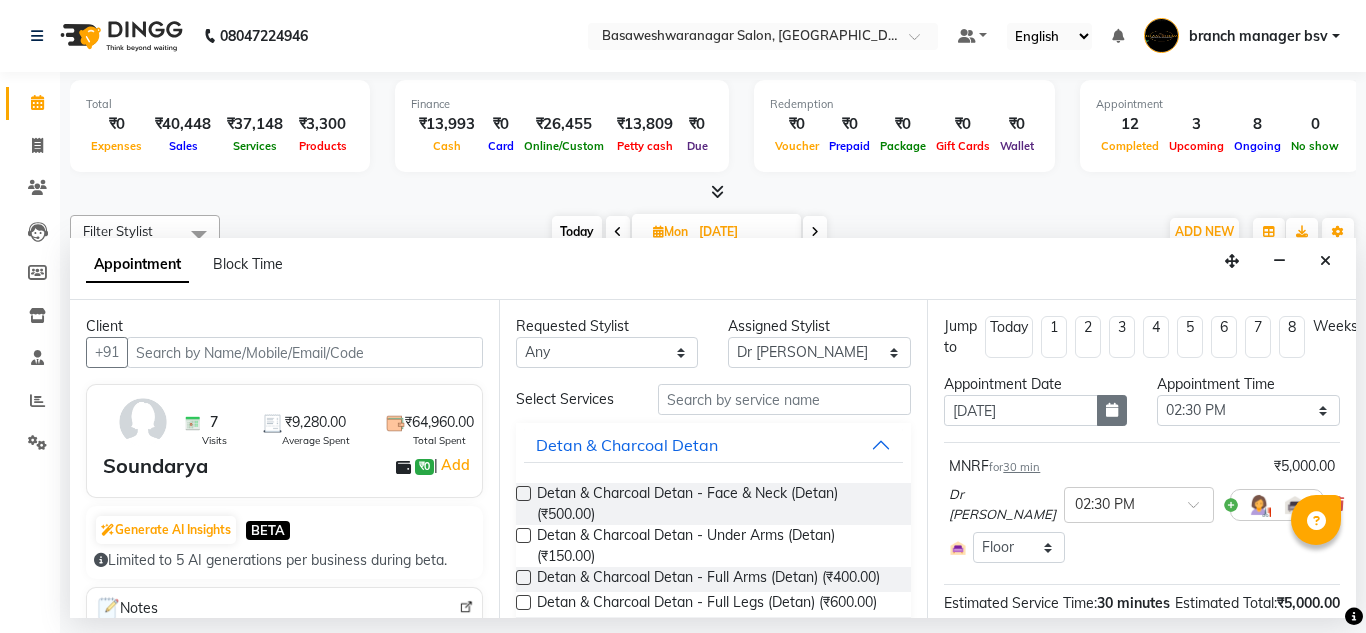 click at bounding box center (1112, 410) 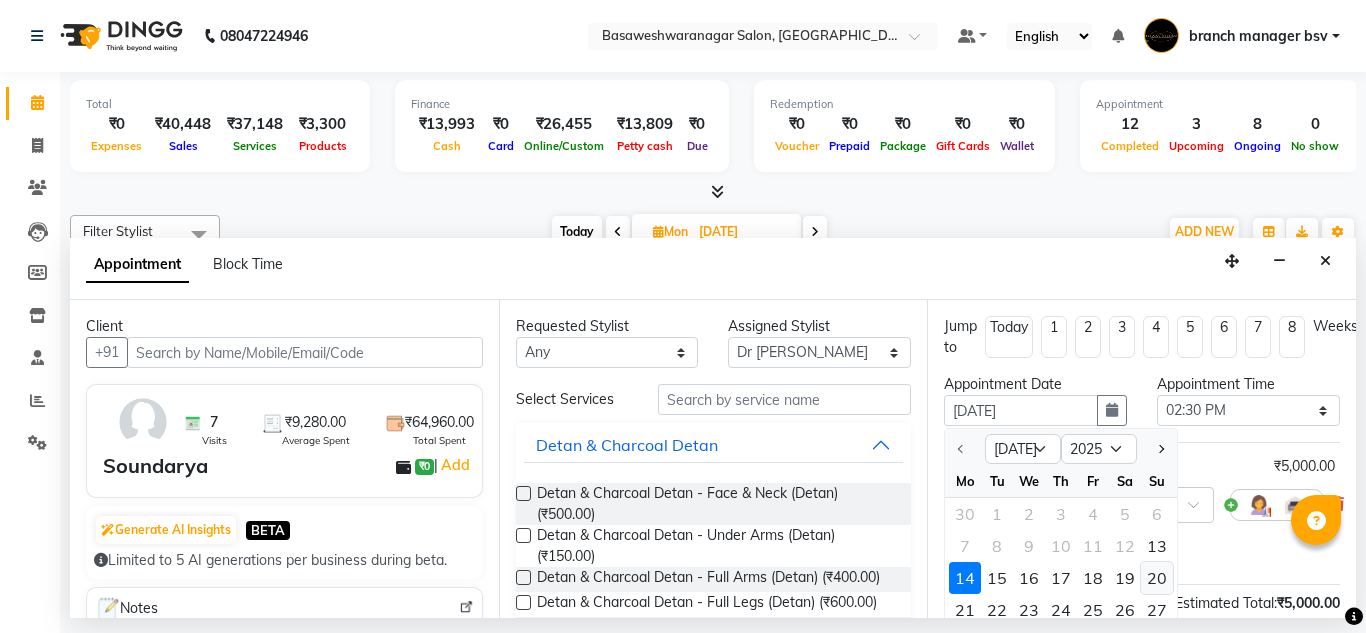 click on "20" at bounding box center [1157, 578] 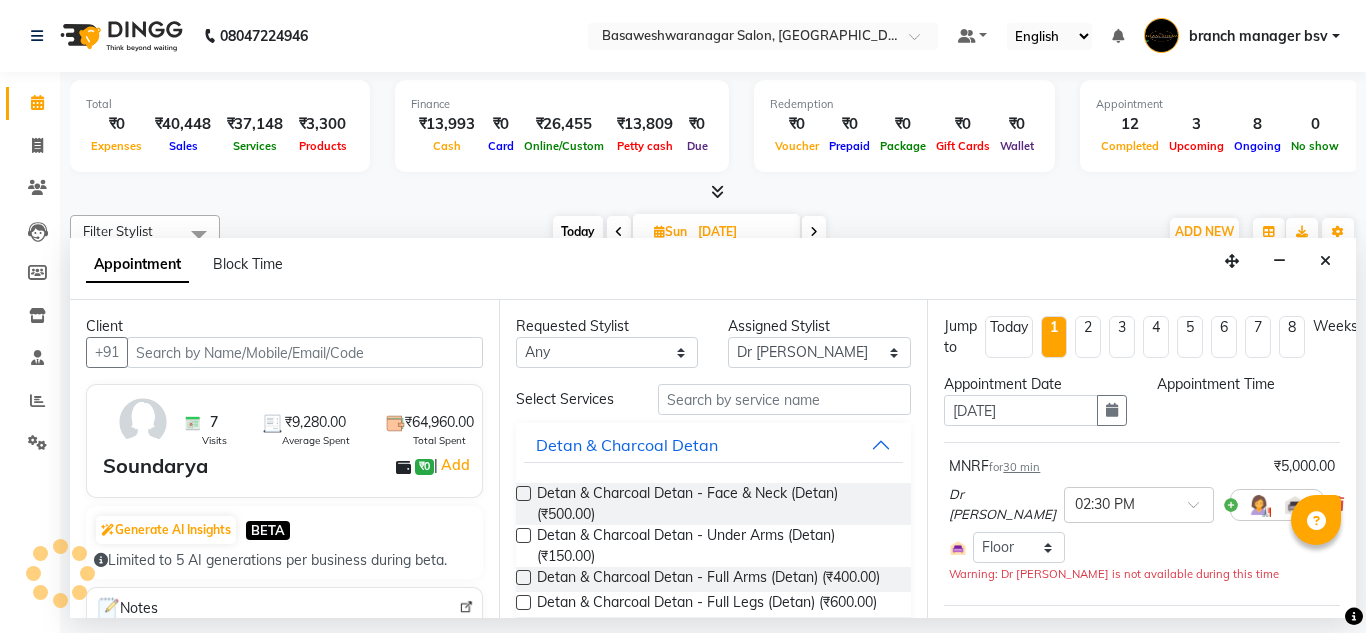 select on "870" 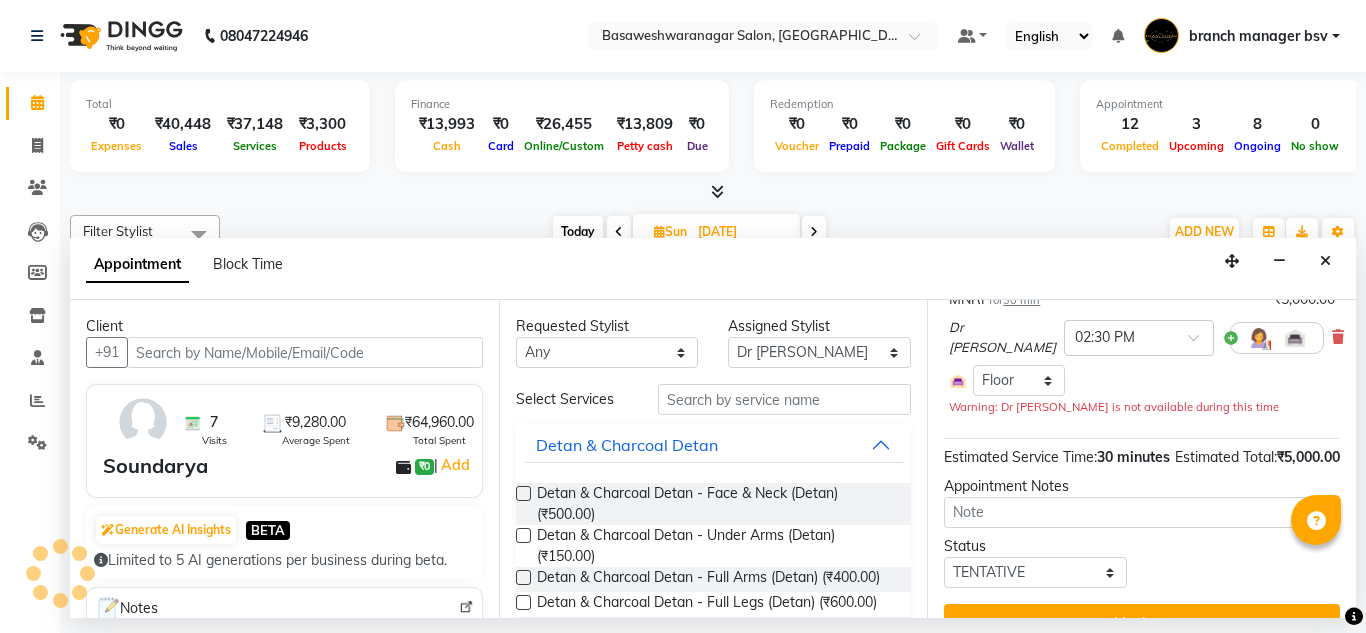 scroll, scrollTop: 238, scrollLeft: 0, axis: vertical 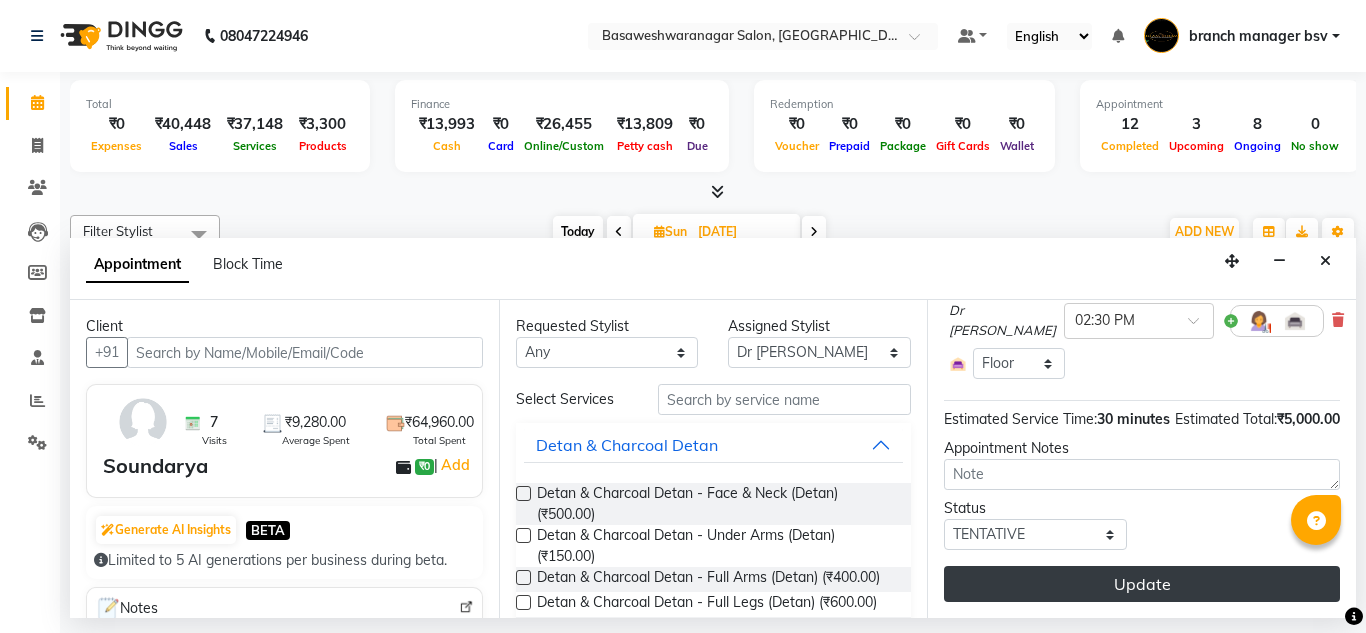 click on "Update" at bounding box center (1142, 584) 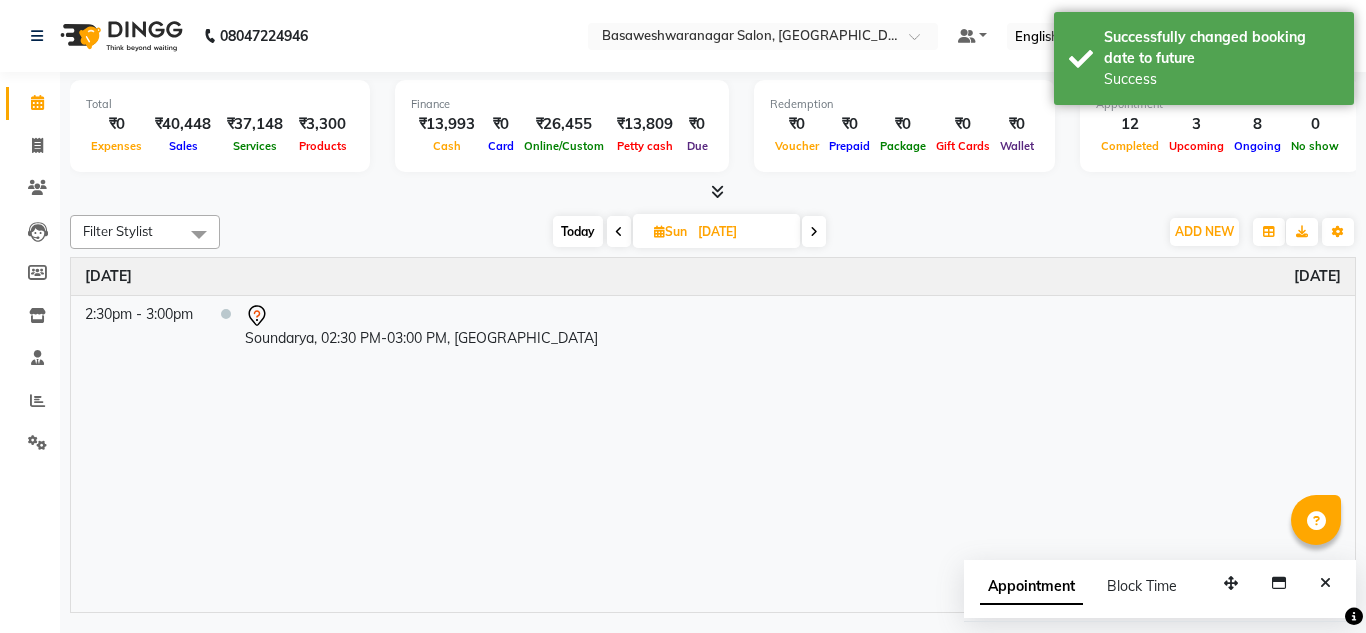 click on "Today" at bounding box center [578, 231] 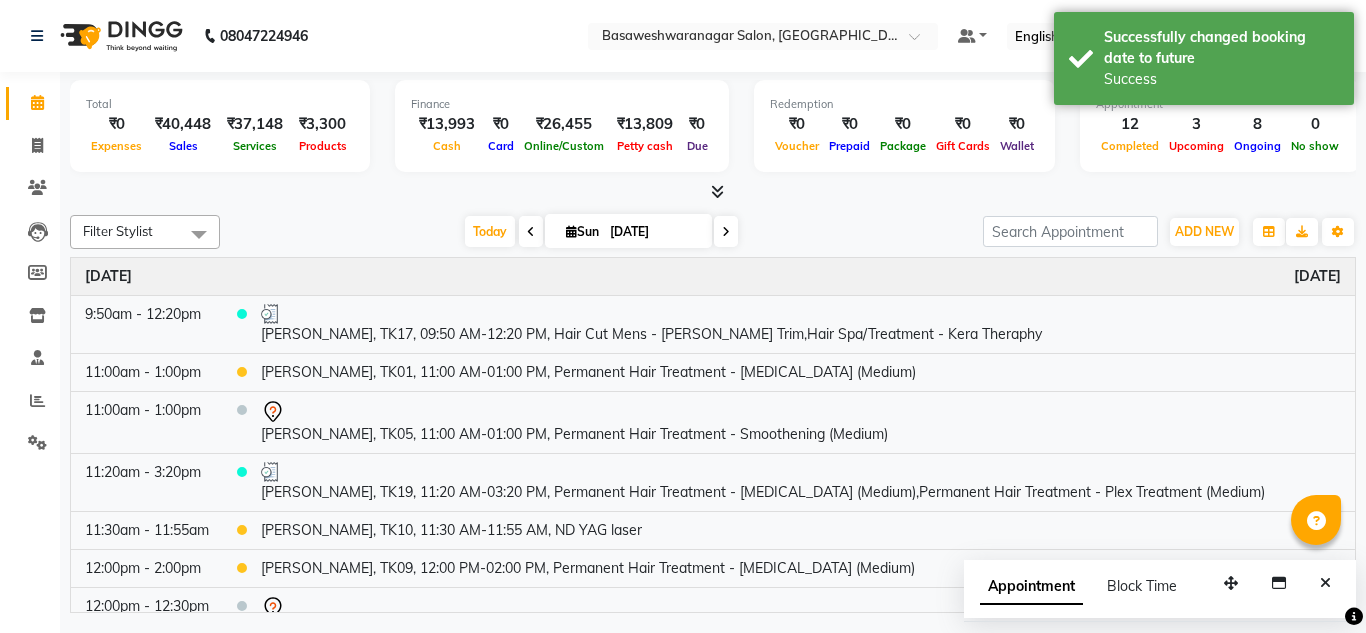 click at bounding box center [726, 231] 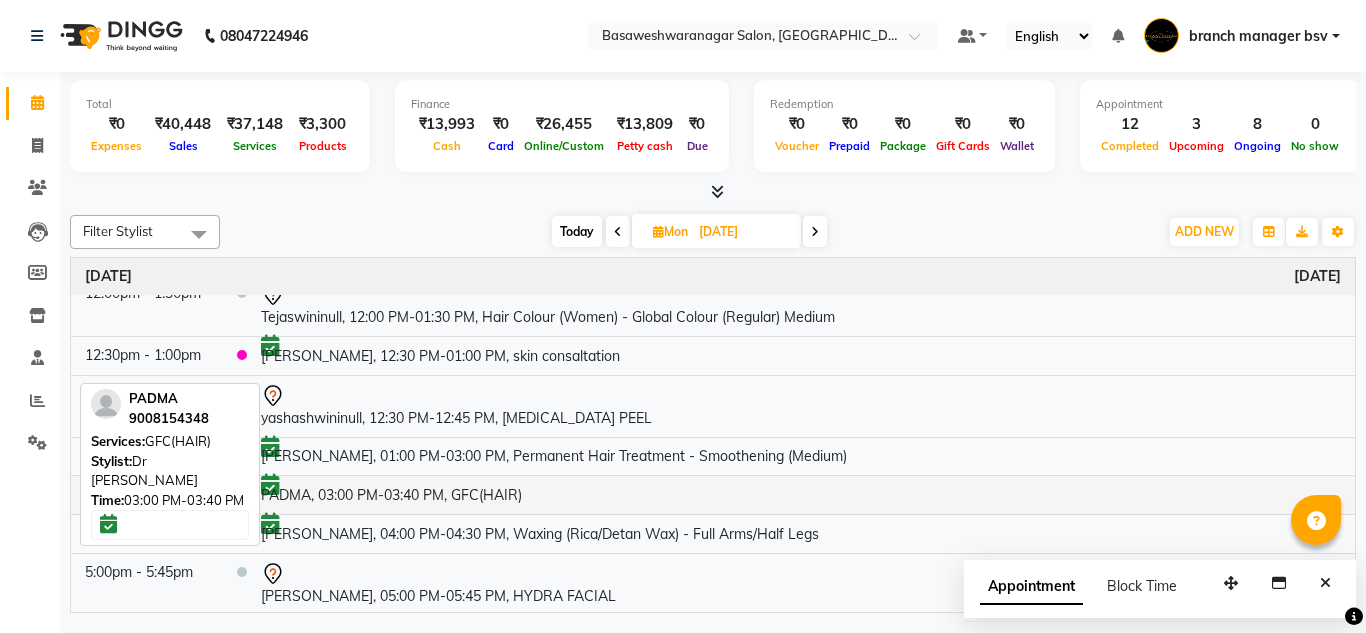 scroll, scrollTop: 125, scrollLeft: 0, axis: vertical 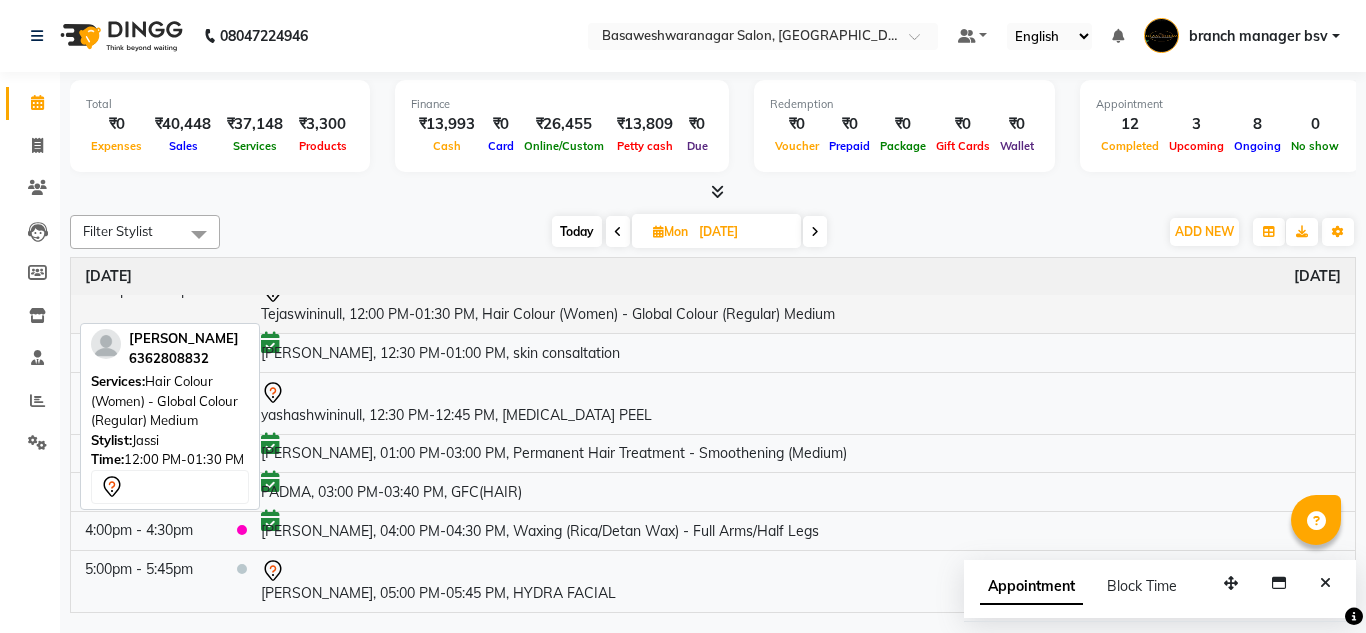 click on "Tejaswininull, 12:00 PM-01:30 PM, Hair Colour (Women) - Global Colour (Regular) Medium" at bounding box center (801, 302) 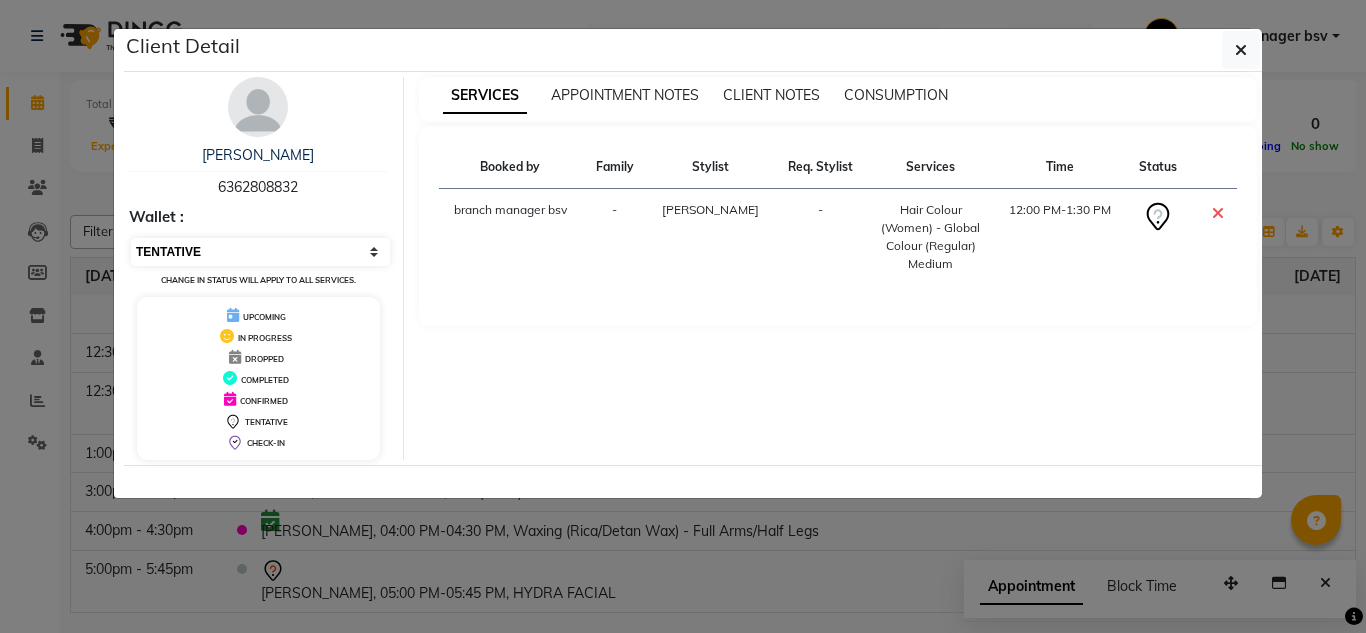 click on "Select CONFIRMED TENTATIVE" at bounding box center [260, 252] 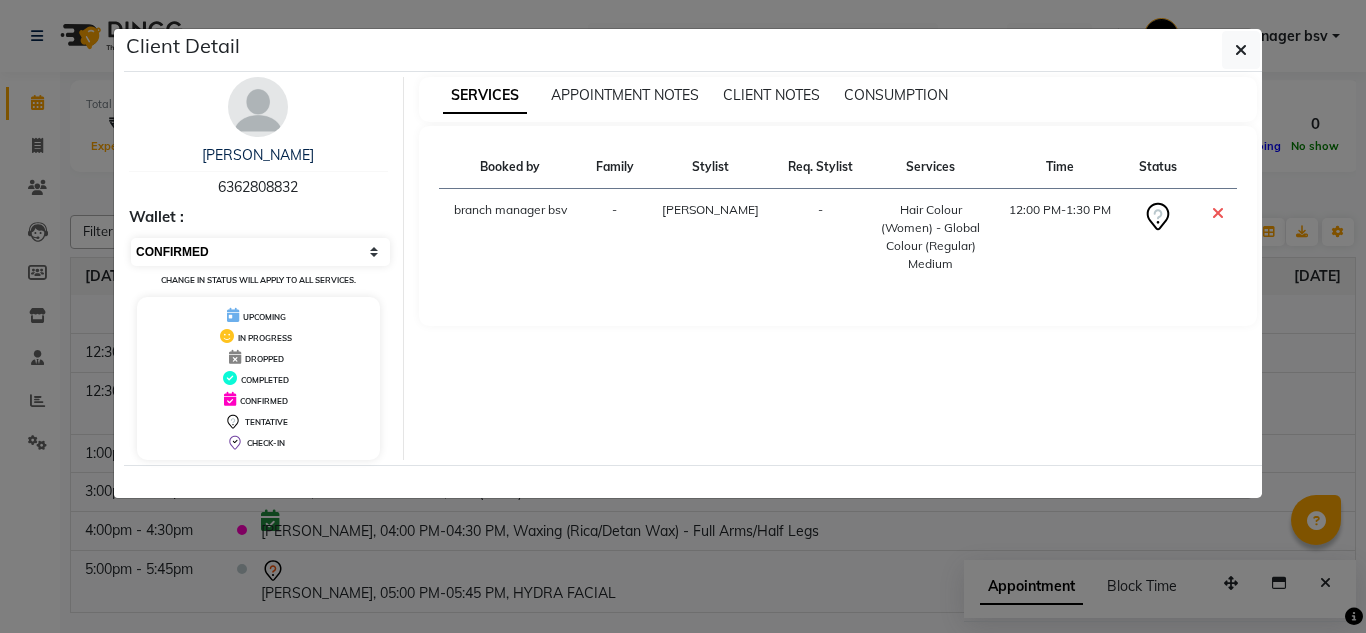 click on "Select CONFIRMED TENTATIVE" at bounding box center [260, 252] 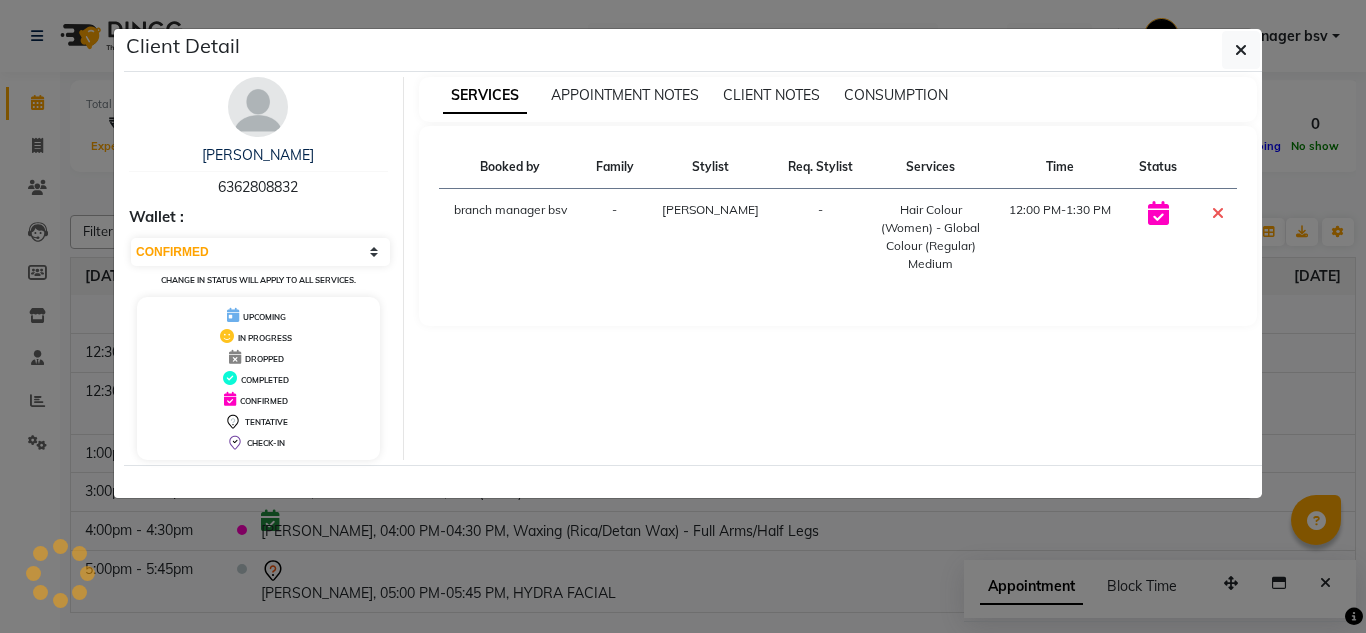 click on "Client Detail  Tejaswini    6362808832 Wallet : Select CONFIRMED TENTATIVE Change in status will apply to all services. UPCOMING IN PROGRESS DROPPED COMPLETED CONFIRMED TENTATIVE CHECK-IN SERVICES APPOINTMENT NOTES CLIENT NOTES CONSUMPTION Booked by Family Stylist Req. Stylist Services Time Status  branch manager bsv  - JASSI -  Hair Colour (Women) - Global Colour (Regular) Medium   12:00 PM-1:30 PM" 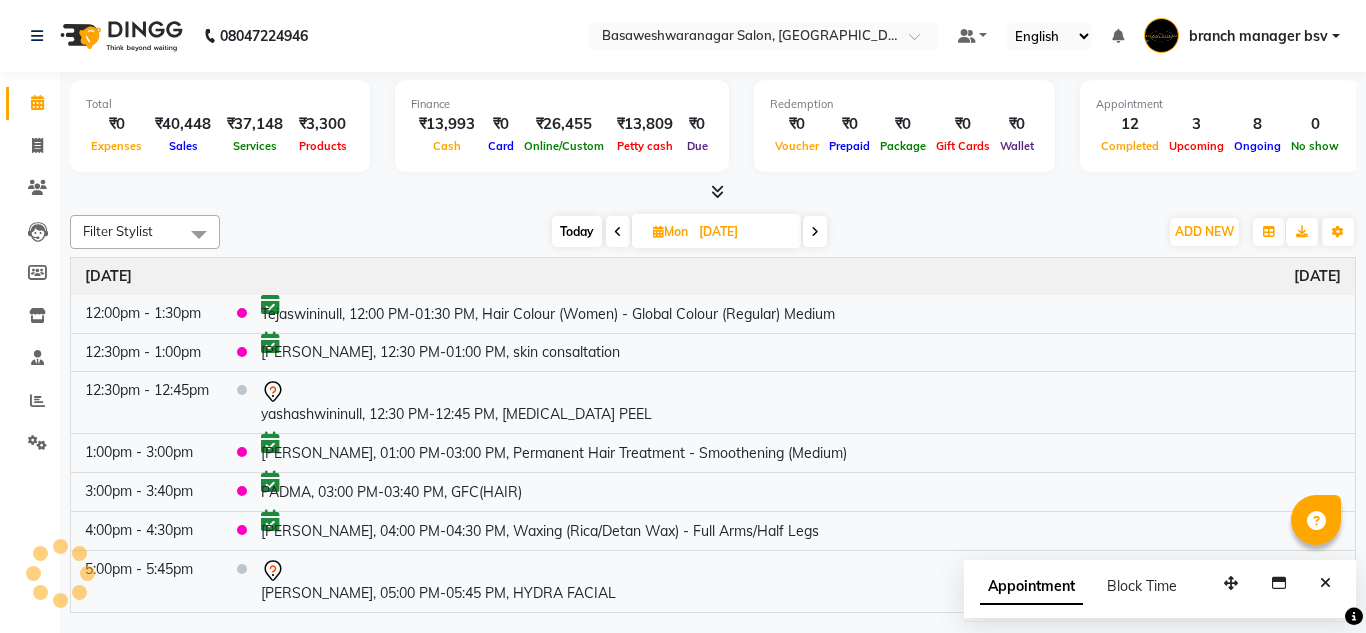 scroll, scrollTop: 102, scrollLeft: 0, axis: vertical 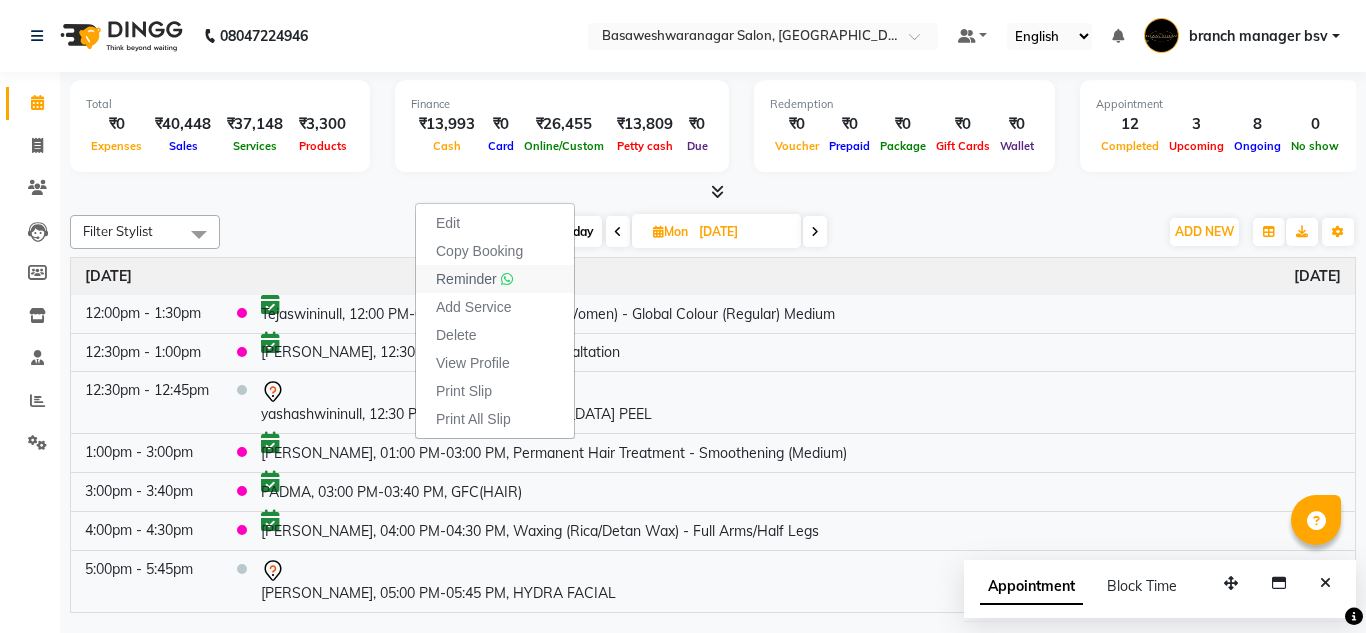 click on "Reminder" at bounding box center [466, 279] 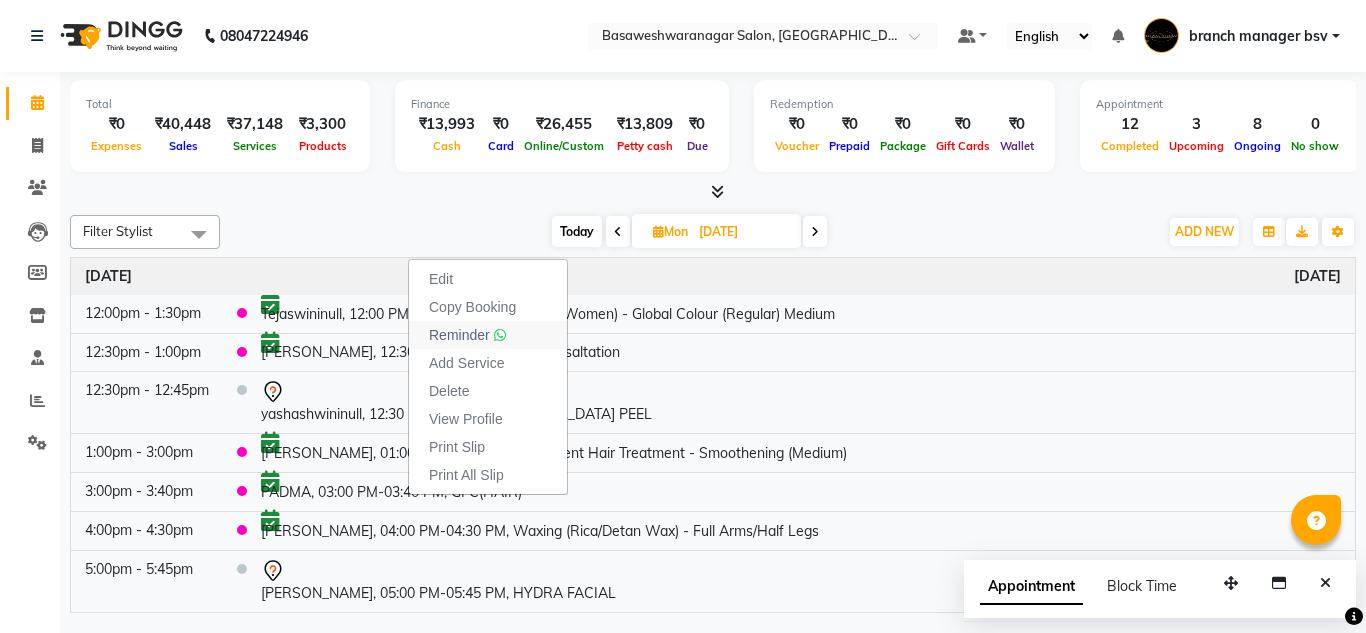 click on "Reminder" at bounding box center [459, 335] 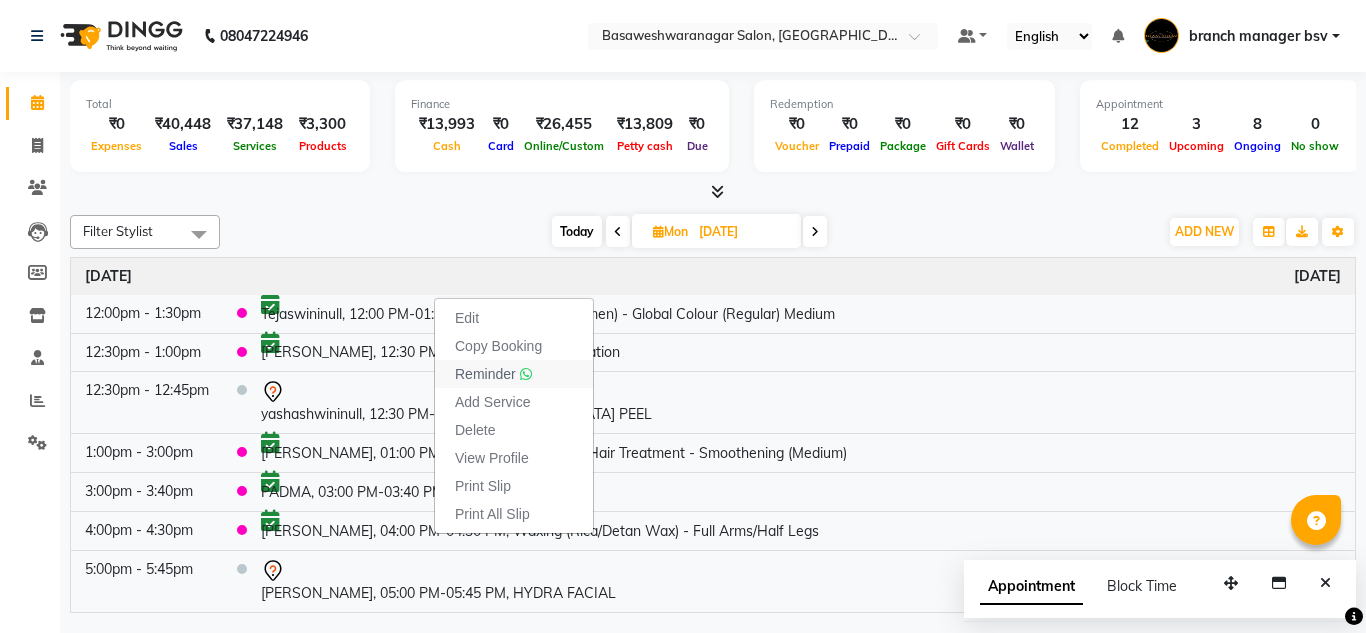 click on "Reminder" at bounding box center [485, 374] 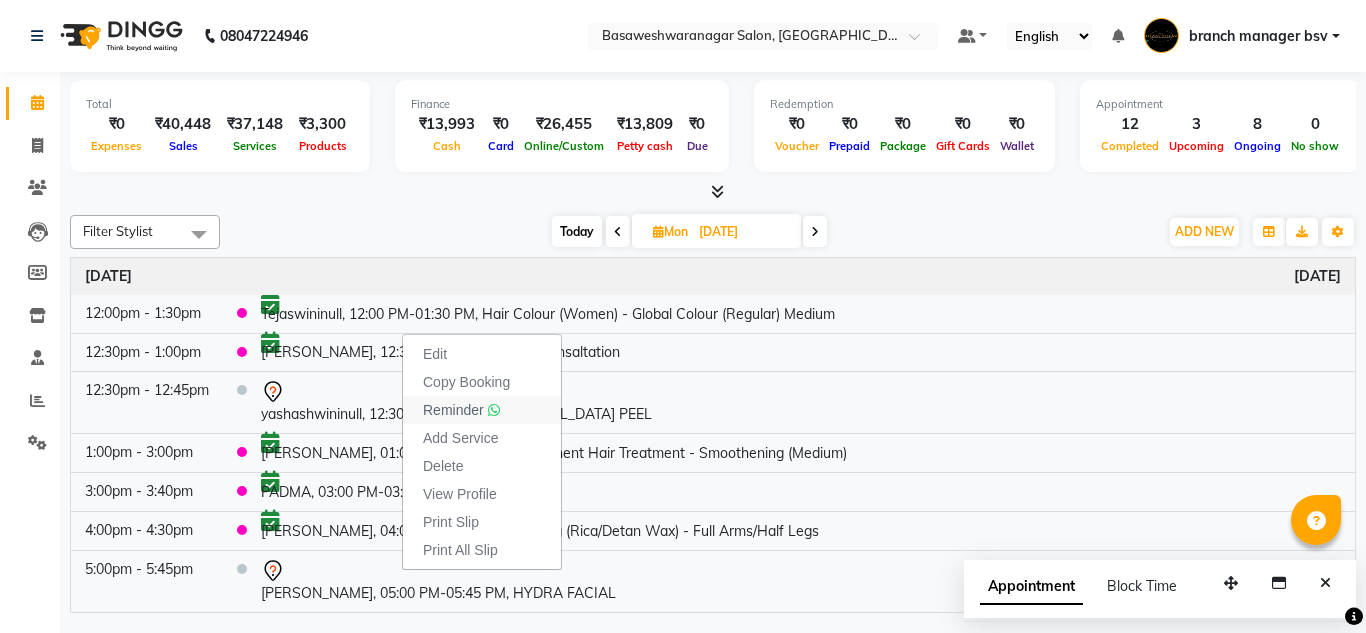 click at bounding box center [494, 410] 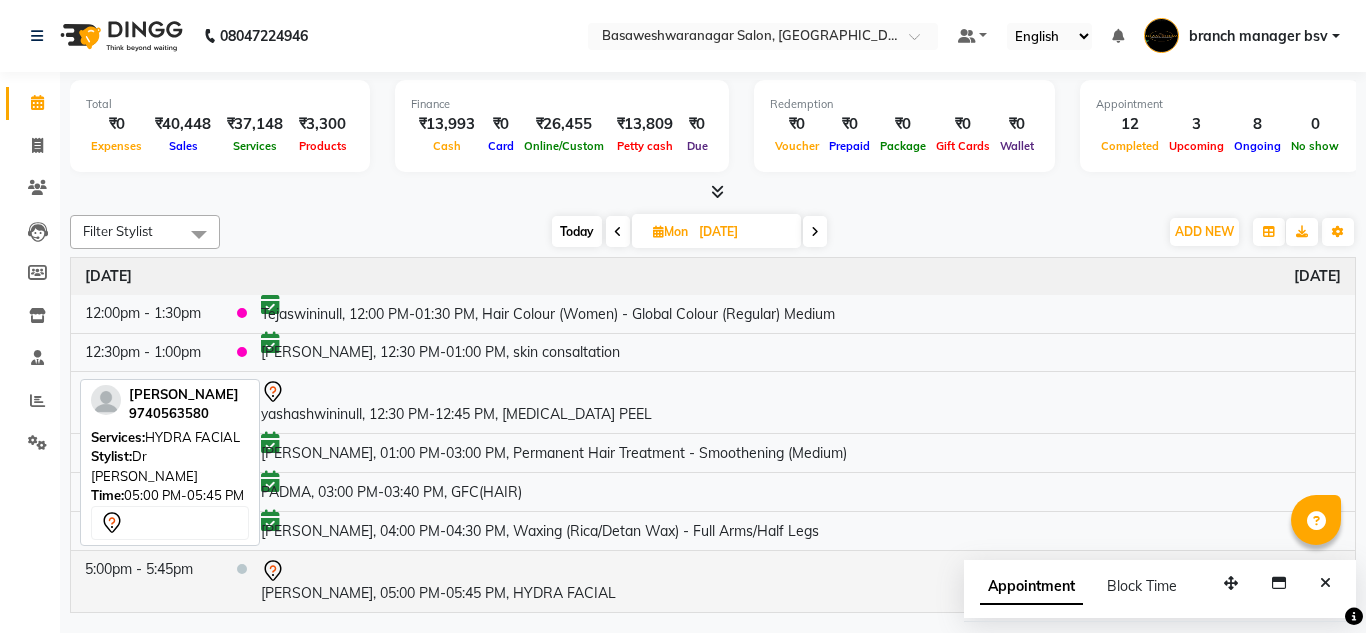 click on "vindhya, 05:00 PM-05:45 PM, HYDRA FACIAL" at bounding box center [801, 582] 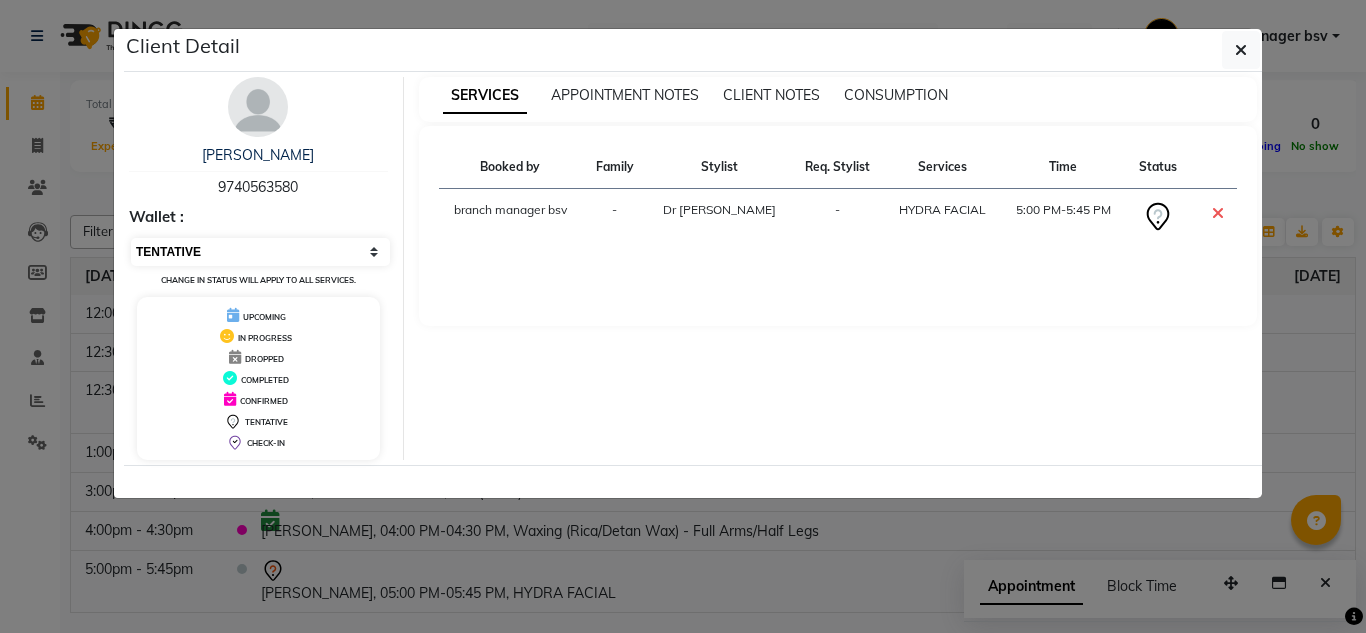 click on "Select CONFIRMED TENTATIVE" at bounding box center [260, 252] 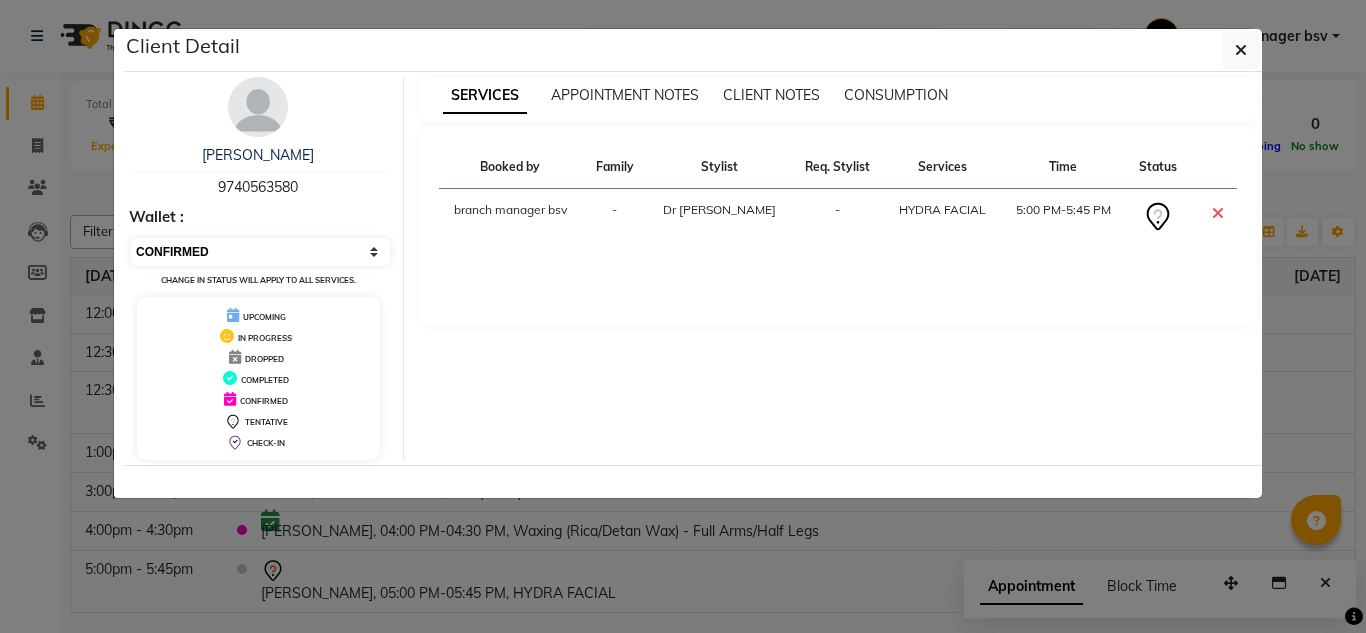 click on "Select CONFIRMED TENTATIVE" at bounding box center (260, 252) 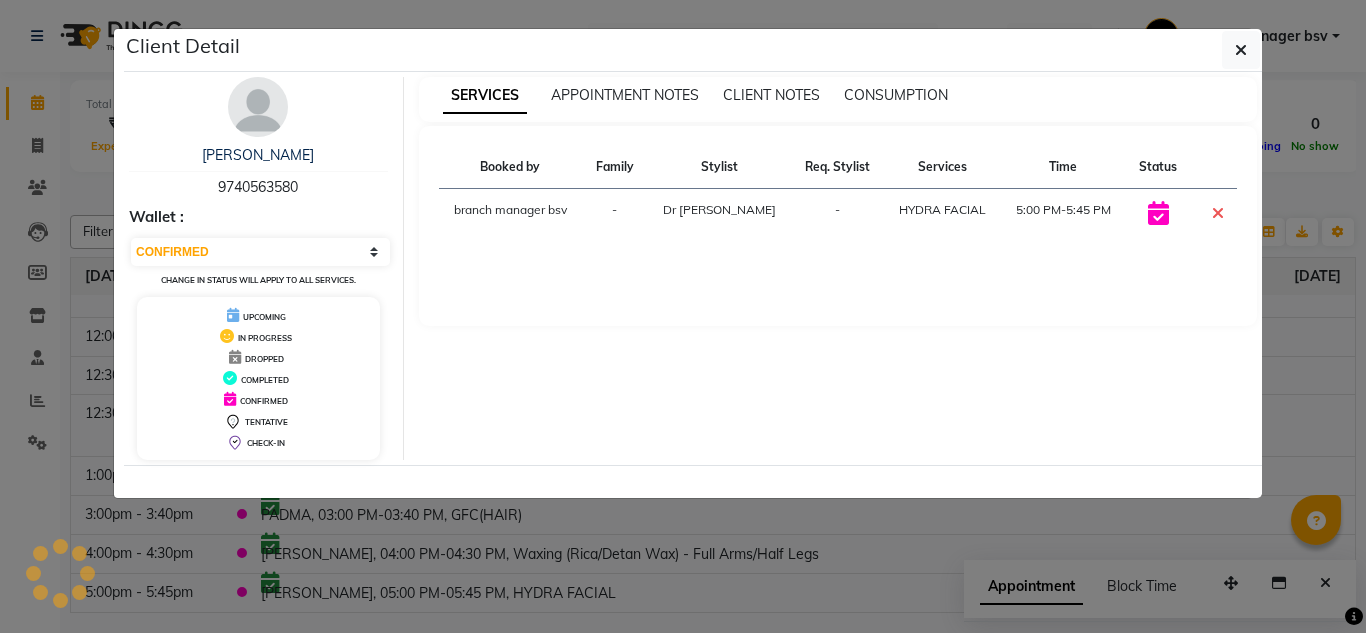 scroll, scrollTop: 79, scrollLeft: 0, axis: vertical 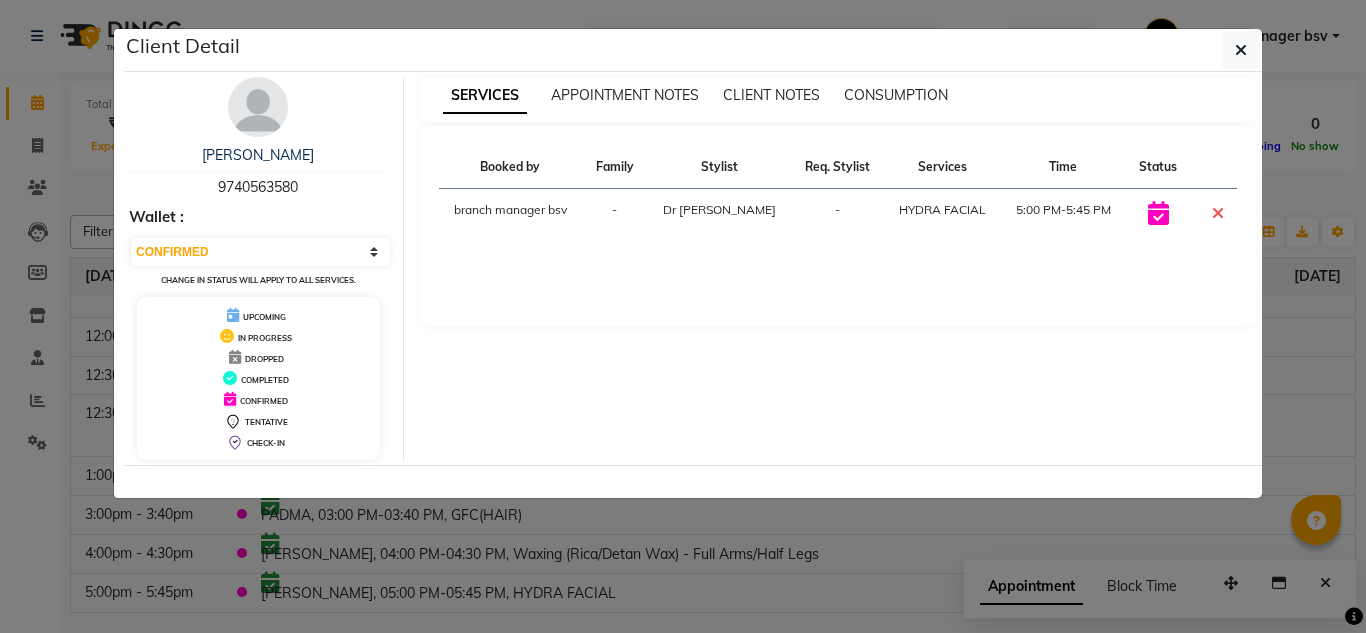 click on "Client Detail  vindhya    9740563580 Wallet : Select CONFIRMED TENTATIVE Change in status will apply to all services. UPCOMING IN PROGRESS DROPPED COMPLETED CONFIRMED TENTATIVE CHECK-IN SERVICES APPOINTMENT NOTES CLIENT NOTES CONSUMPTION Booked by Family Stylist Req. Stylist Services Time Status  branch manager bsv  - Dr mehzabin -  HYDRA FACIAL   5:00 PM-5:45 PM" 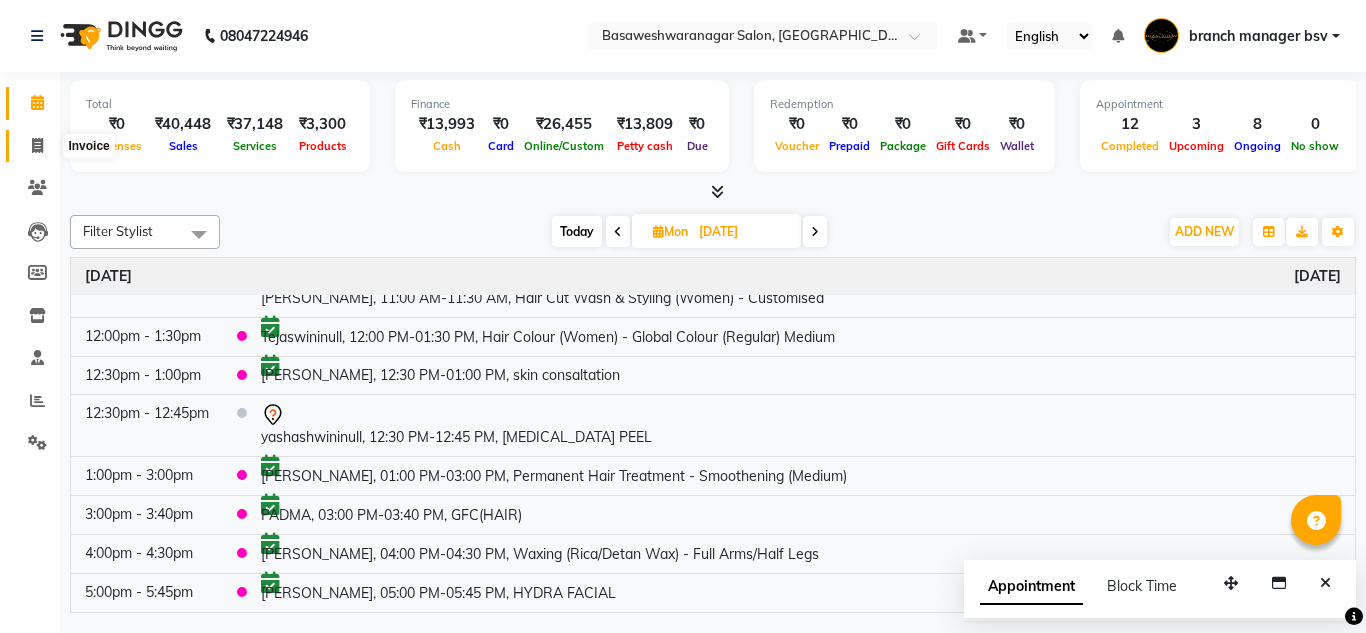 click 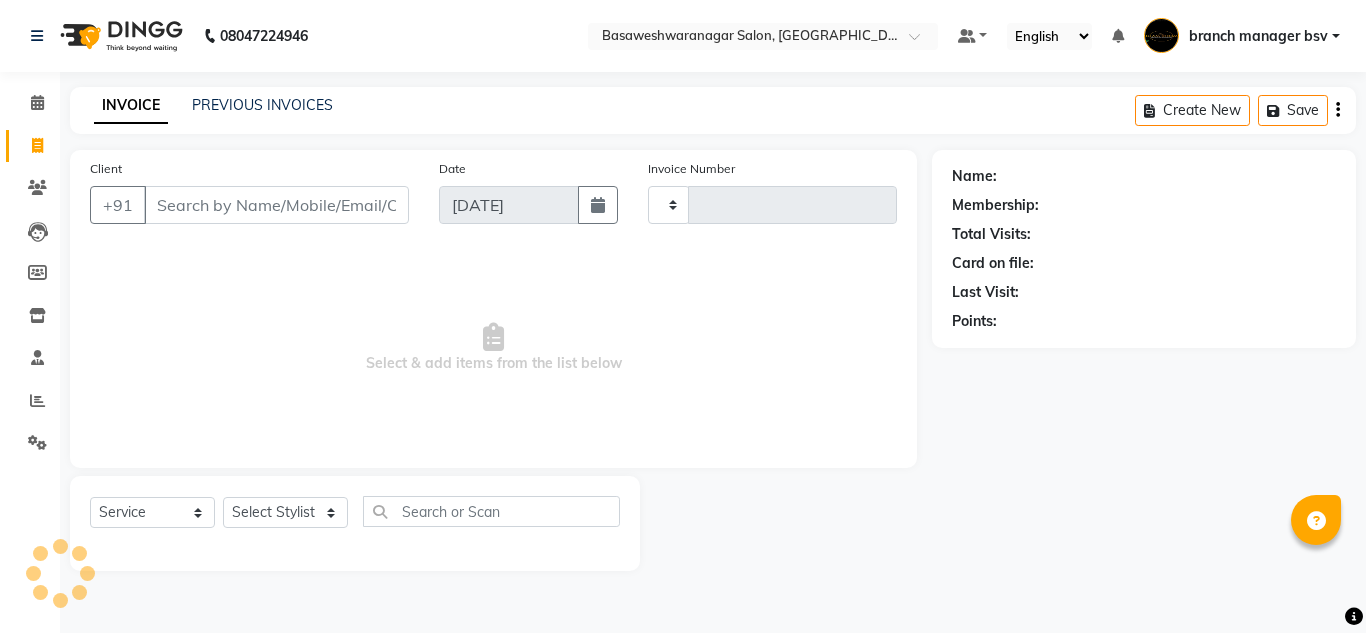 type on "0682" 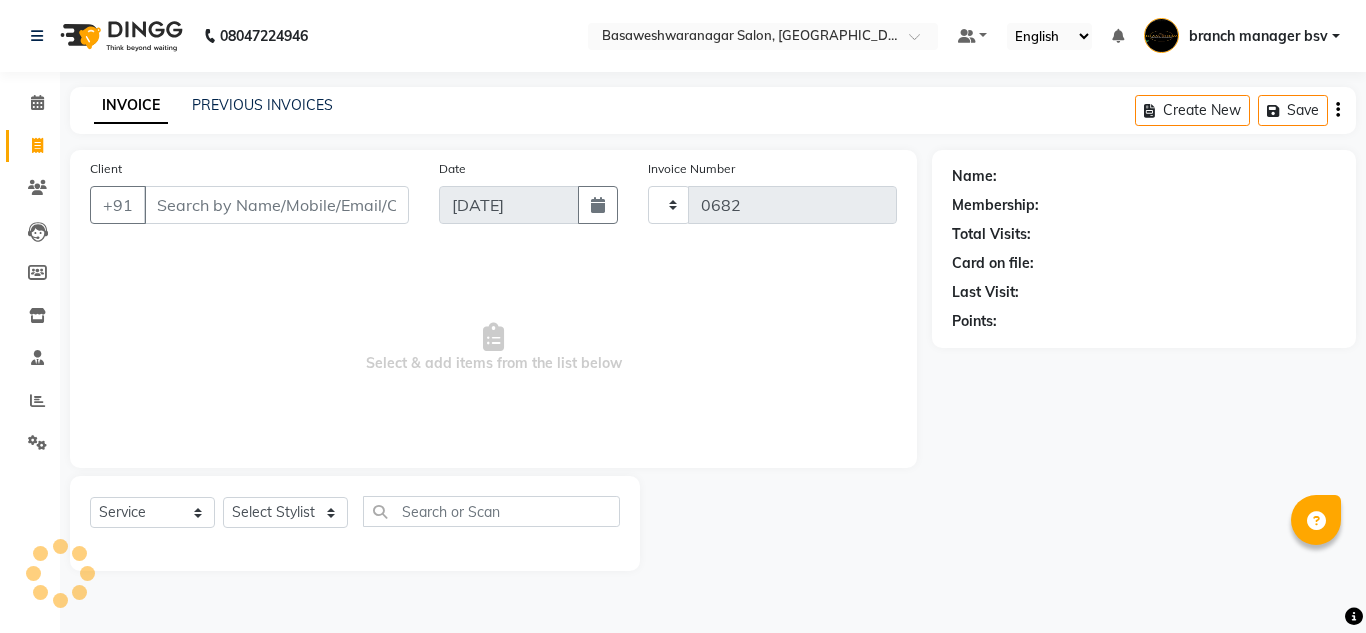 select on "842" 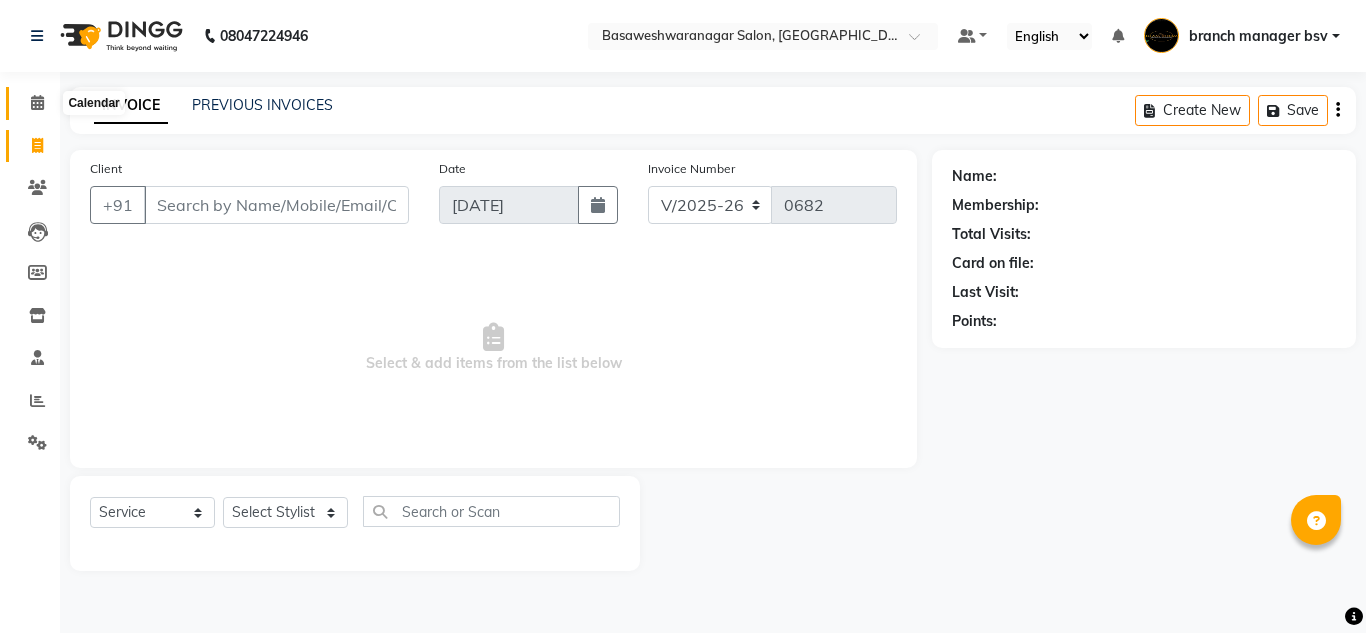click 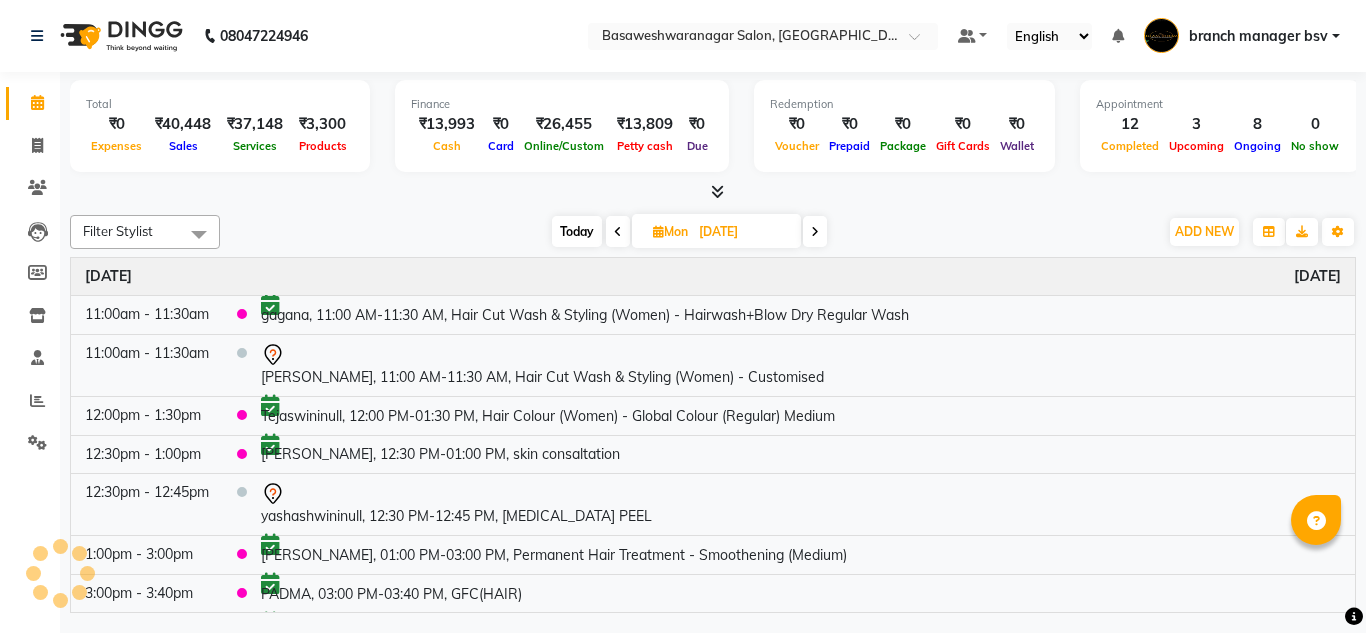 click on "Filter Stylist Select All ashwini branch manager bsv Dr mehzabin Dr.Jabin GURISH JASSI Jayshree Navya pooja accounts PRATIK RAJEESHA Rasna Sanskruthi shangnimwom SMIRTI SUMITH SUNITHA SUNNY Tanveer  TEZZ The Glam Room theja Trishna urmi Today  Mon 14-07-2025 Toggle Dropdown Add Appointment Add Invoice Add Expense Add Attendance Add Client Add Transaction Toggle Dropdown Add Appointment Add Invoice Add Expense Add Attendance Add Client ADD NEW Toggle Dropdown Add Appointment Add Invoice Add Expense Add Attendance Add Client Add Transaction Filter Stylist Select All ashwini branch manager bsv Dr mehzabin Dr.Jabin GURISH JASSI Jayshree Navya pooja accounts PRATIK RAJEESHA Rasna Sanskruthi shangnimwom SMIRTI SUMITH SUNITHA SUNNY Tanveer  TEZZ The Glam Room theja Trishna urmi Group By  Staff View   Room View  View as Vertical  Vertical - Week View  Horizontal  Horizontal - Week View  List  Toggle Dropdown Calendar Settings Manage Tags   Arrange Stylists   Reset Stylists  Full Screen Appointment Form Zoom 100%" at bounding box center [713, 232] 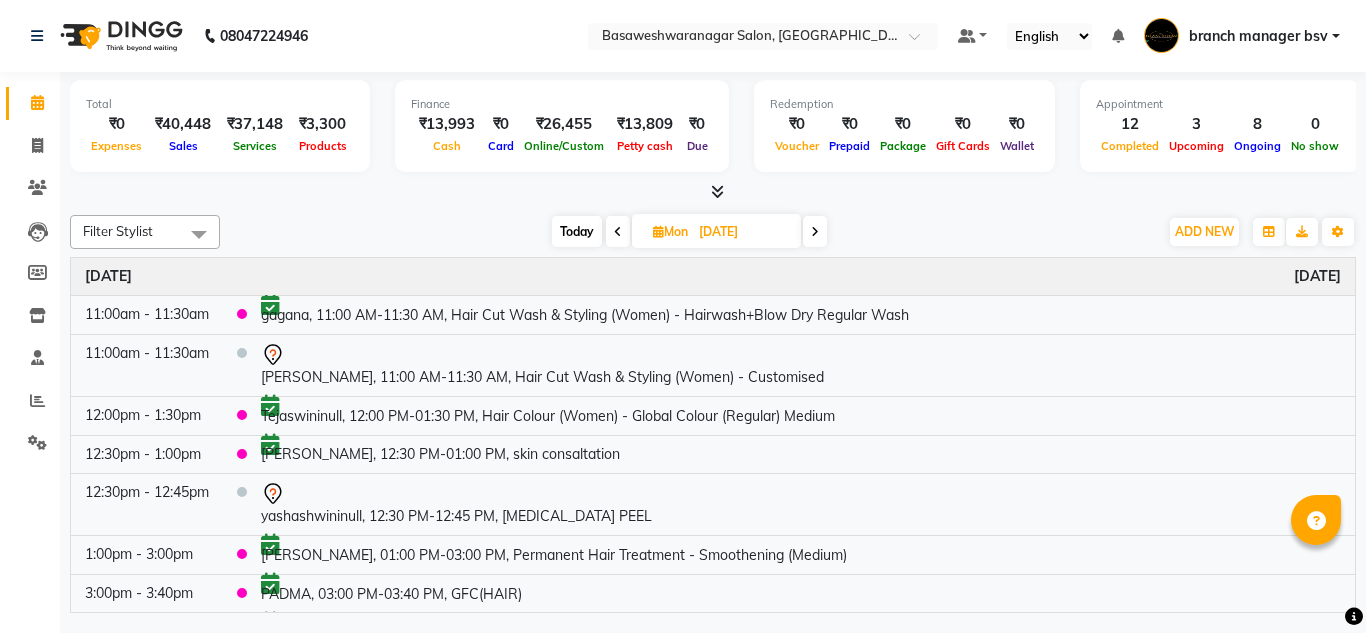 click on "Today" at bounding box center (577, 231) 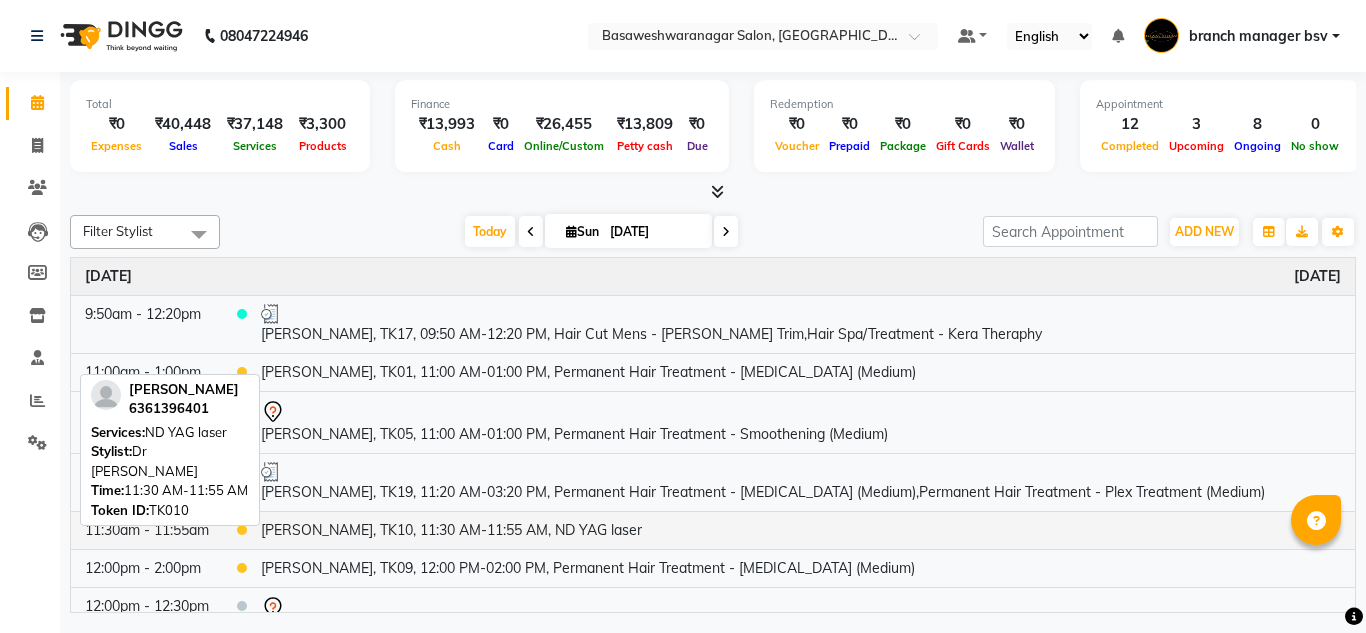 click on "[PERSON_NAME], TK10, 11:30 AM-11:55 AM, ND YAG laser" at bounding box center (801, 530) 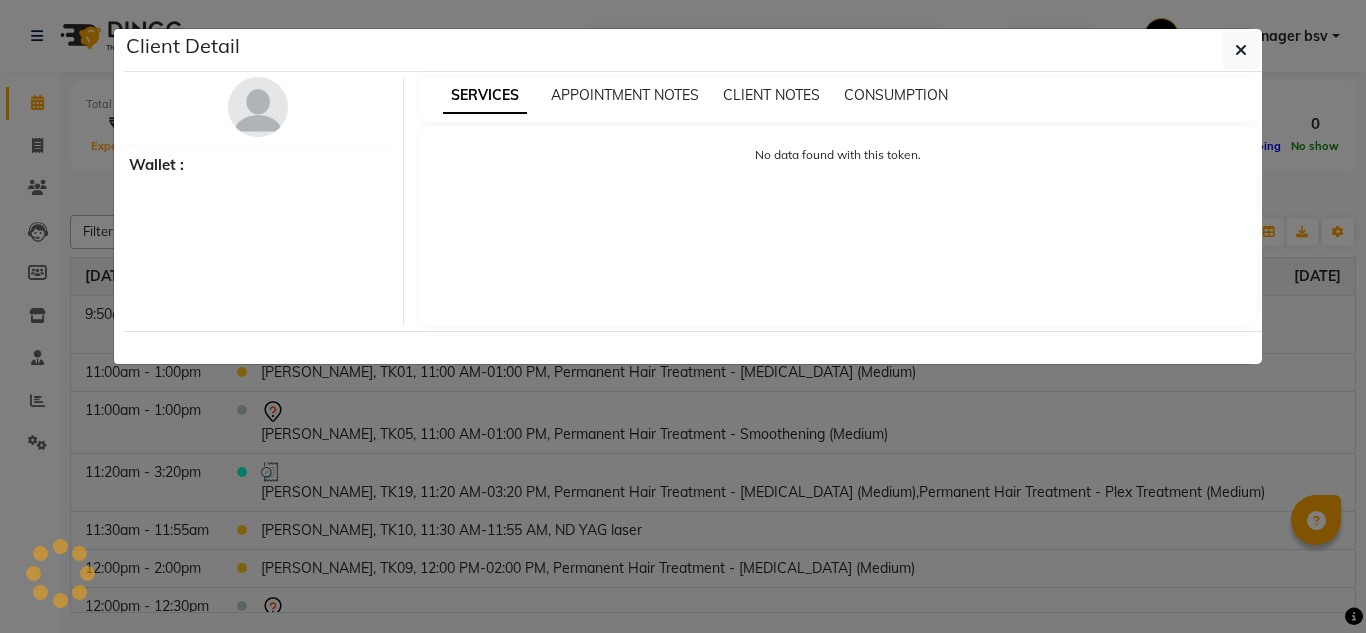 select on "1" 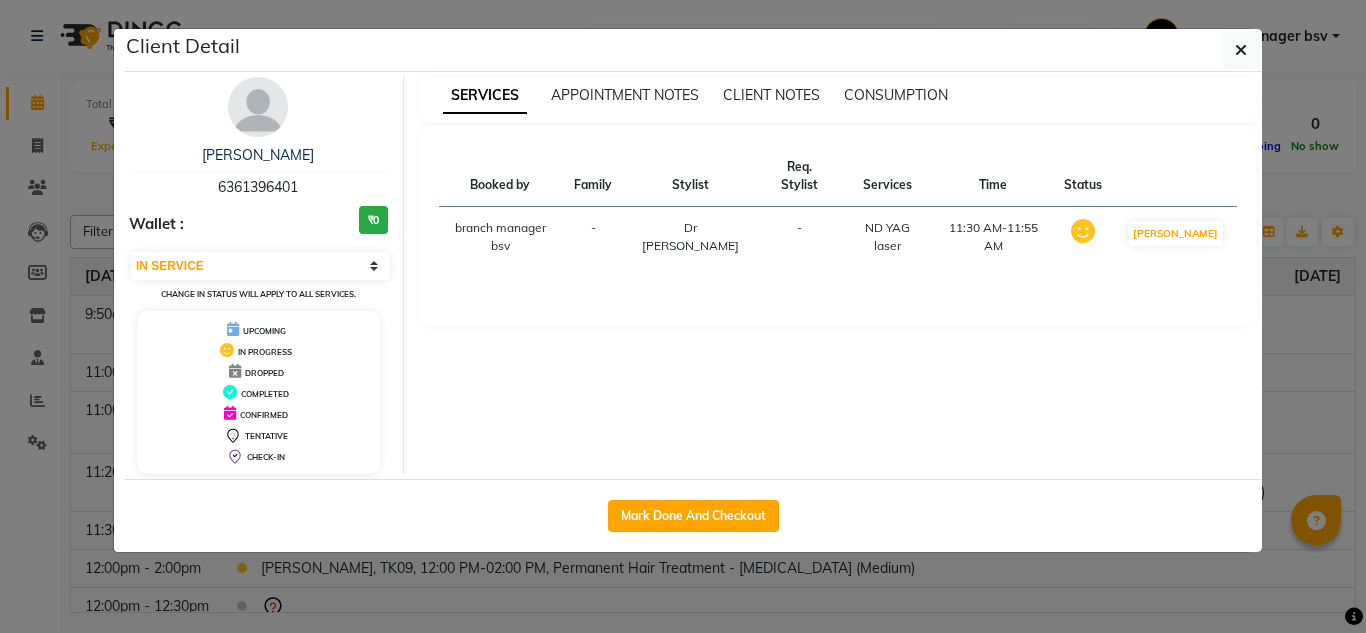 click on "6361396401" at bounding box center [258, 187] 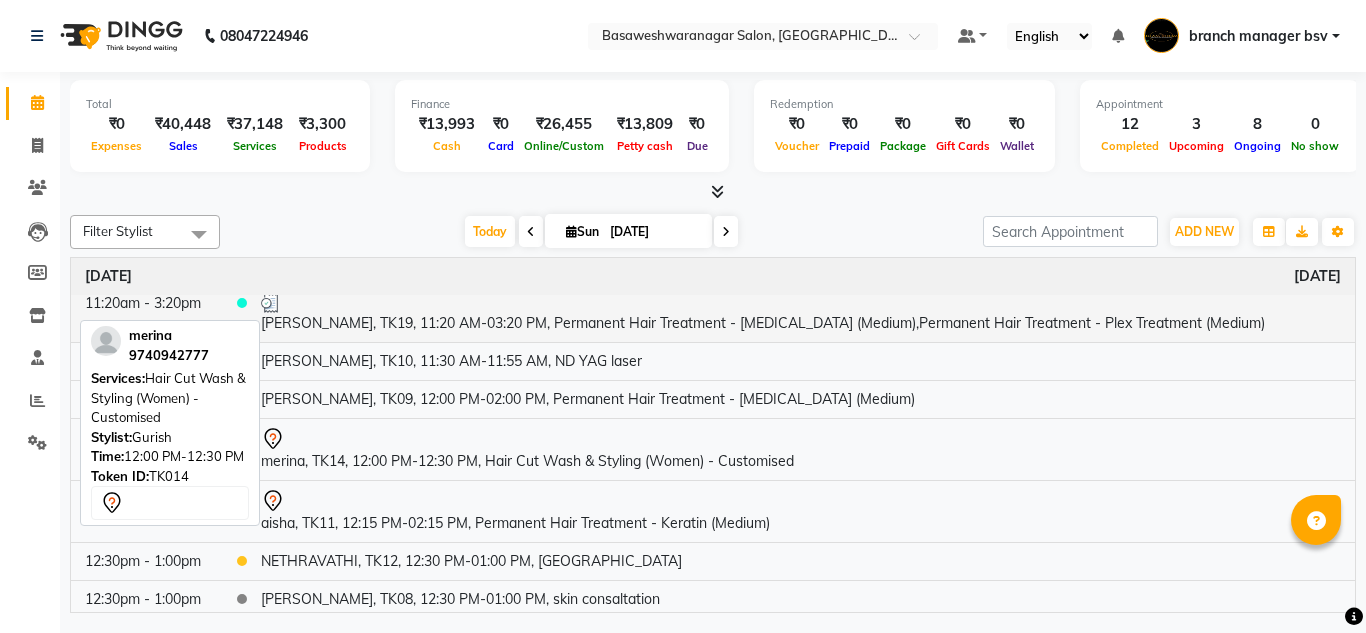 scroll, scrollTop: 184, scrollLeft: 0, axis: vertical 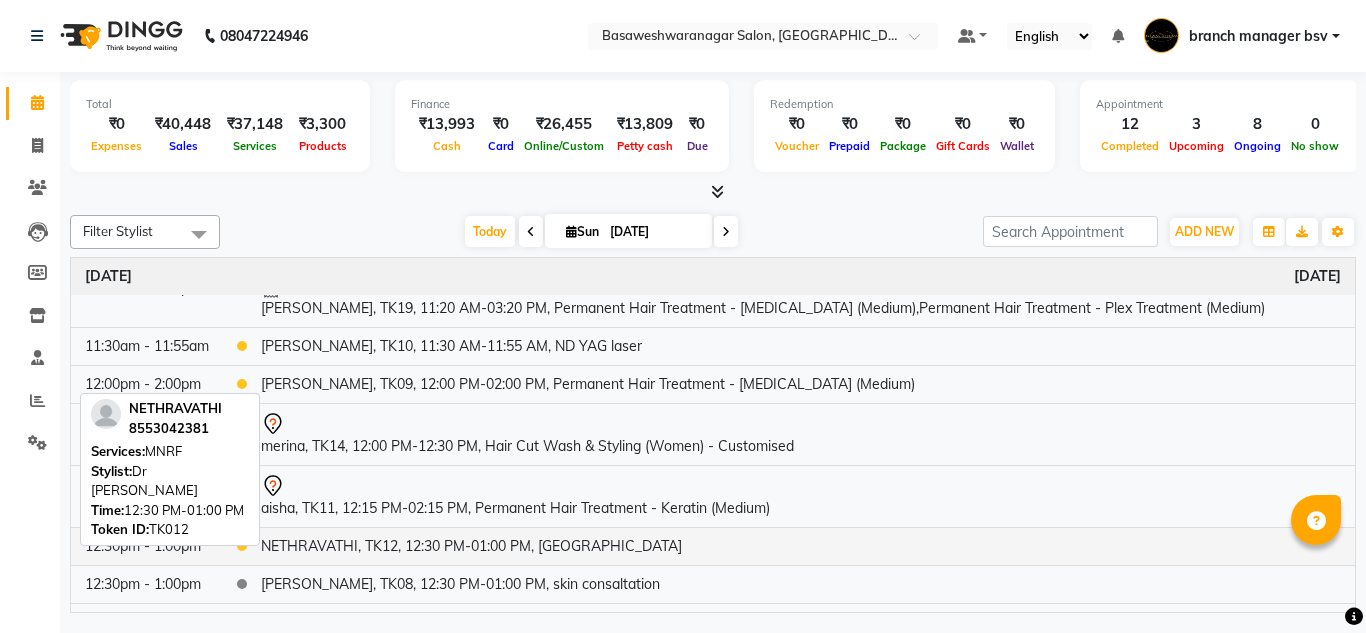 click on "NETHRAVATHI, TK12, 12:30 PM-01:00 PM, [GEOGRAPHIC_DATA]" at bounding box center [801, 546] 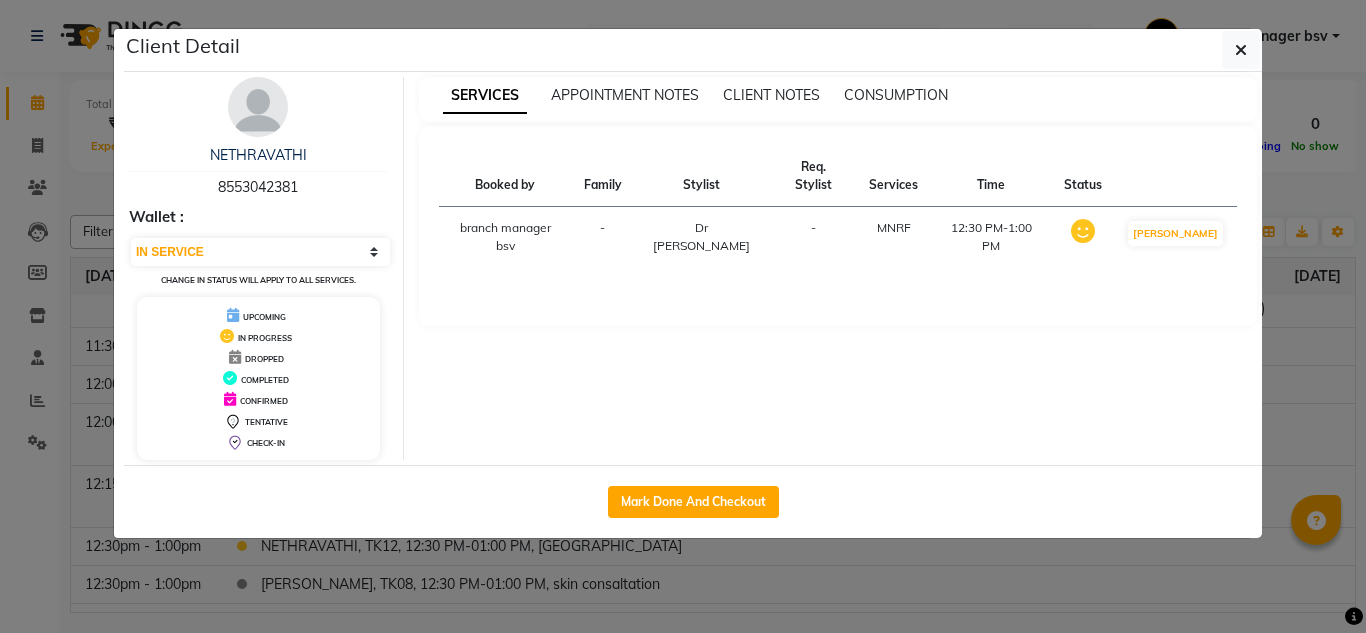 click on "8553042381" at bounding box center (258, 187) 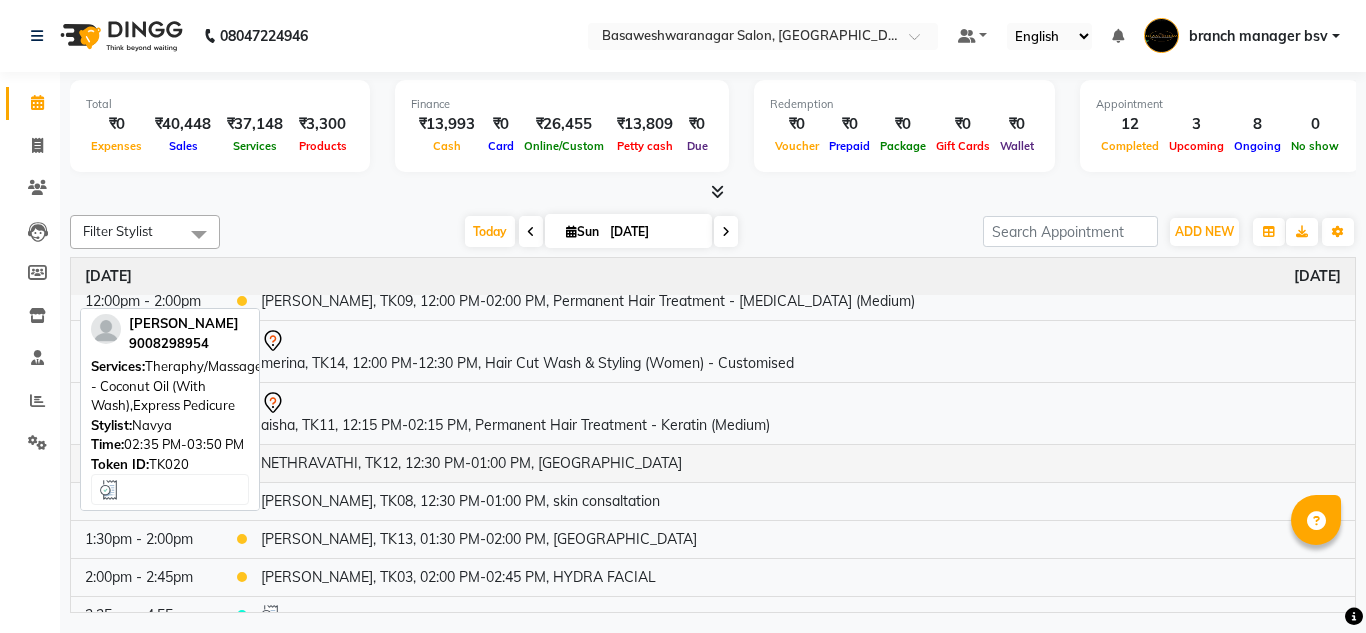 scroll, scrollTop: 266, scrollLeft: 0, axis: vertical 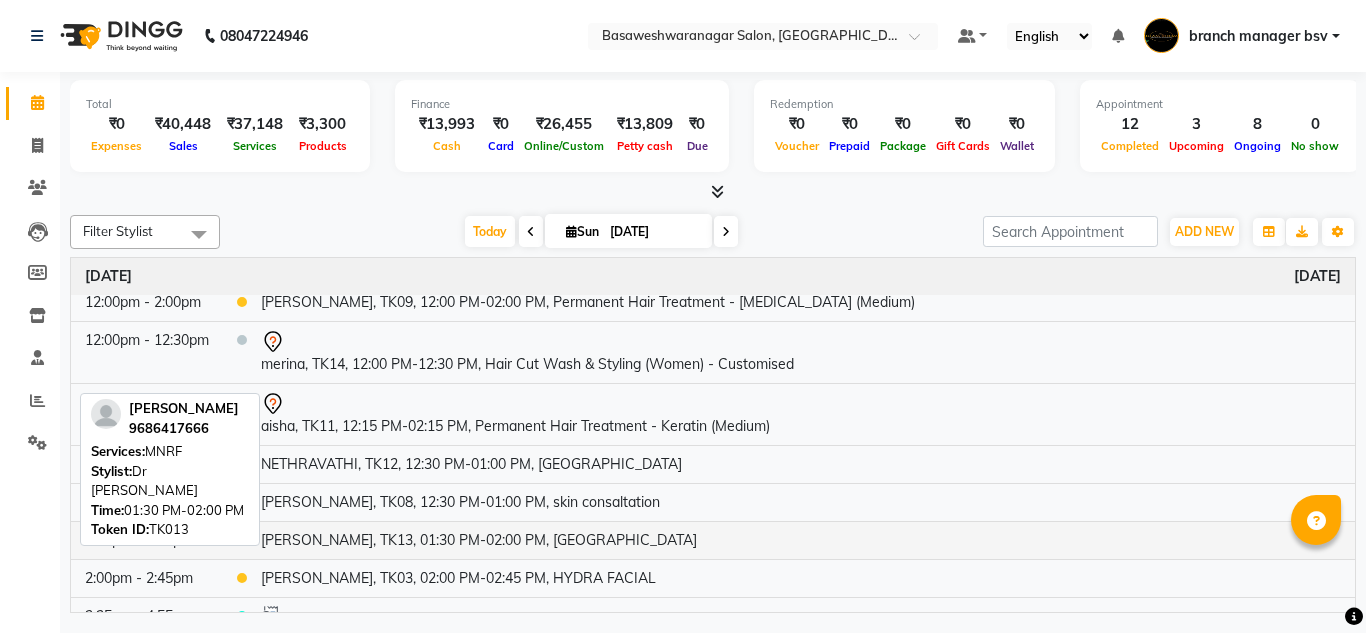 click on "[PERSON_NAME], TK13, 01:30 PM-02:00 PM, [GEOGRAPHIC_DATA]" at bounding box center [801, 540] 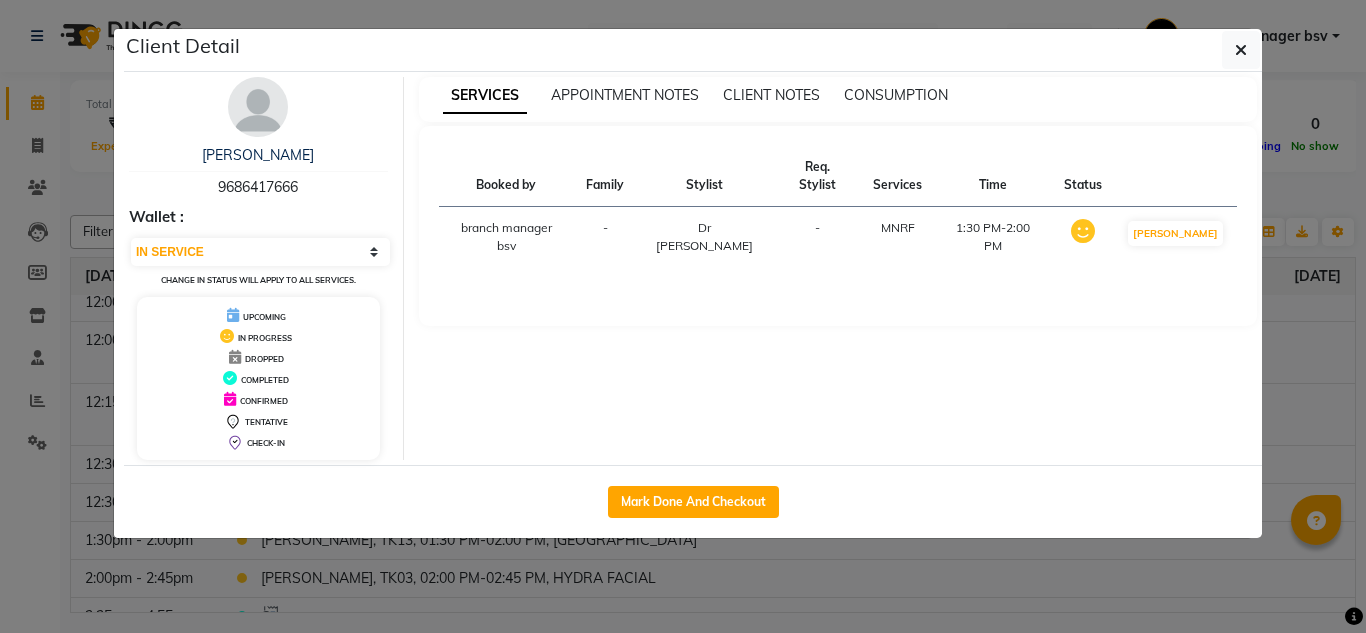 click on "9686417666" at bounding box center (258, 187) 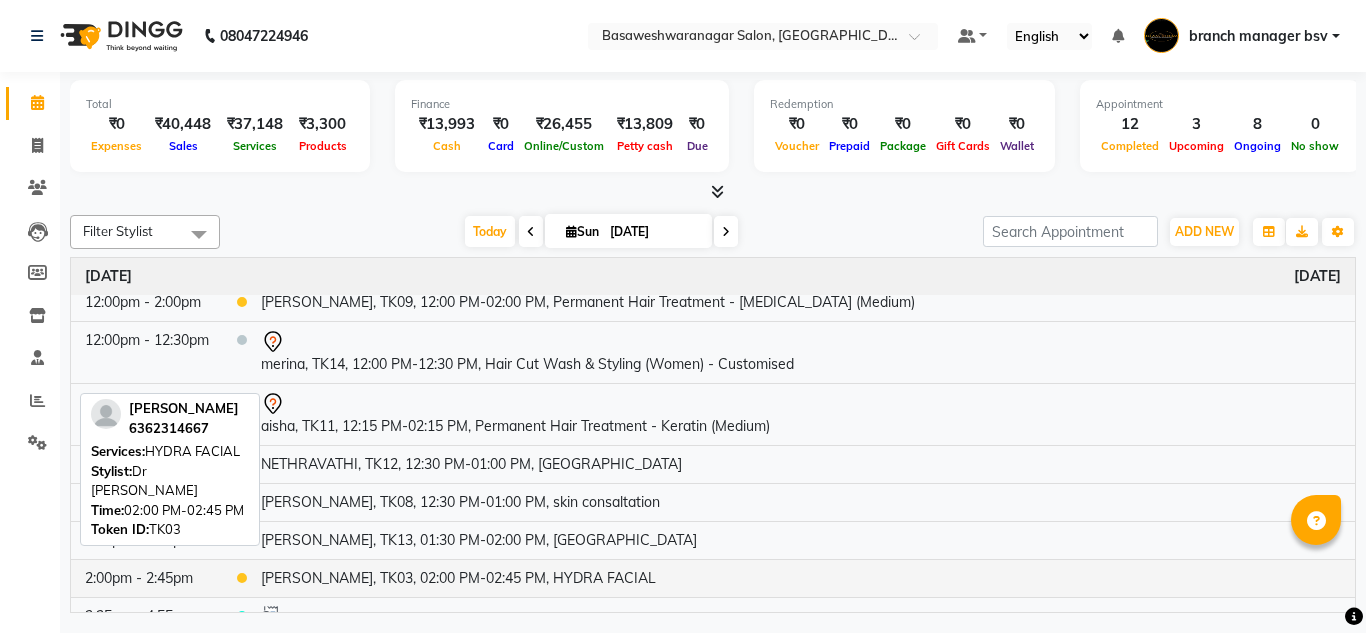 click on "[PERSON_NAME], TK03, 02:00 PM-02:45 PM, HYDRA FACIAL" at bounding box center [801, 578] 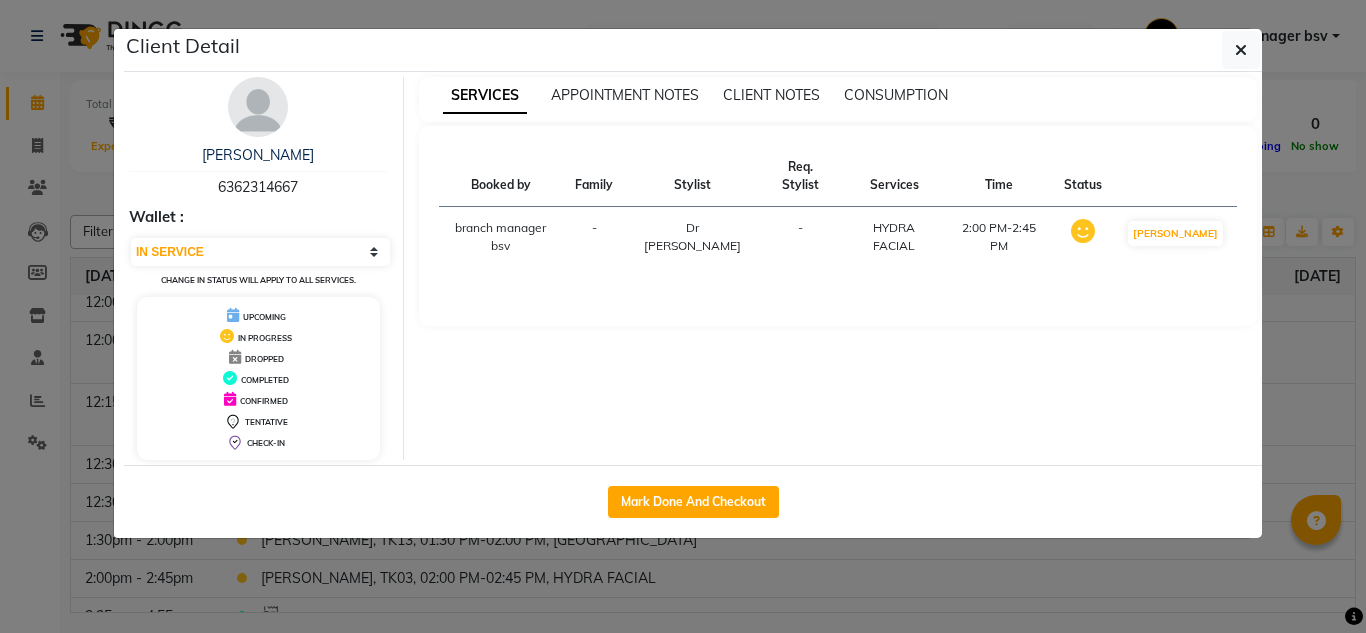 click on "6362314667" at bounding box center [258, 187] 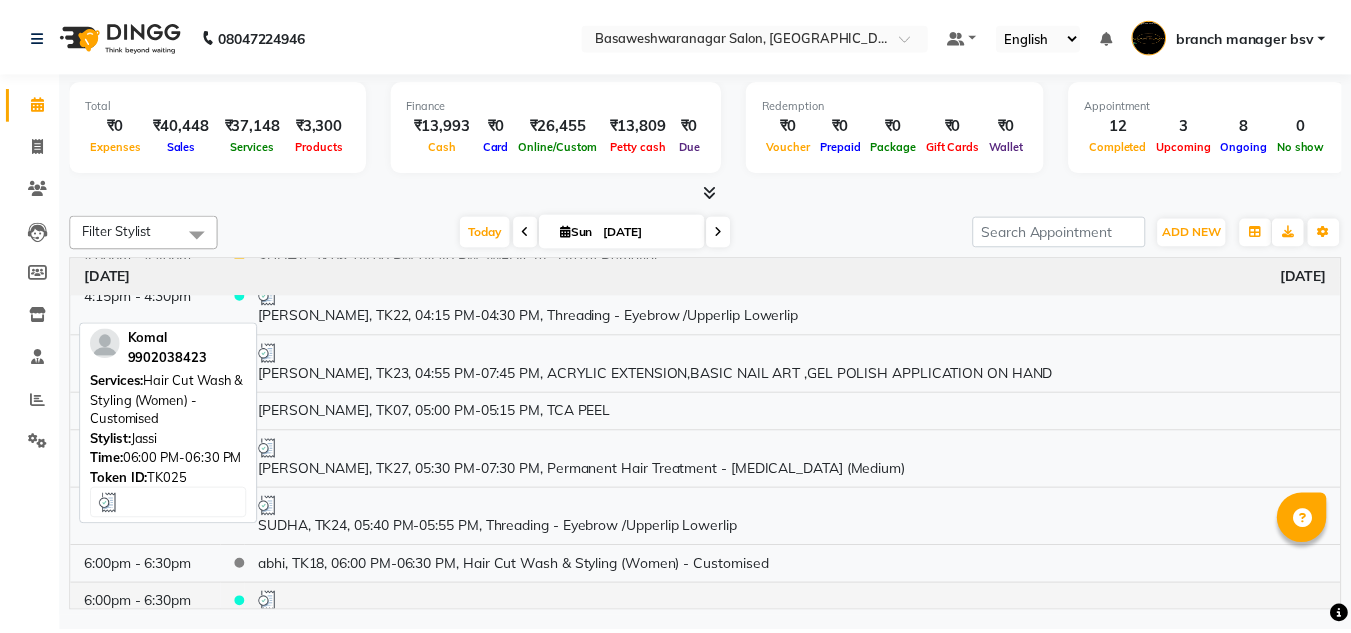scroll, scrollTop: 855, scrollLeft: 0, axis: vertical 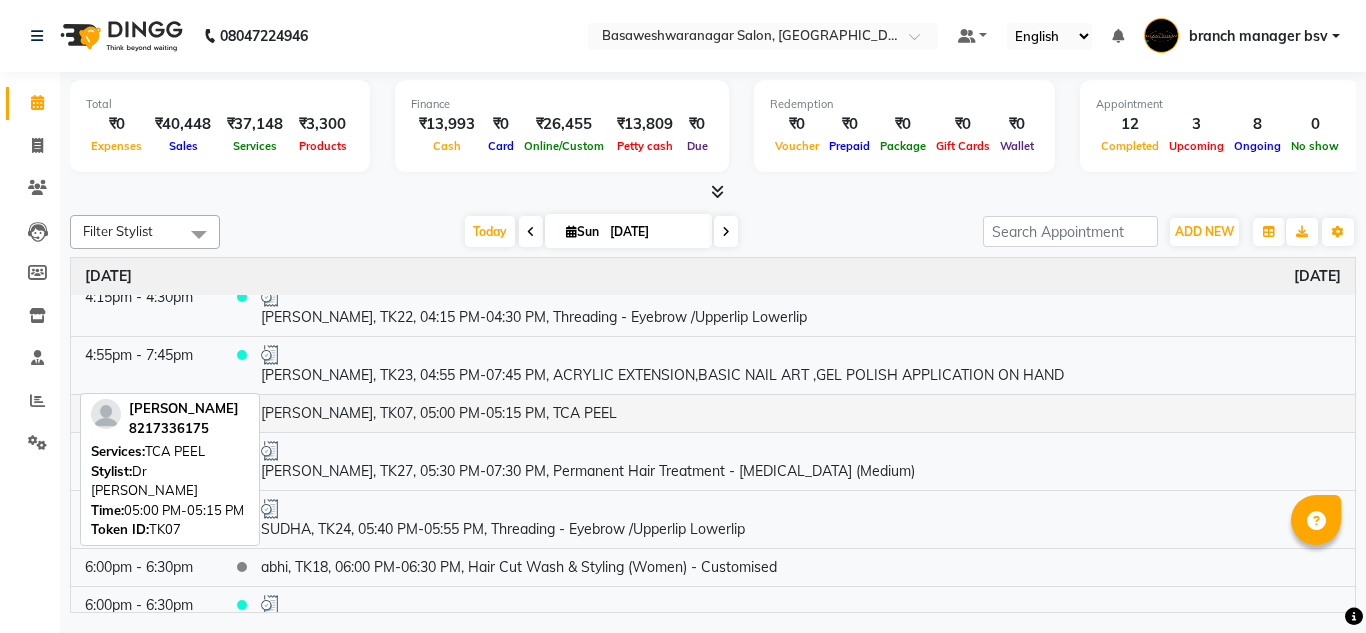 click on "[PERSON_NAME], TK07, 05:00 PM-05:15 PM, TCA PEEL" at bounding box center (801, 413) 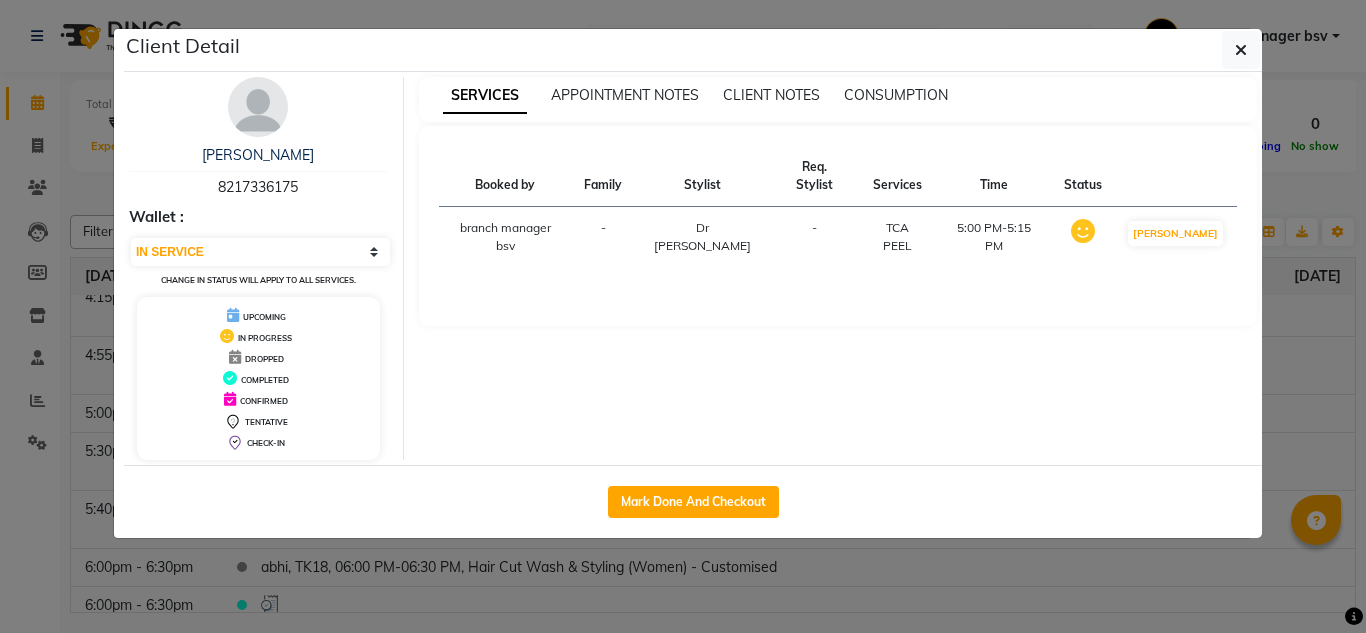 click on "8217336175" at bounding box center (258, 187) 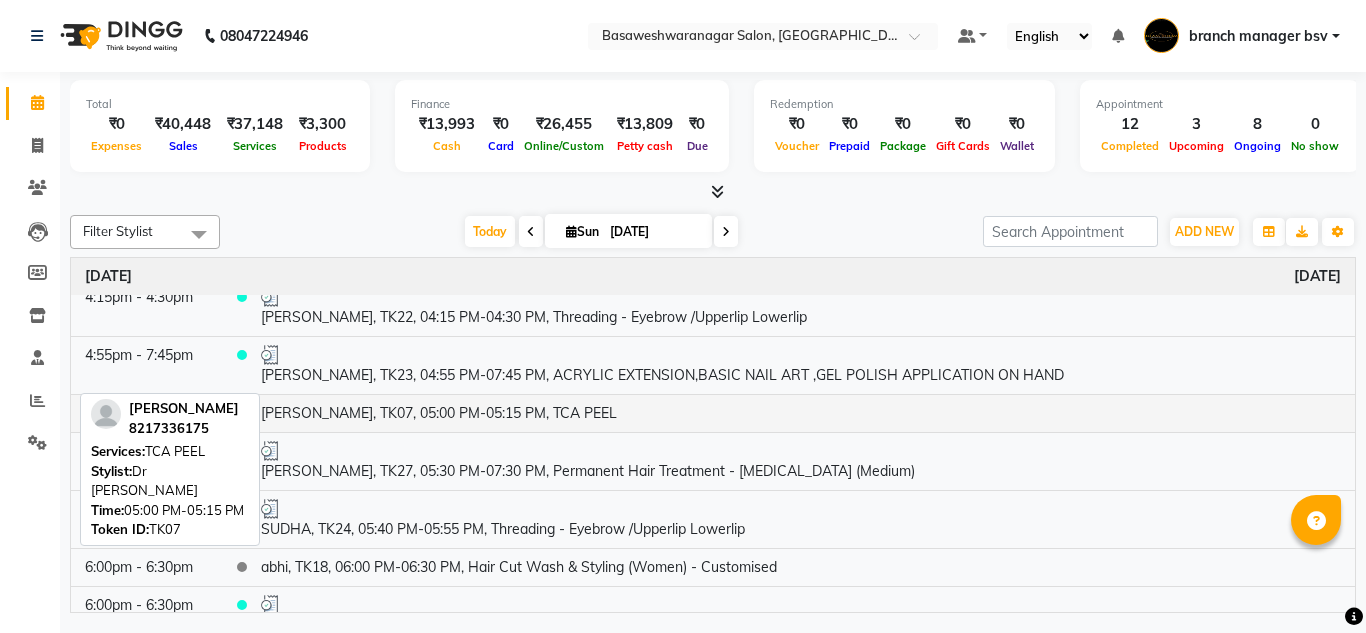 click on "[PERSON_NAME], TK07, 05:00 PM-05:15 PM, TCA PEEL" at bounding box center [801, 413] 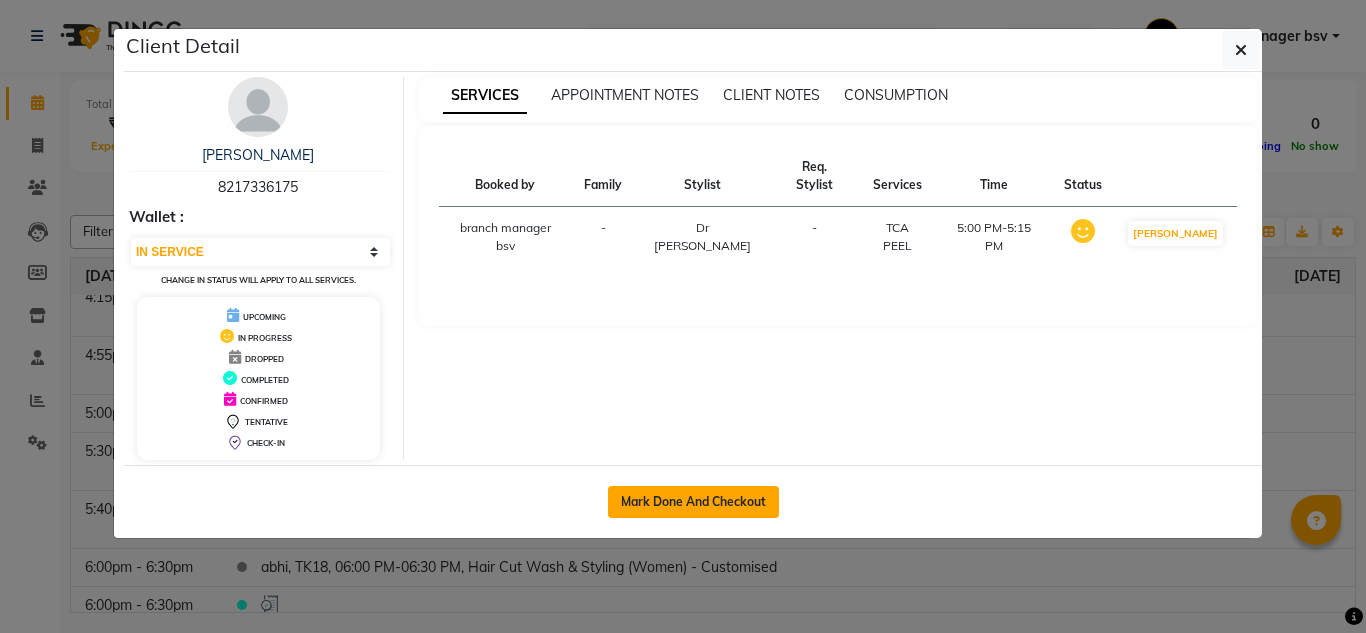 click on "Mark Done And Checkout" 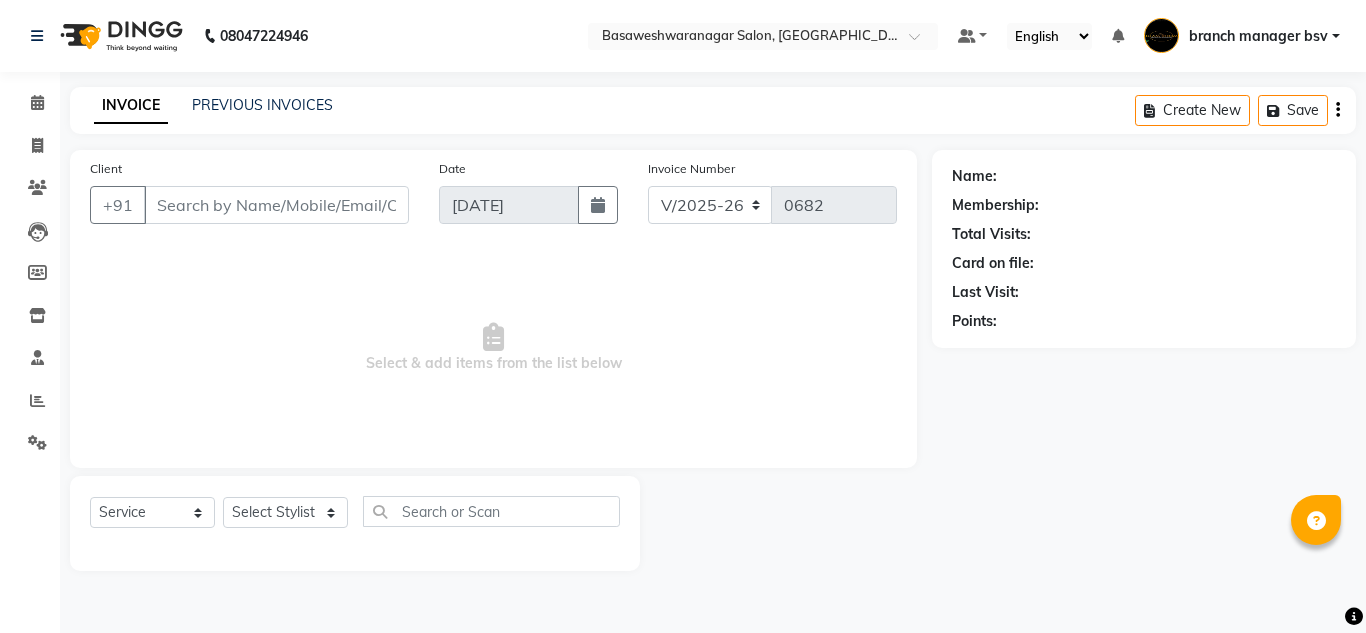 type on "8217336175" 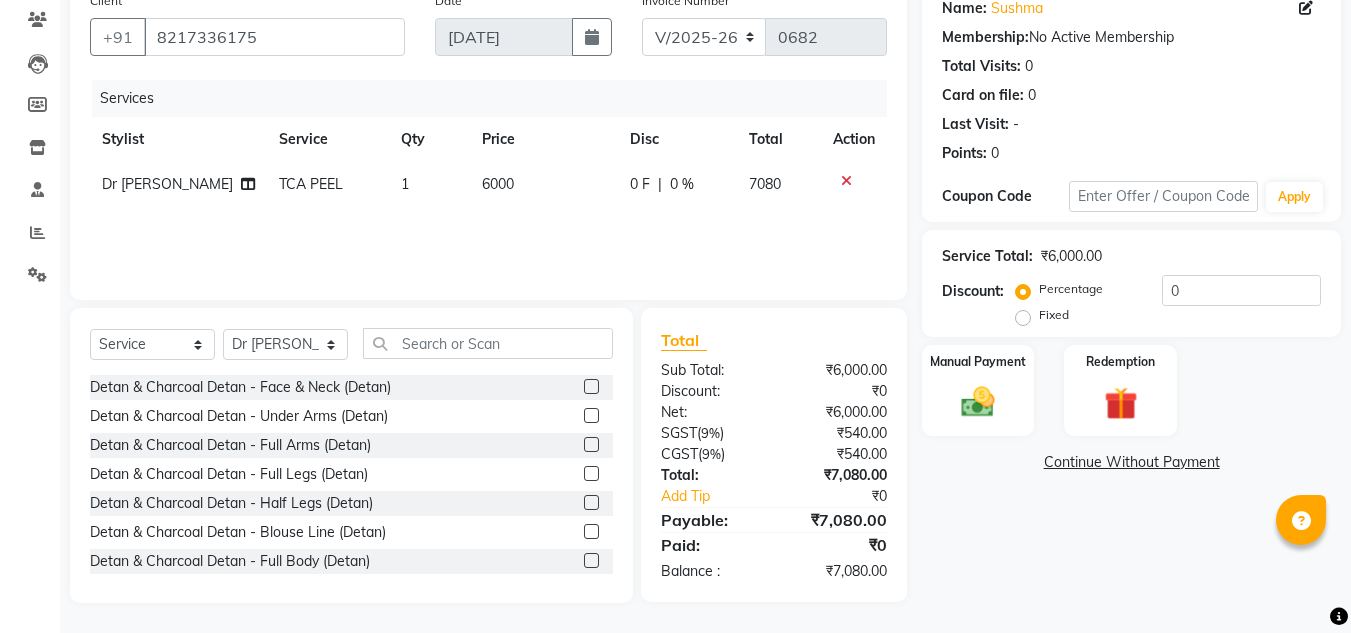 scroll, scrollTop: 0, scrollLeft: 0, axis: both 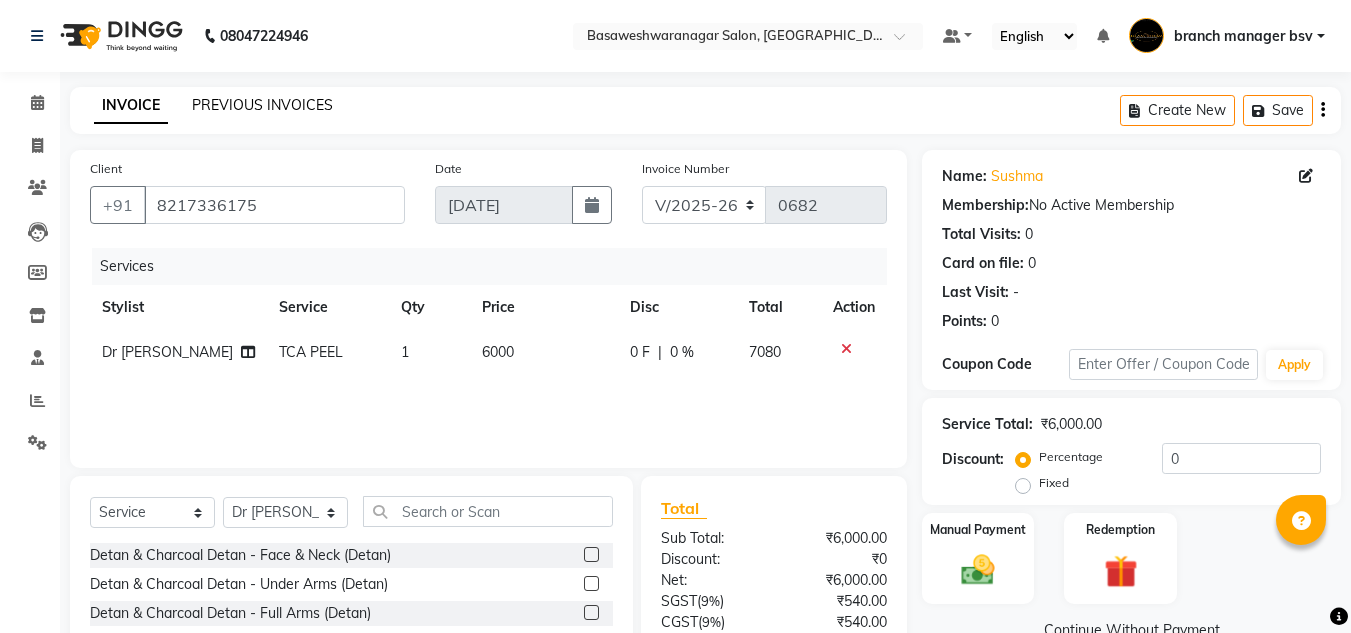 click on "PREVIOUS INVOICES" 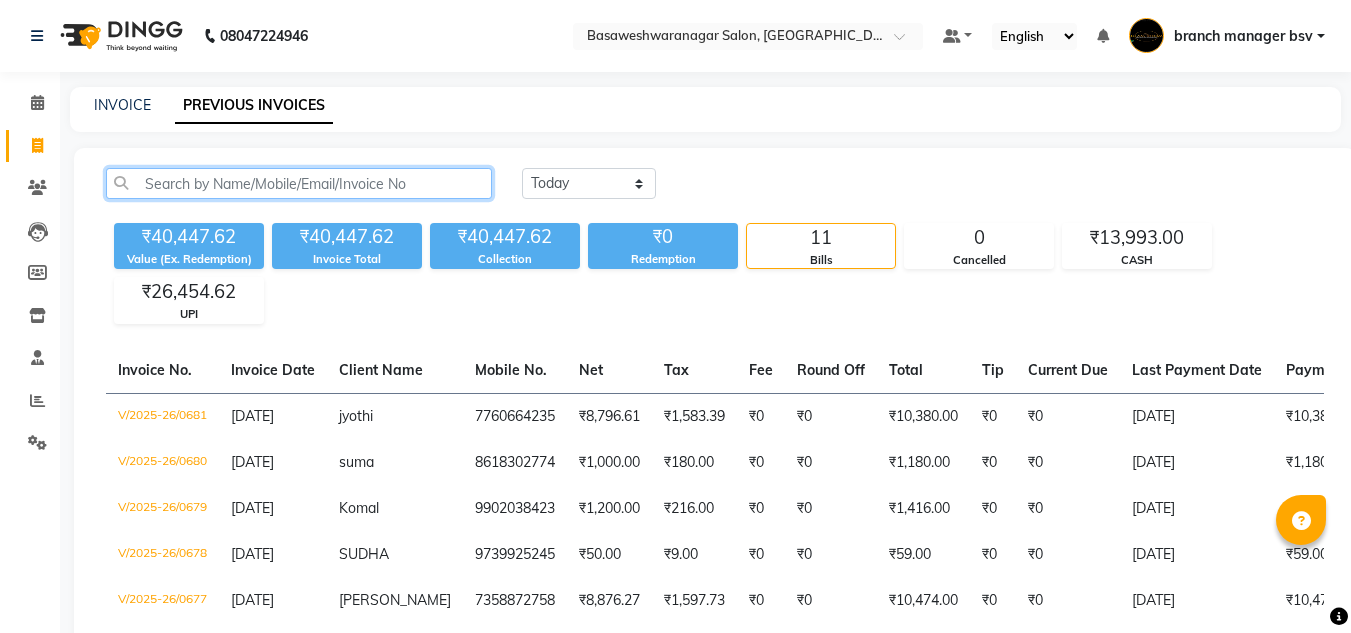 click 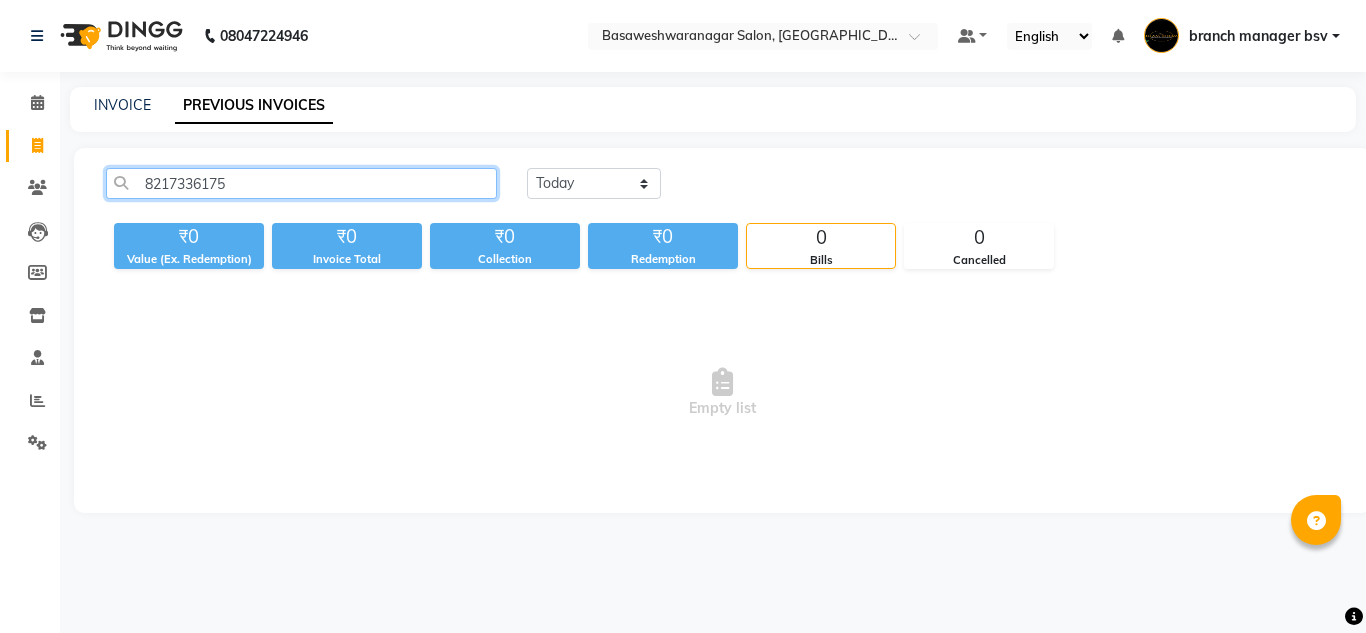 click on "8217336175" 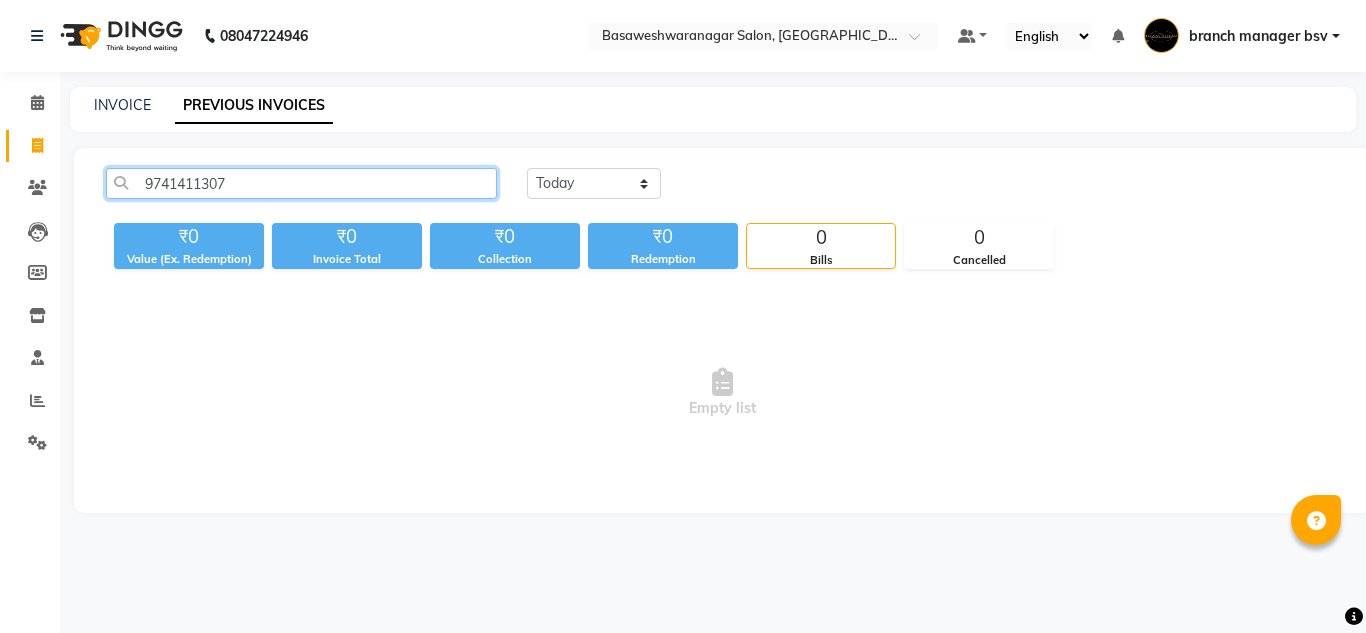 click on "9741411307" 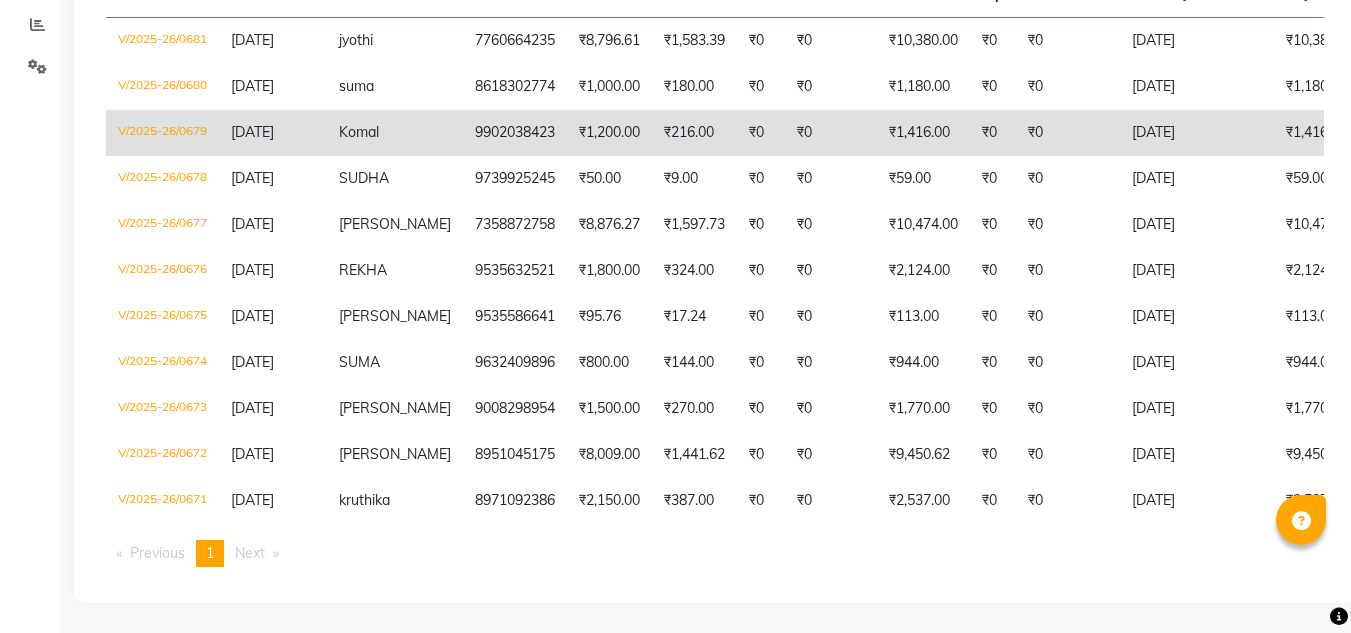 scroll, scrollTop: 391, scrollLeft: 0, axis: vertical 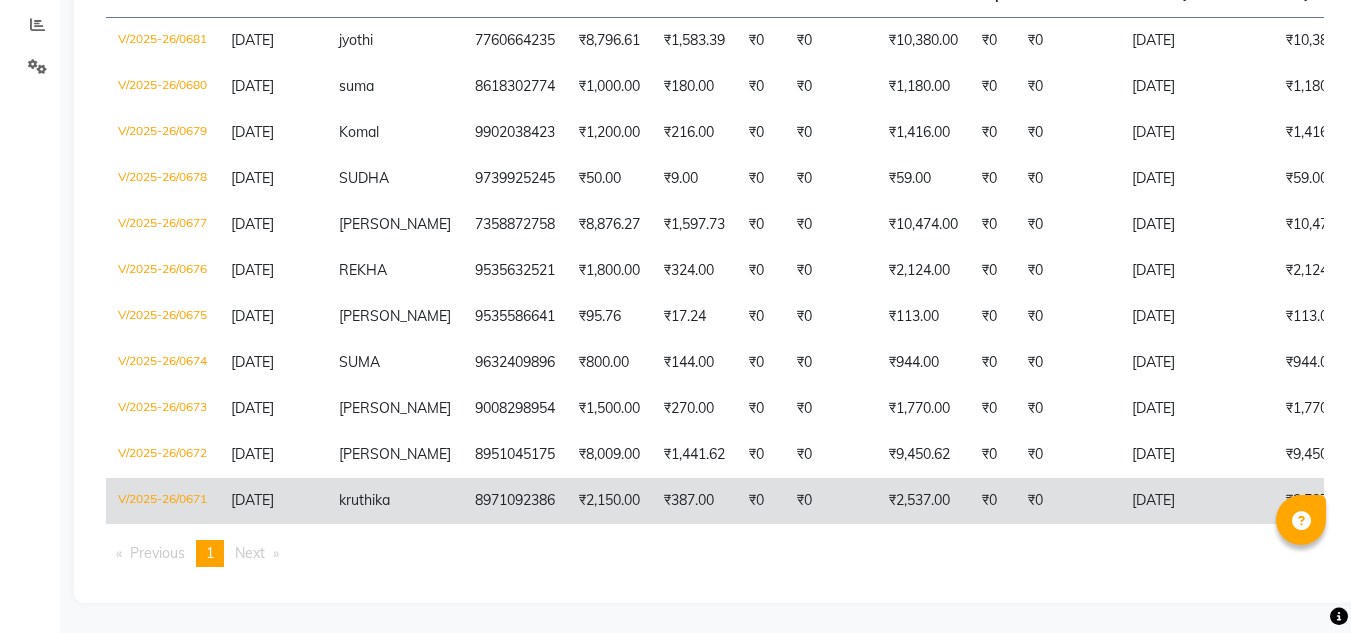 type 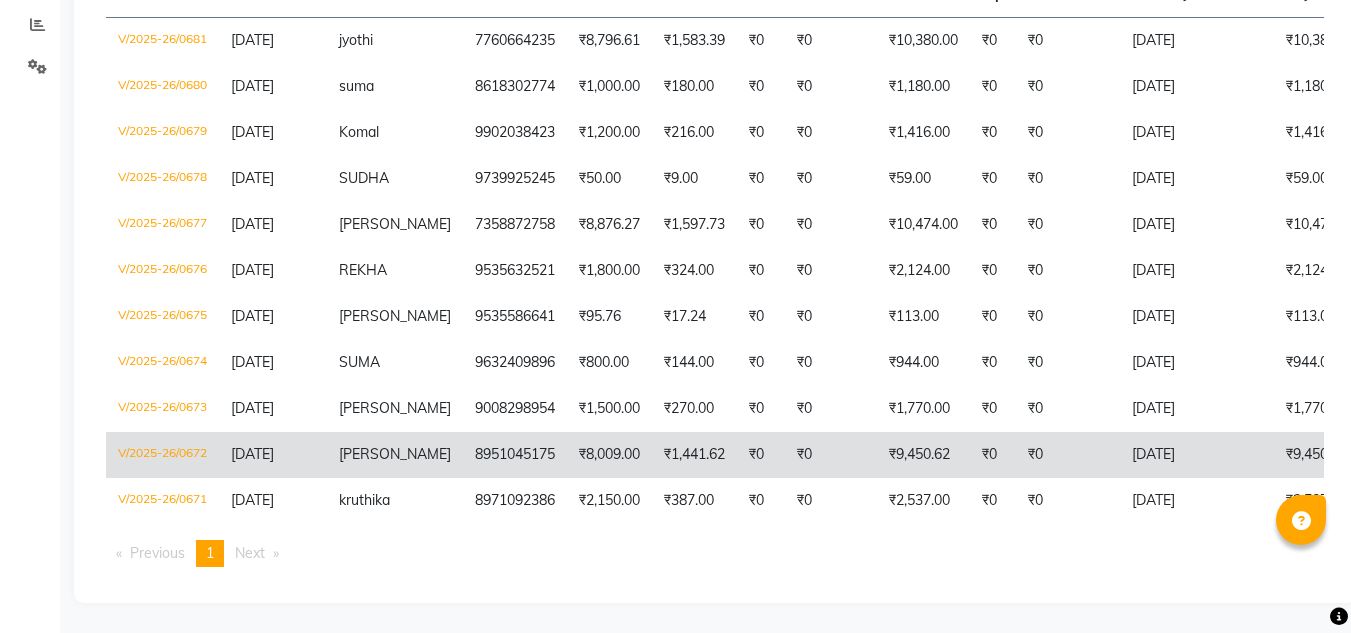 click on "BHOOMIKA" 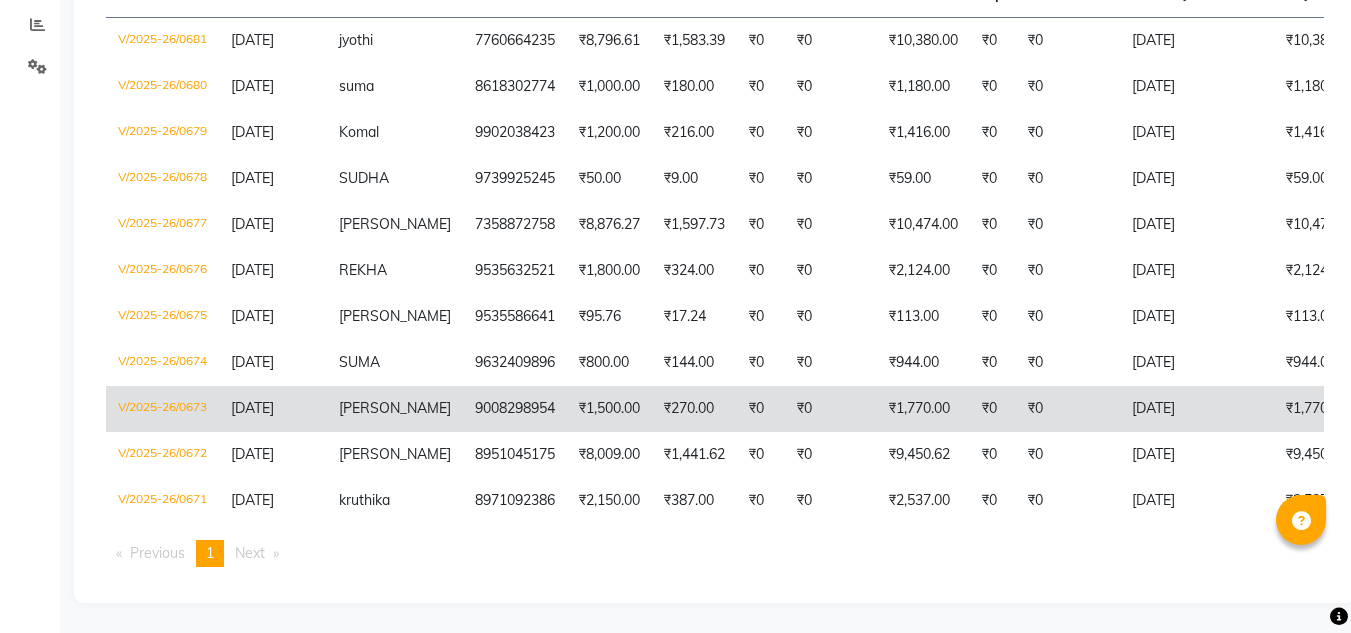click on "SWETHA" 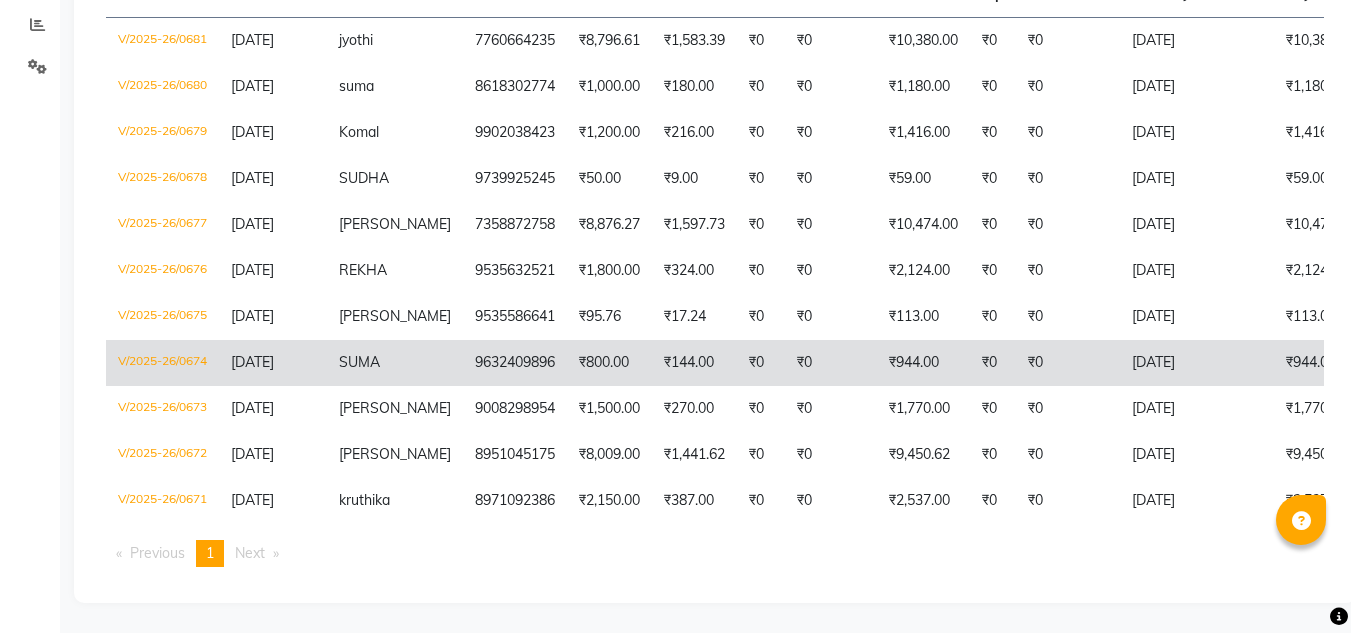 click on "SUMA" 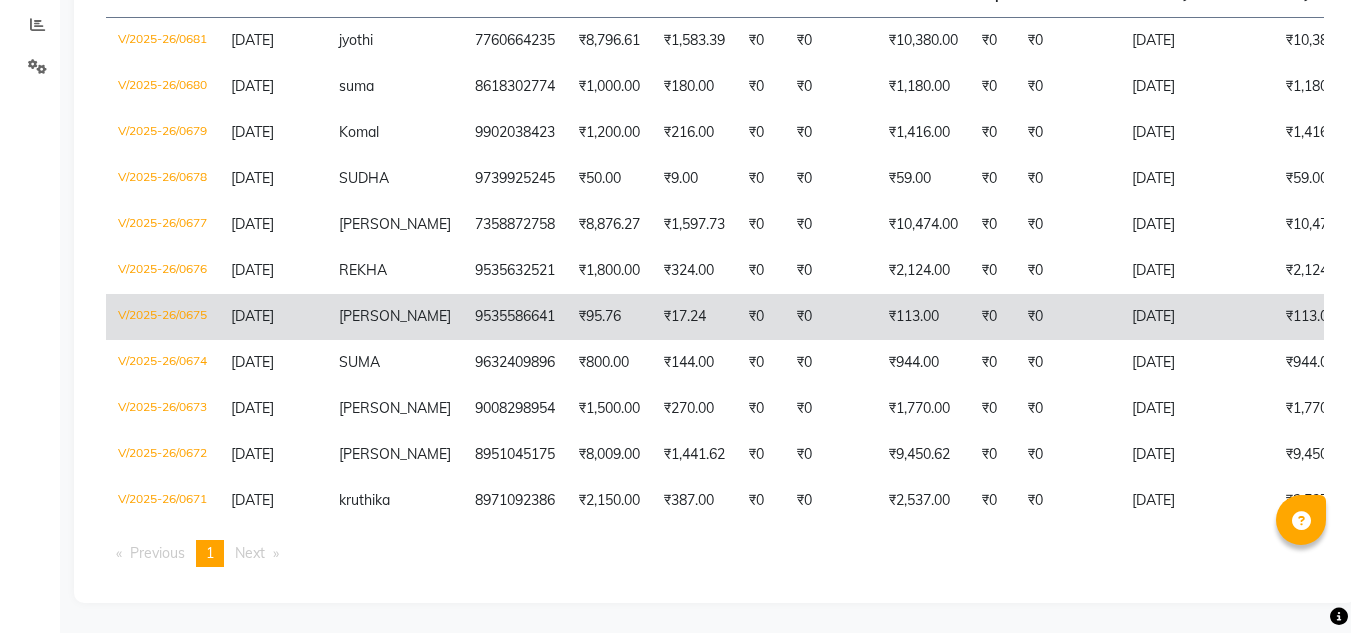 click on "jigna" 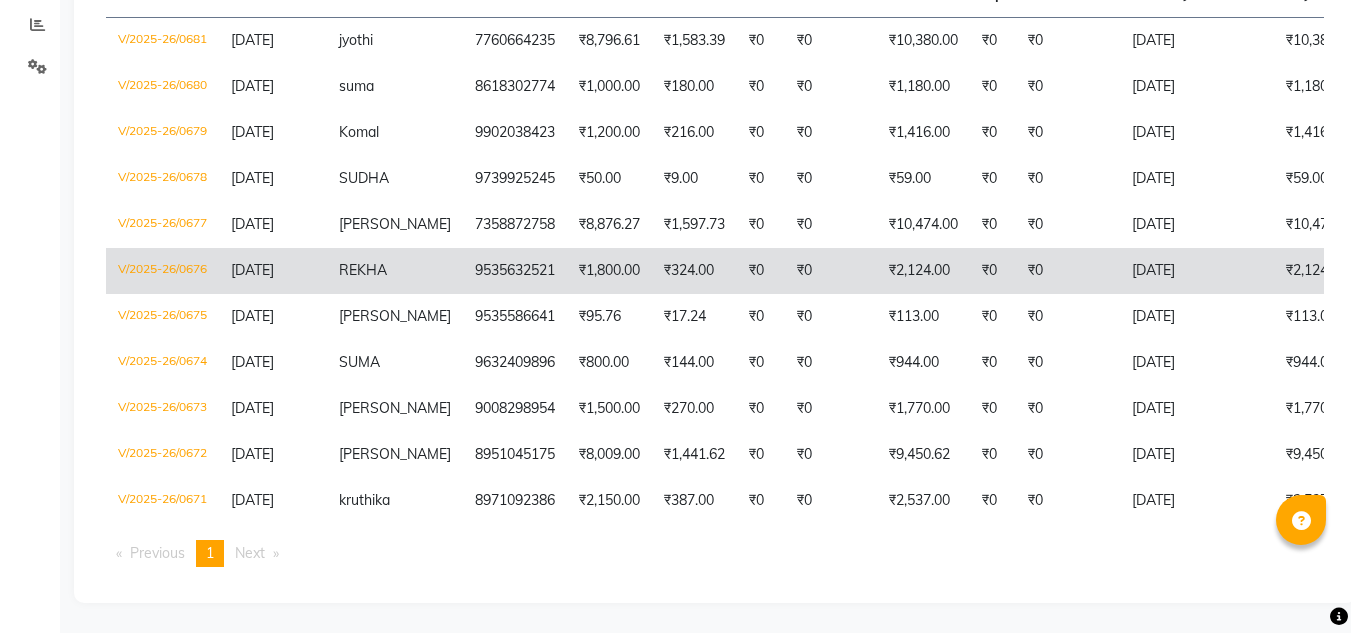 click on "[DATE]" 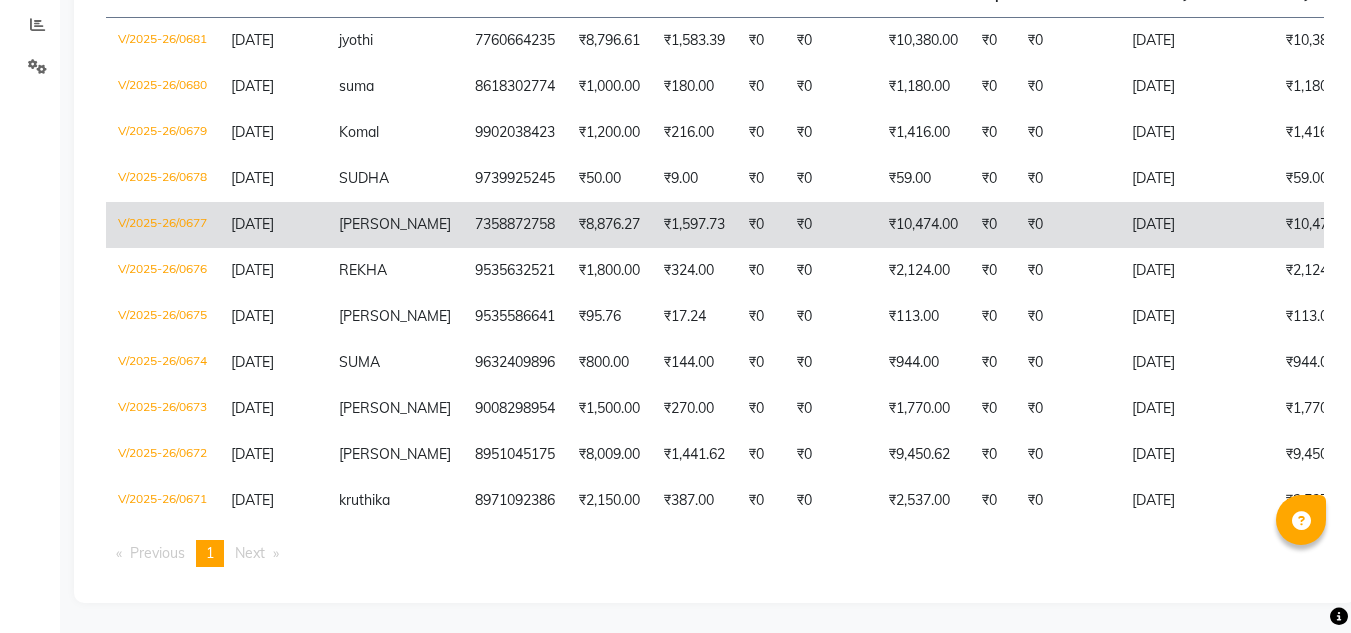 click on "[PERSON_NAME]" 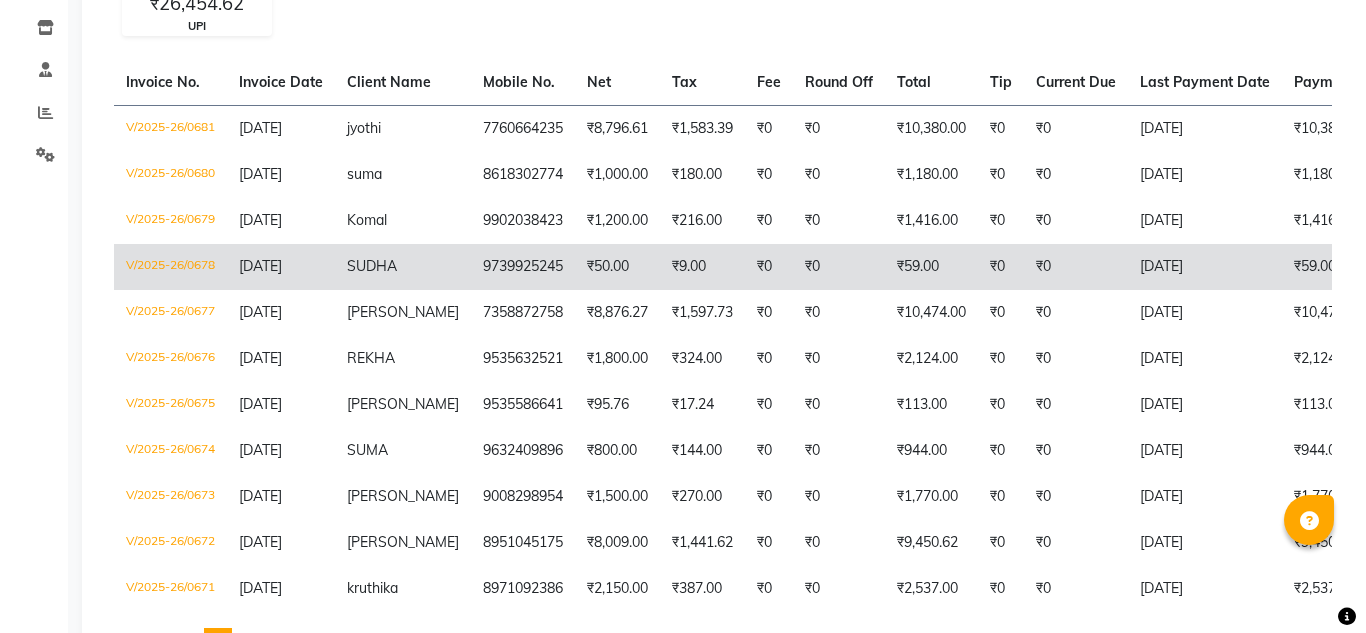 scroll, scrollTop: 0, scrollLeft: 0, axis: both 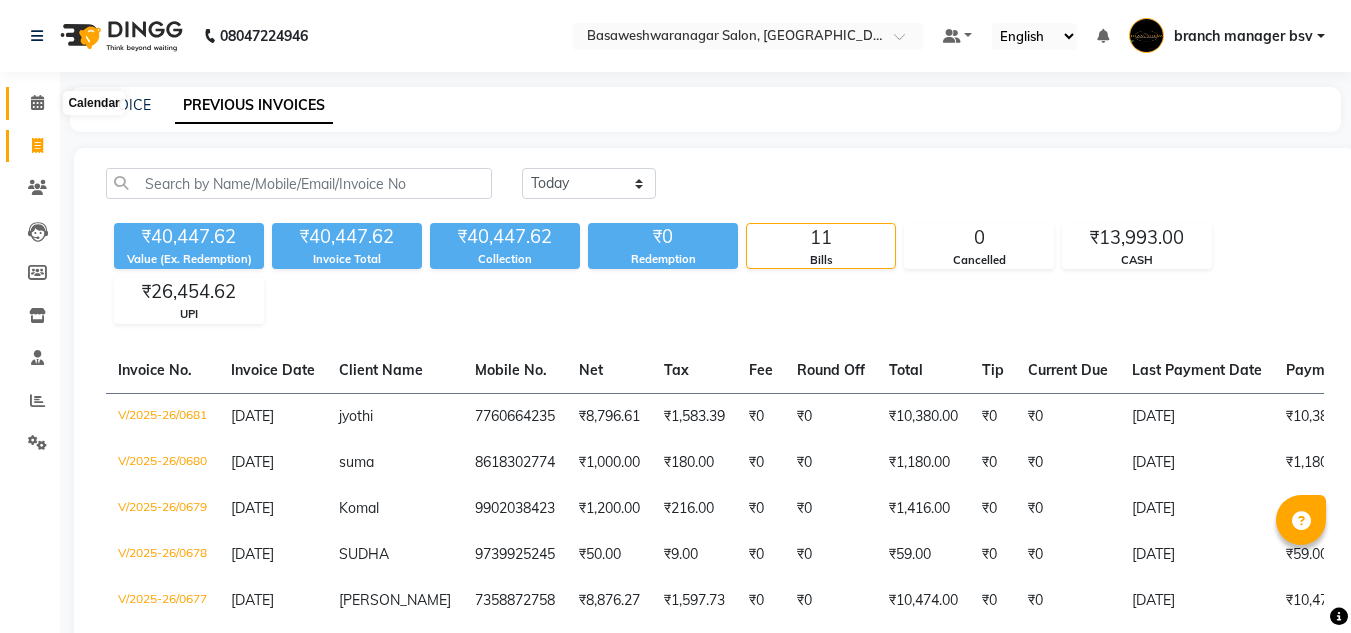 click 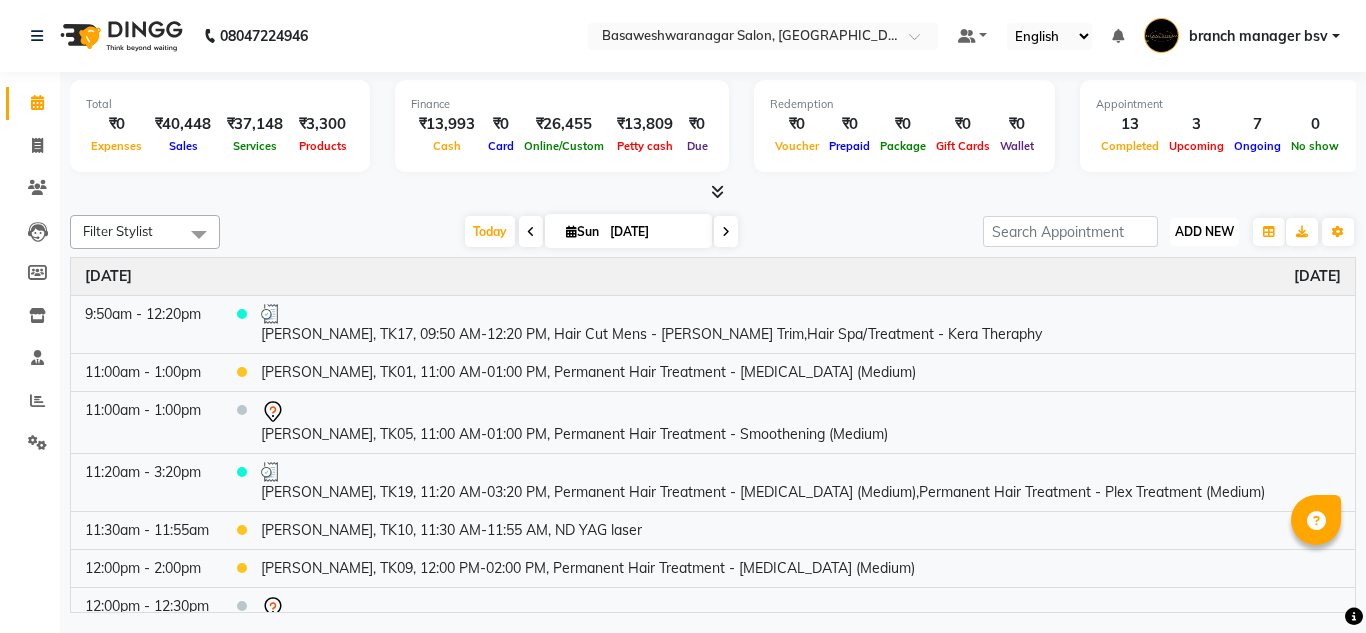 click on "ADD NEW Toggle Dropdown" at bounding box center (1204, 232) 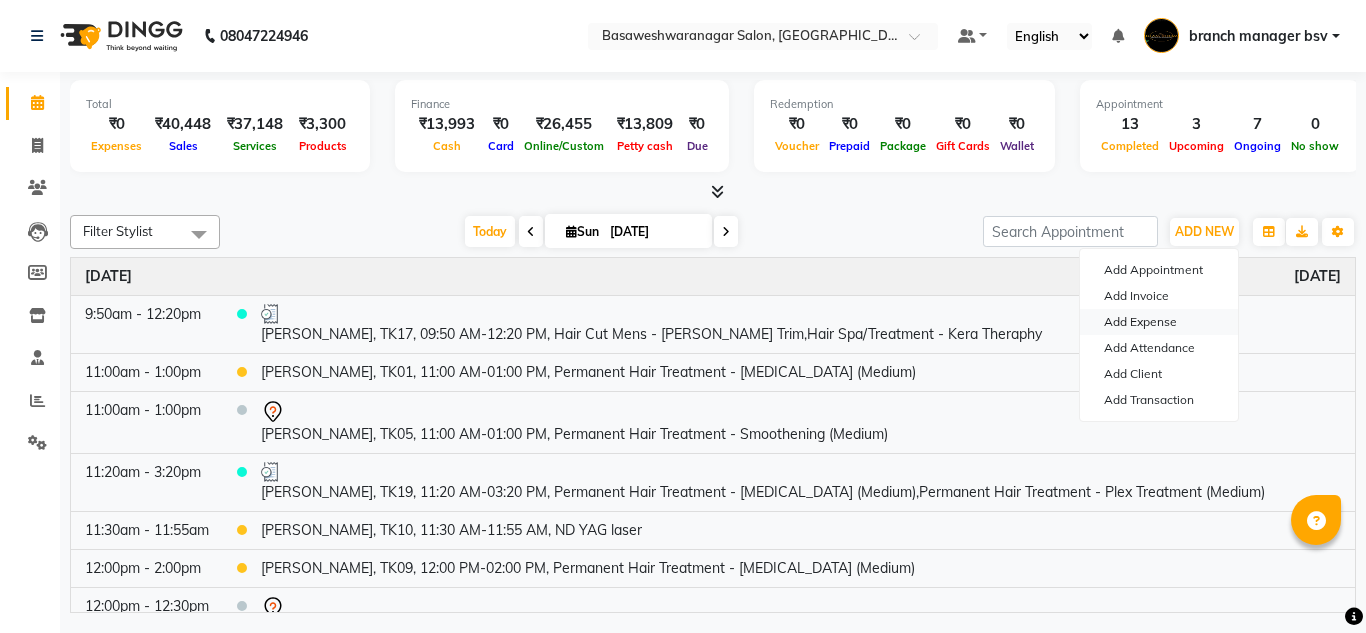 click on "Add Expense" at bounding box center [1159, 322] 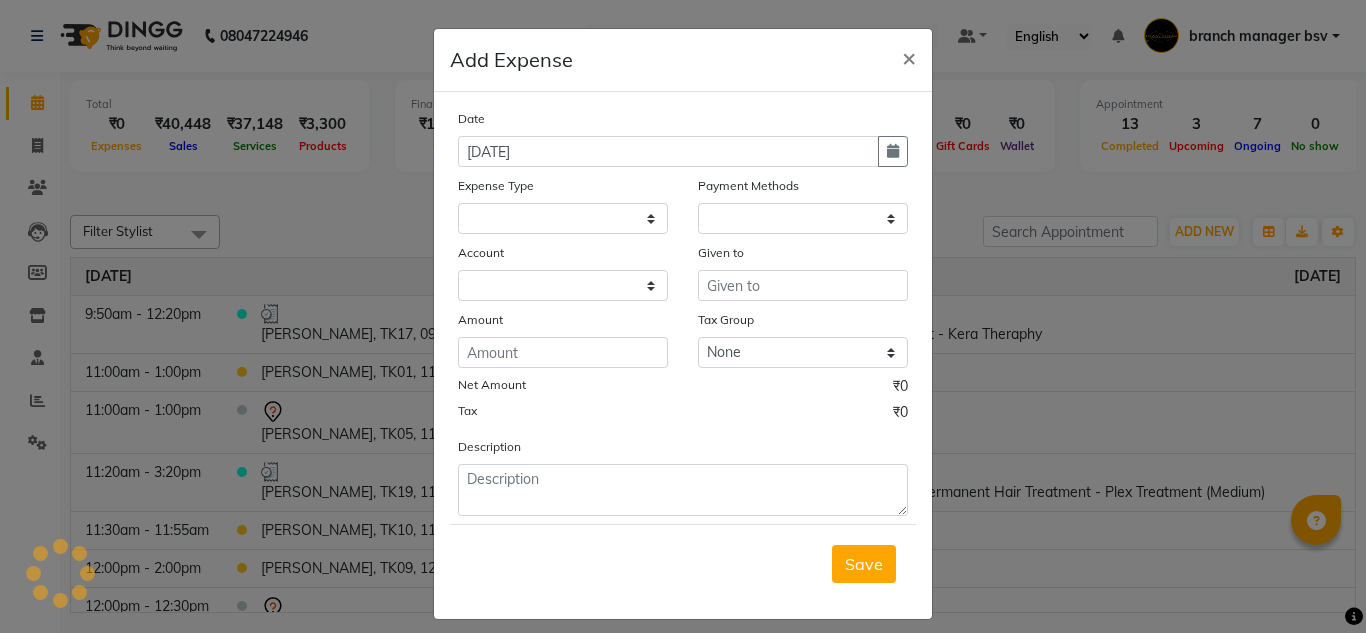 select on "1" 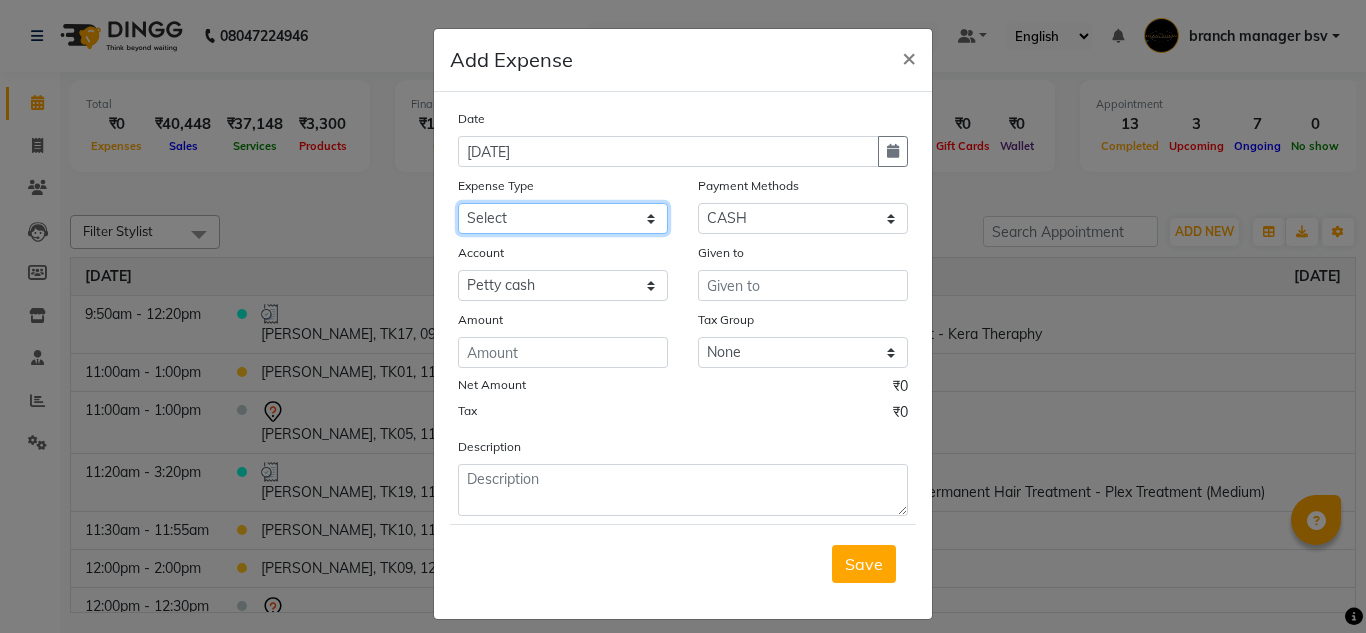 click on "Select AC SERVICE Beauty Center BLINKIT BPMP Building Rent Cash setteled to devika anti Cash Setteled to vimarsh Cash Settled to Jayshree cash settled to madesh uncle Client Refund clinical covers courier DEPOSIT drink prime Electricity and water Bill FOIL PAPER FOR CLIENT Furniture and Fixtures GARBAGE GARBAGE MAN GENERATOR FUEL CHARGES GLOBLANC incentive JAYASHREE jayshree upi jayshree upi KNK Distributors Laundry Madhu medicals MAHADEV MEDICALS MANJUNATHA PRINTERS Marketing Expenses Google Marketing expenses Meta Medigetz MILK MONTHLY BILL Pantry Expenses pavan Surge Naveen Surgical PHONE PAY PLUMPER PMU products pooja expense POOJA ITEMS Porter PRILOX Printing and Designing Charges Printing and Stationary Purchase of Products RECHARGE RENT Repair and Maintenance Salaries Salon and Clinic Cash Purchases SECURITY SERVICE CHARGES Sreenivasa Glamour Stores Staff welfare telephone and Internet Bill TRANSGENDER TRAVELLING EXPENSES WATER RECHARGE ZEPTO" 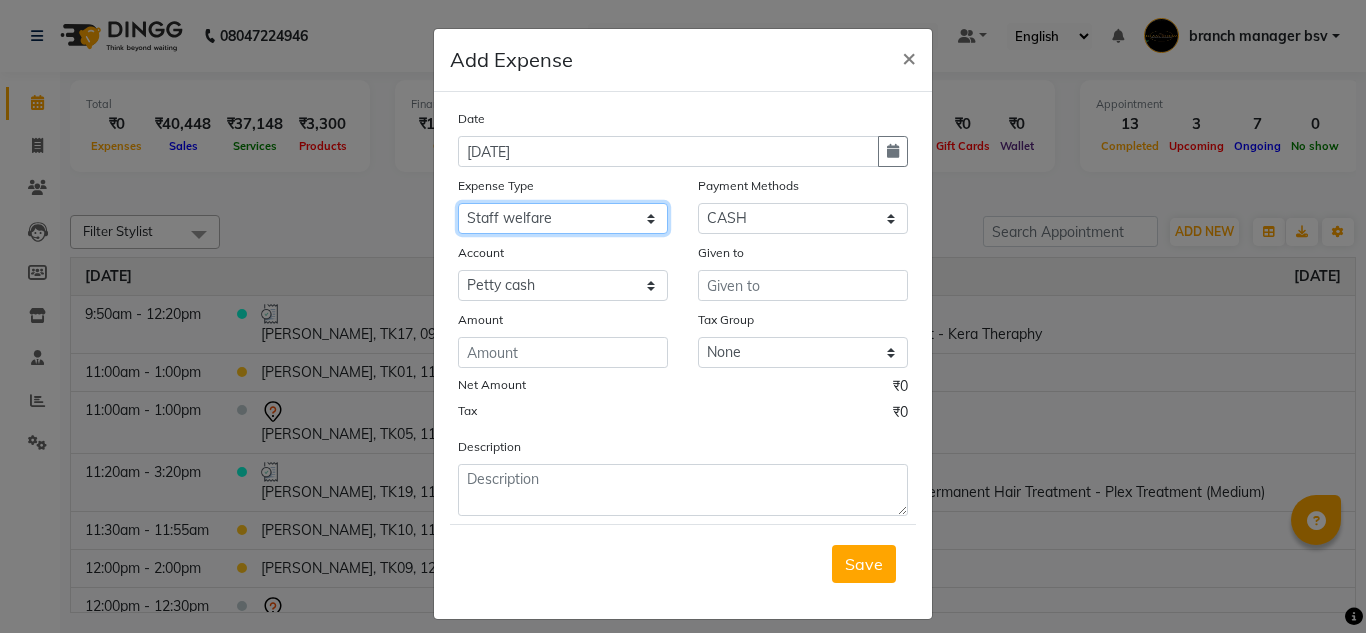 click on "Select AC SERVICE Beauty Center BLINKIT BPMP Building Rent Cash setteled to devika anti Cash Setteled to vimarsh Cash Settled to Jayshree cash settled to madesh uncle Client Refund clinical covers courier DEPOSIT drink prime Electricity and water Bill FOIL PAPER FOR CLIENT Furniture and Fixtures GARBAGE GARBAGE MAN GENERATOR FUEL CHARGES GLOBLANC incentive JAYASHREE jayshree upi jayshree upi KNK Distributors Laundry Madhu medicals MAHADEV MEDICALS MANJUNATHA PRINTERS Marketing Expenses Google Marketing expenses Meta Medigetz MILK MONTHLY BILL Pantry Expenses pavan Surge Naveen Surgical PHONE PAY PLUMPER PMU products pooja expense POOJA ITEMS Porter PRILOX Printing and Designing Charges Printing and Stationary Purchase of Products RECHARGE RENT Repair and Maintenance Salaries Salon and Clinic Cash Purchases SECURITY SERVICE CHARGES Sreenivasa Glamour Stores Staff welfare telephone and Internet Bill TRANSGENDER TRAVELLING EXPENSES WATER RECHARGE ZEPTO" 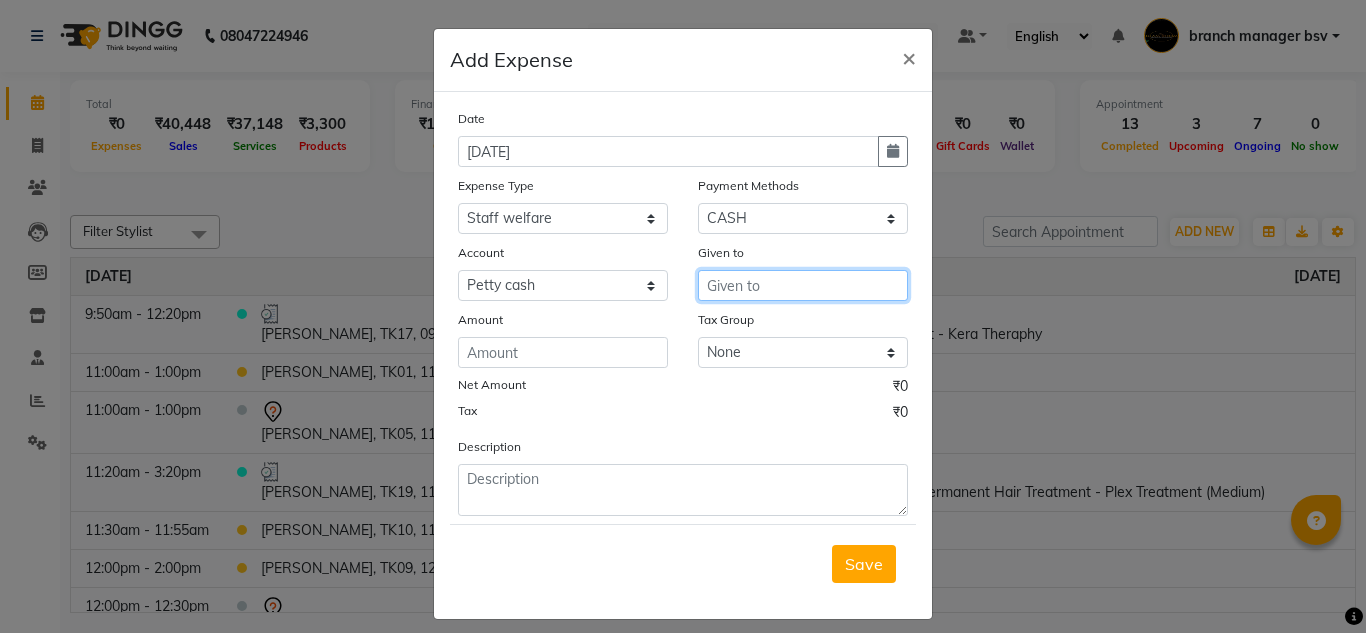 click at bounding box center (803, 285) 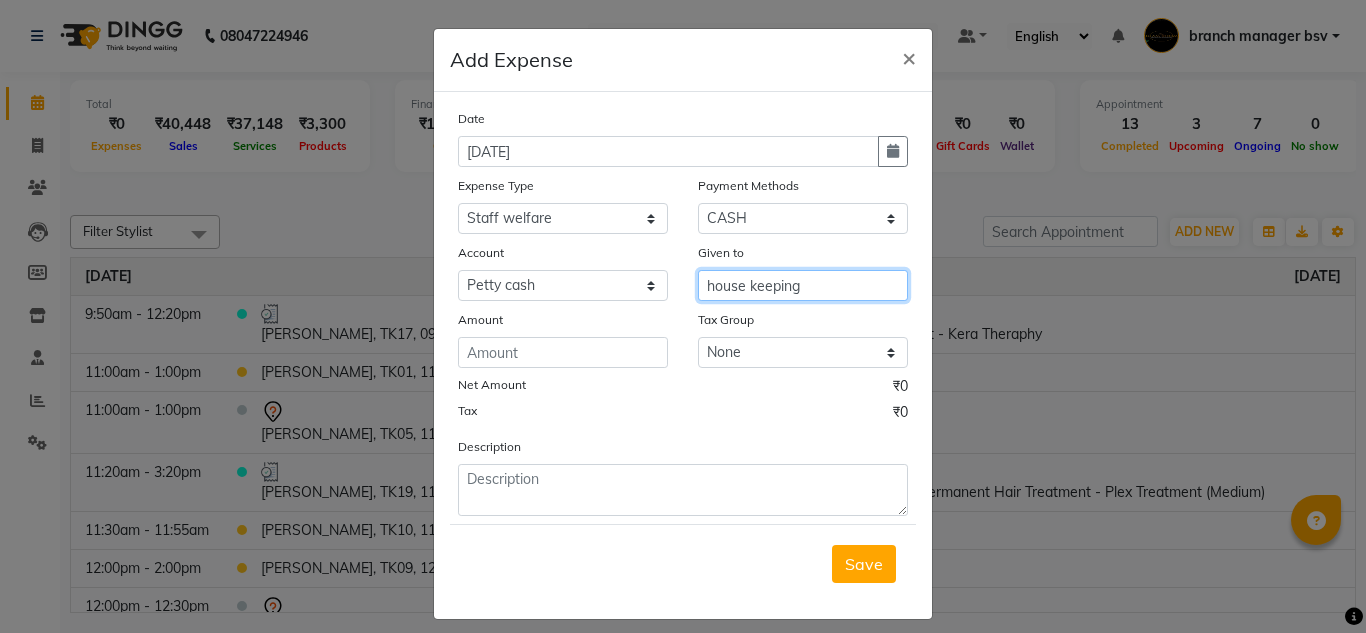 type on "house keeping" 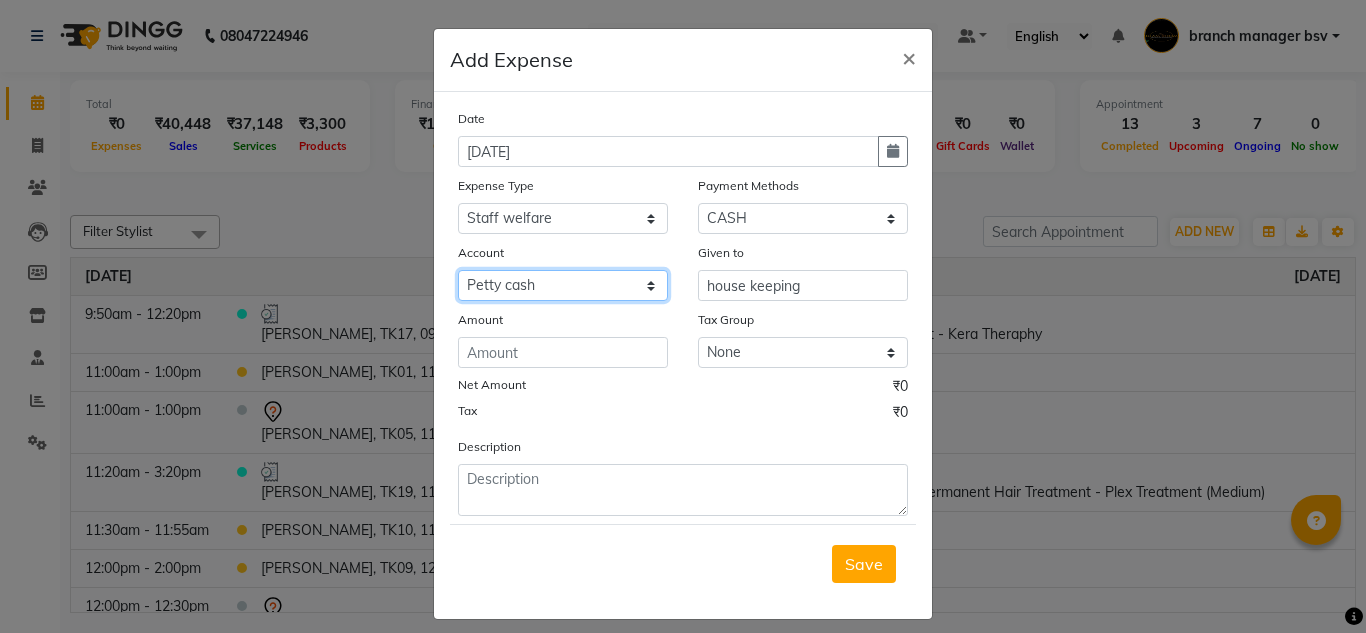 click on "Select Petty cash Cash Settlement Jayashree Bank MONTHLY EXPENSES" 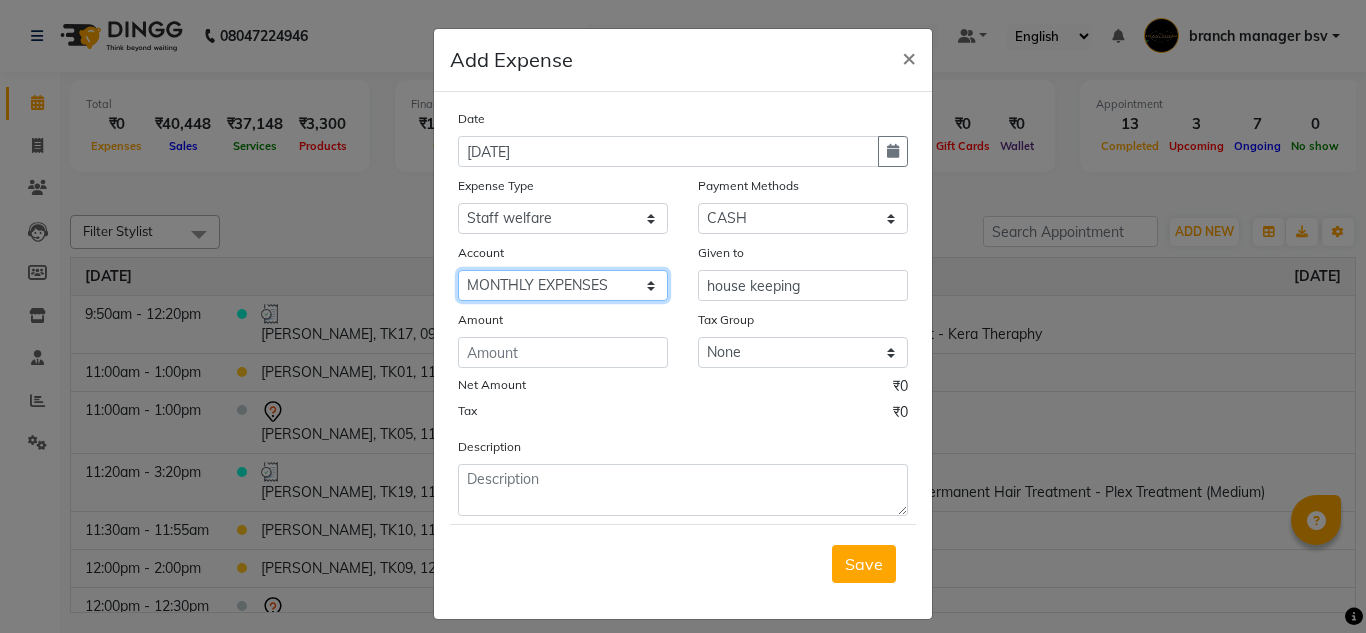 click on "Select Petty cash Cash Settlement Jayashree Bank MONTHLY EXPENSES" 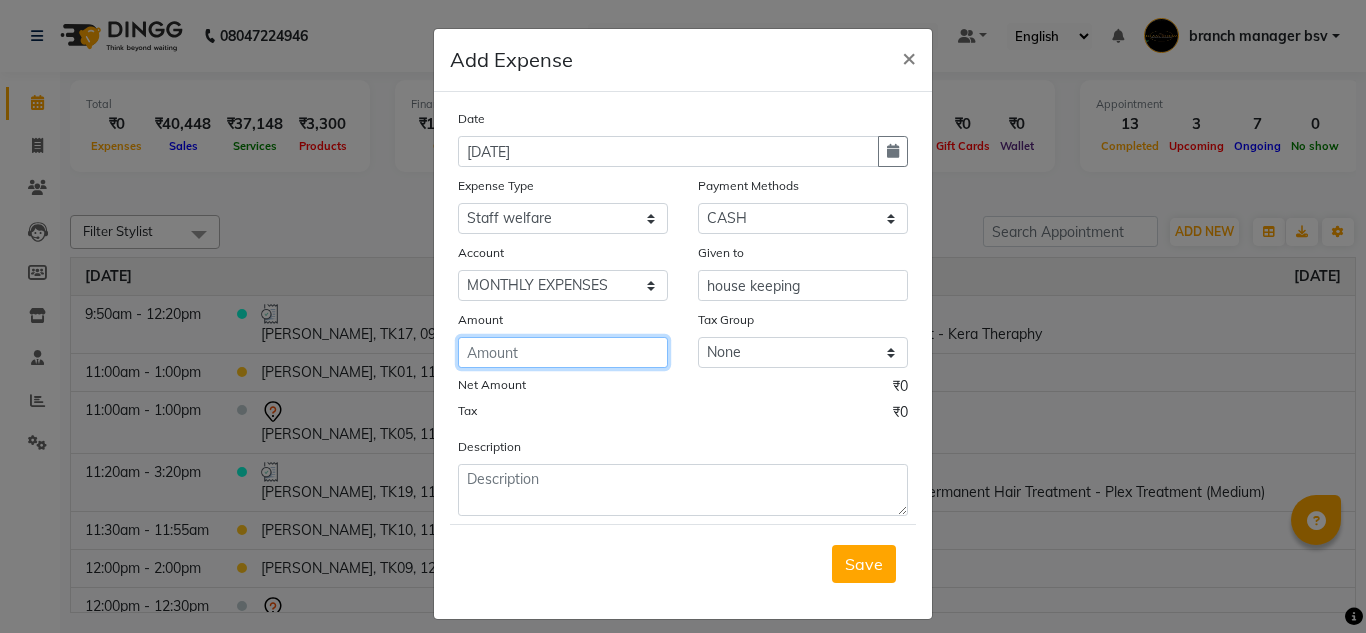 click 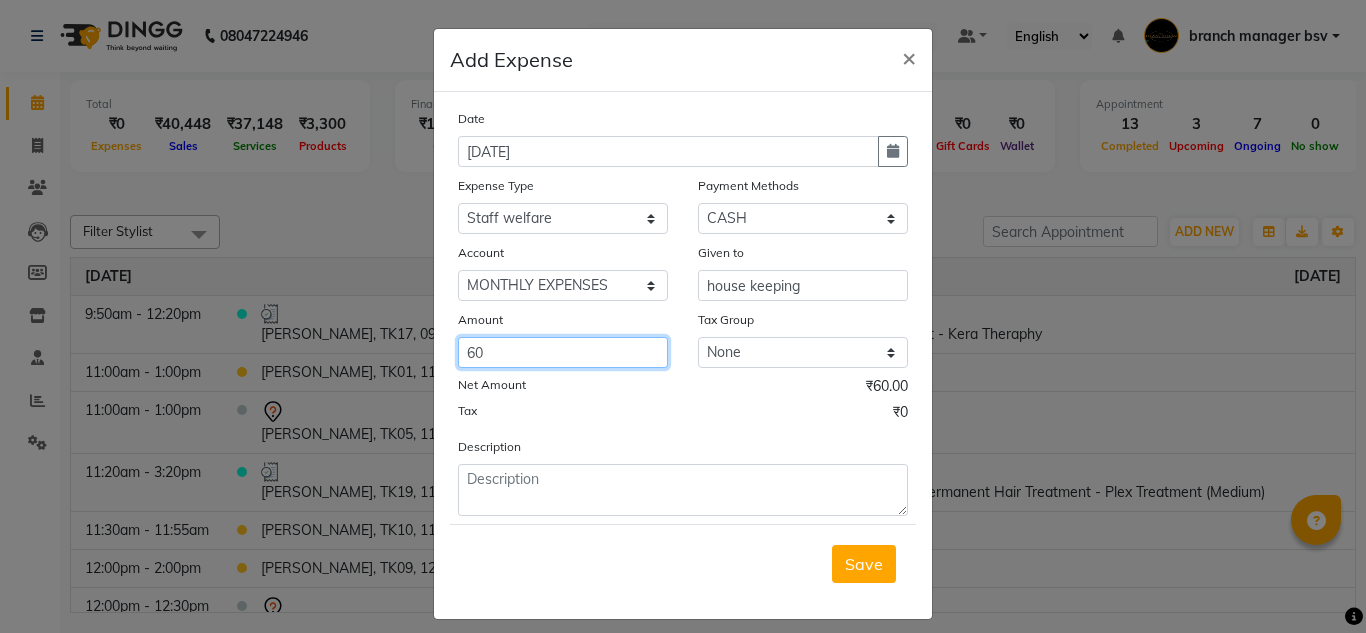 type on "60" 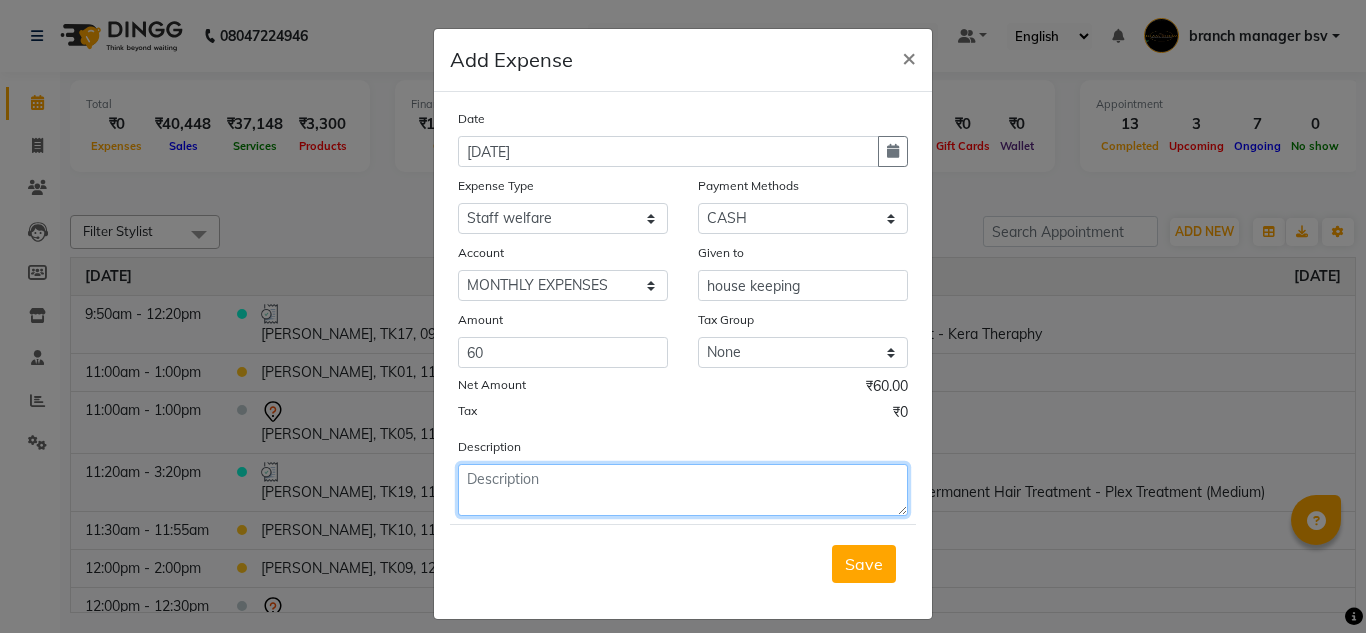 click 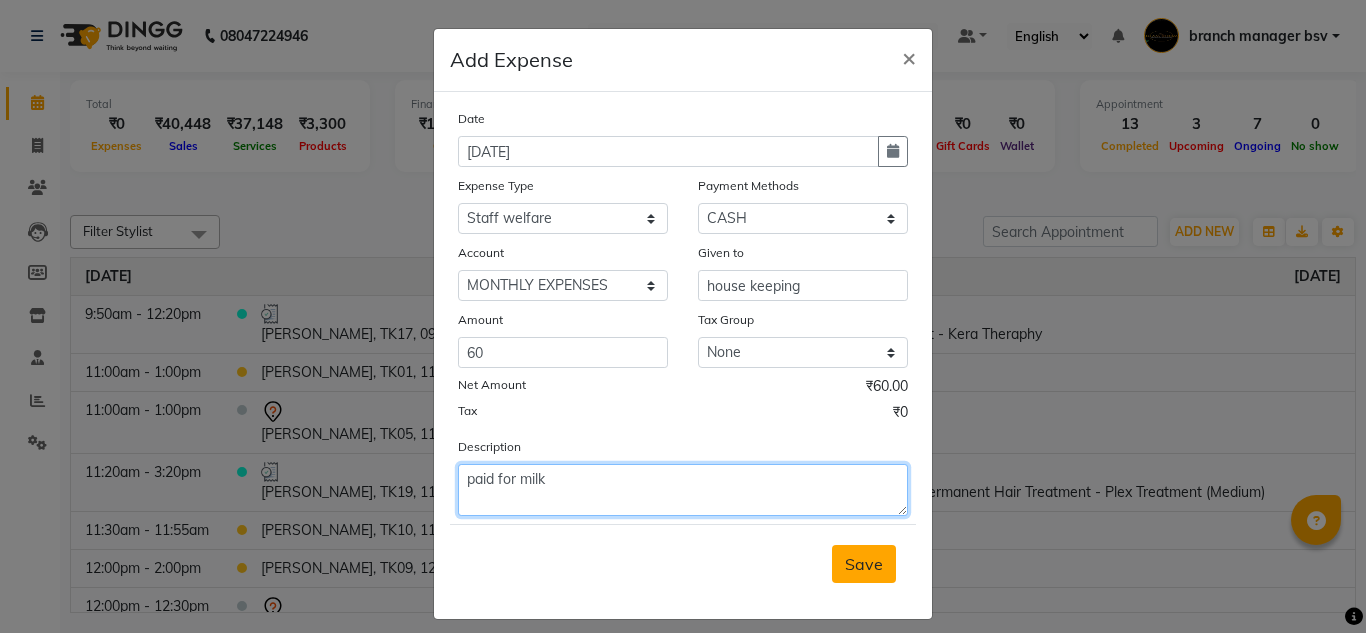 type on "paid for milk" 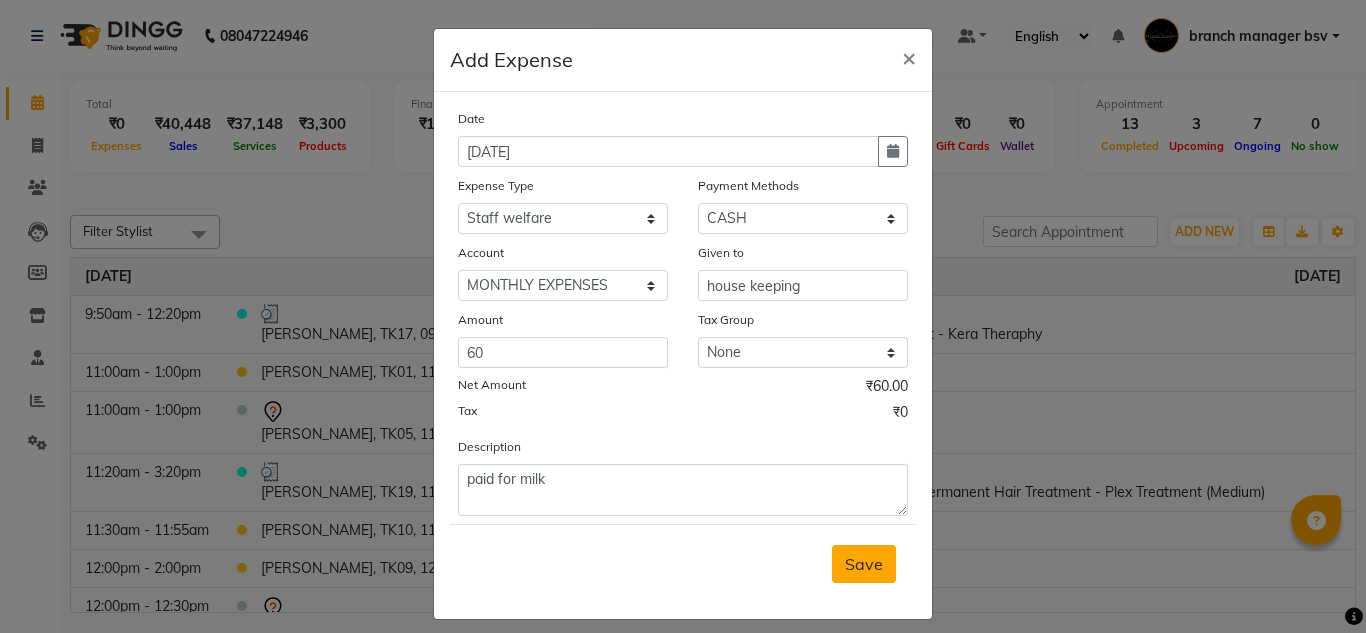 click on "Save" at bounding box center [864, 564] 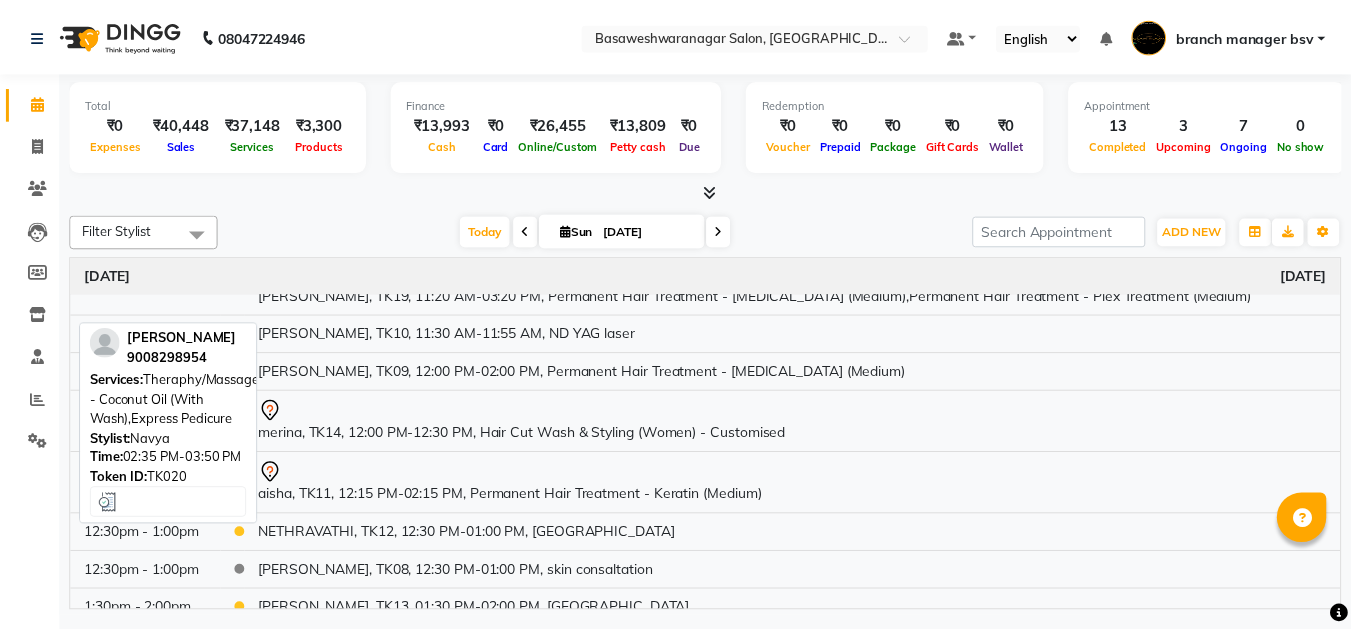 scroll, scrollTop: 195, scrollLeft: 0, axis: vertical 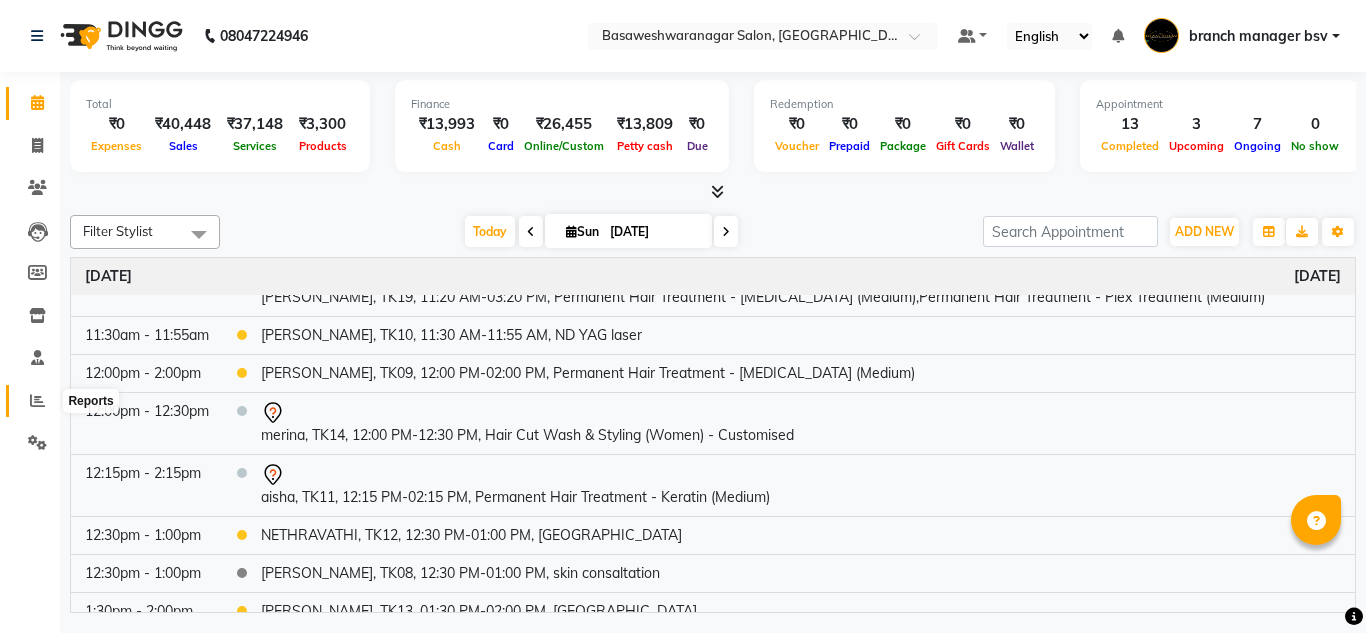click 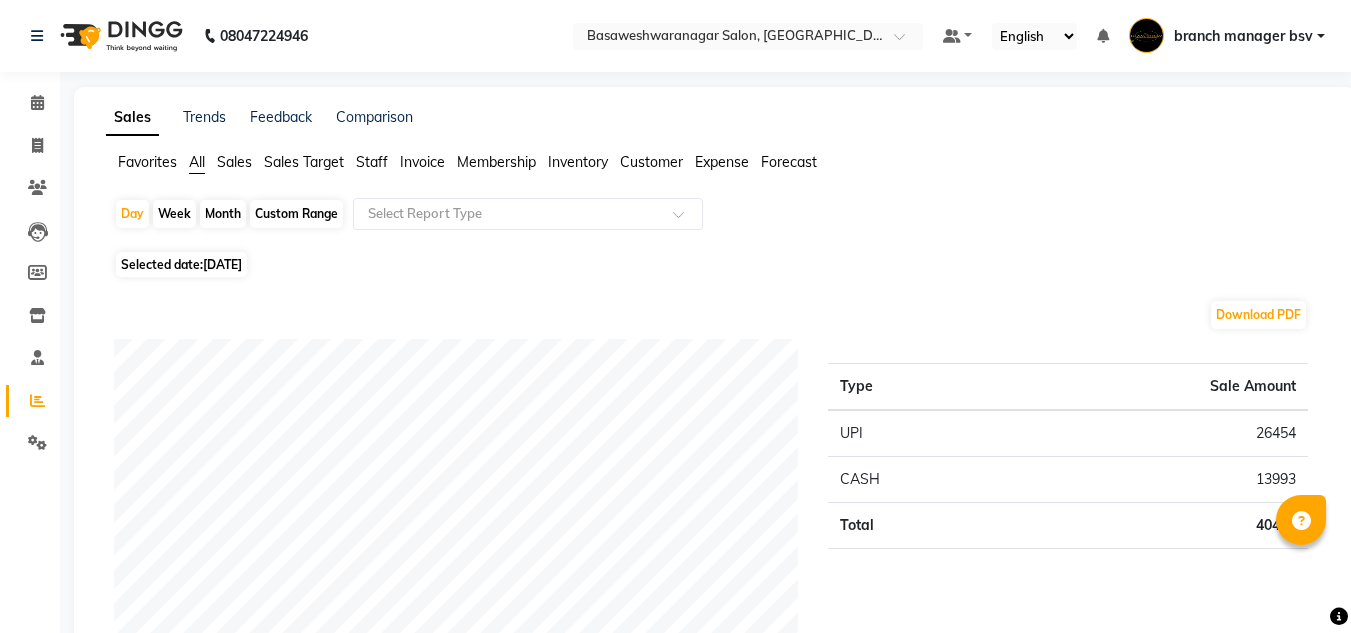 click on "Staff" 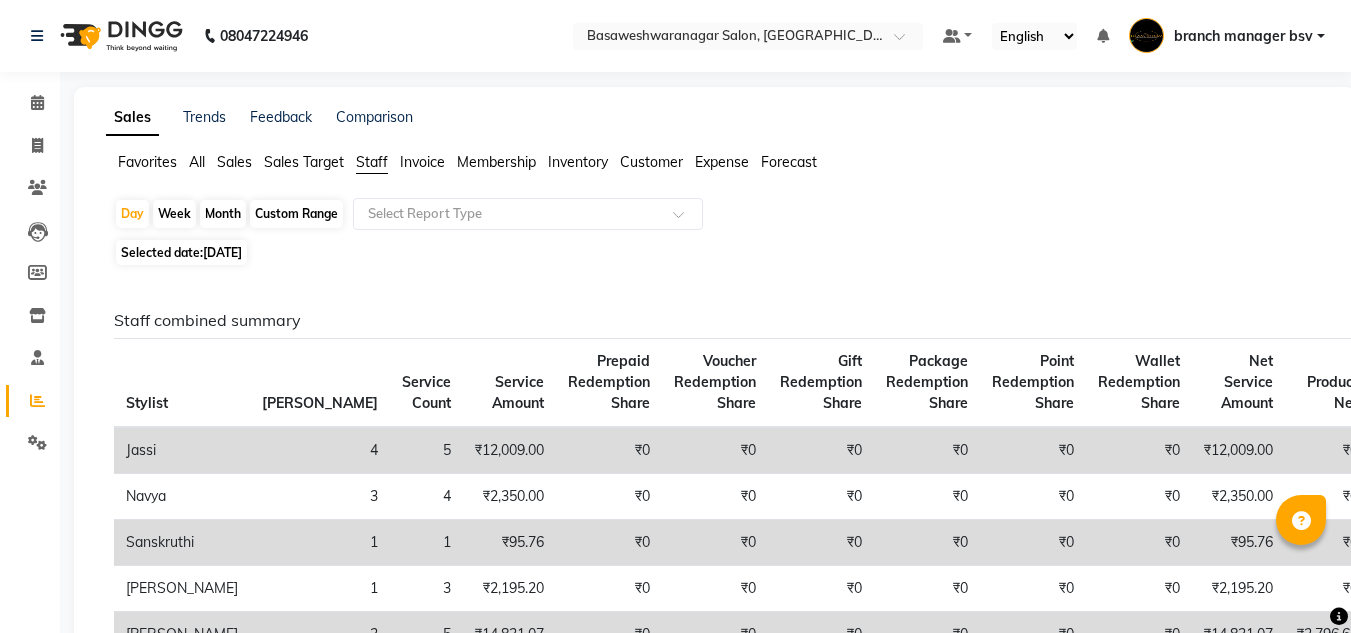 click on "Custom Range" 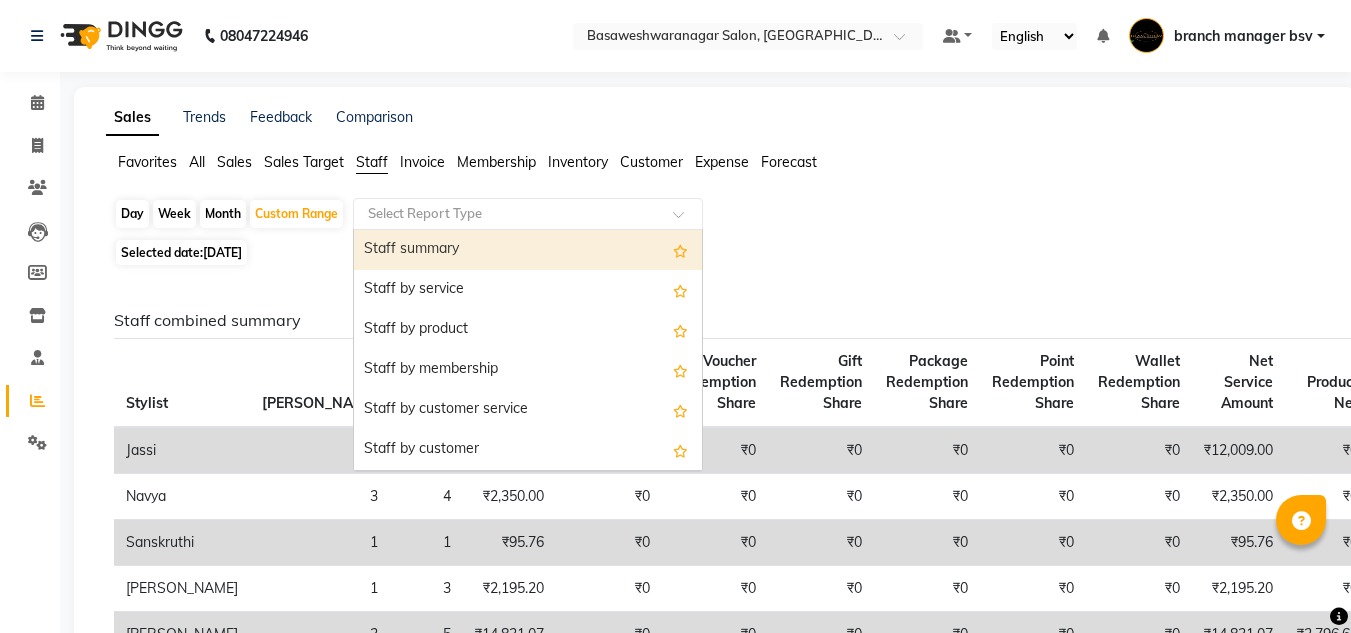 click 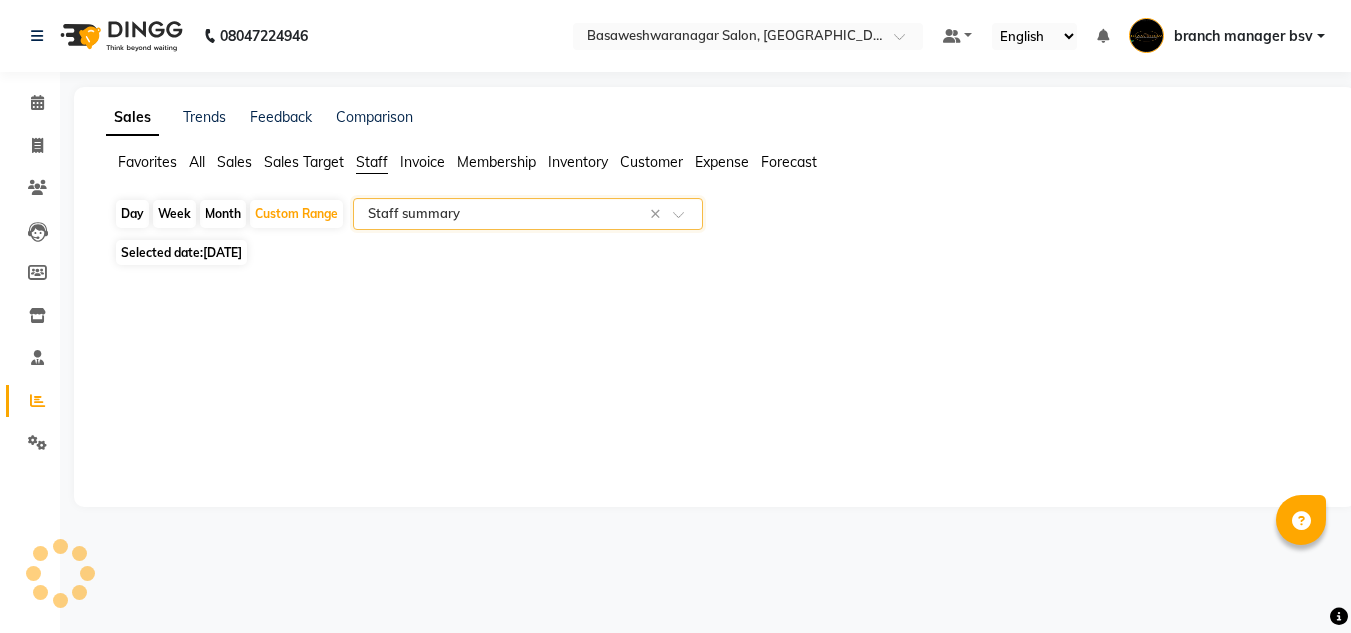 select on "full_report" 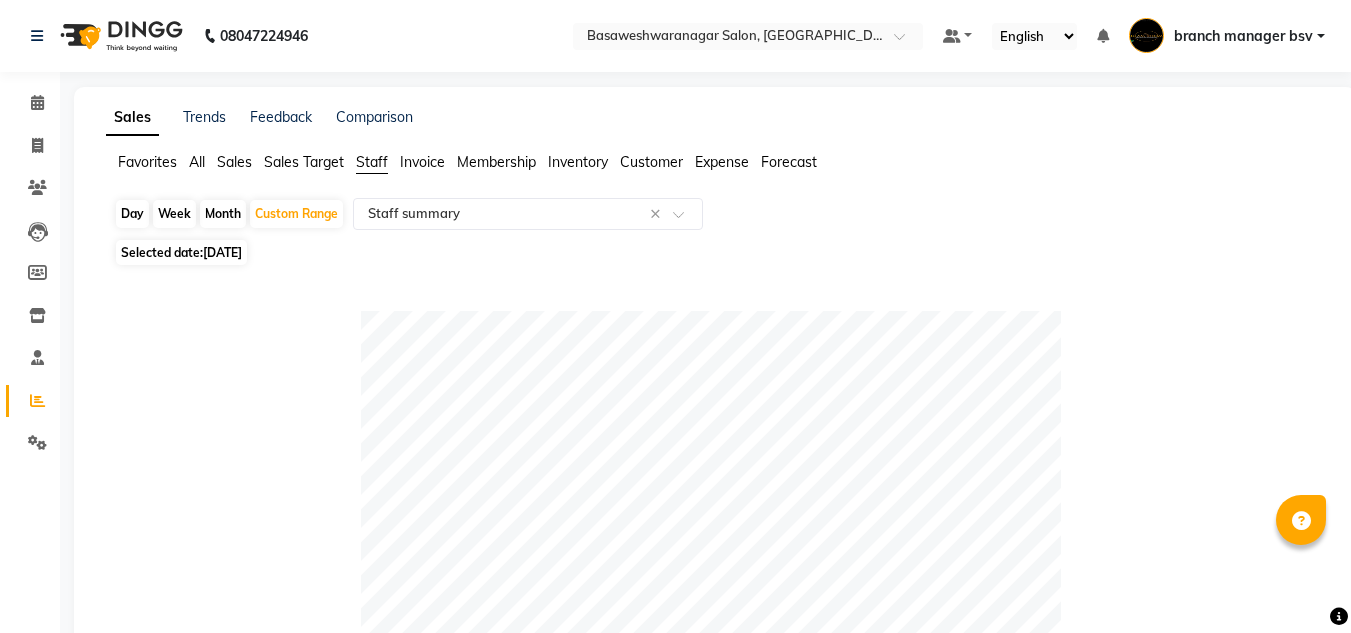 click on "[DATE]" 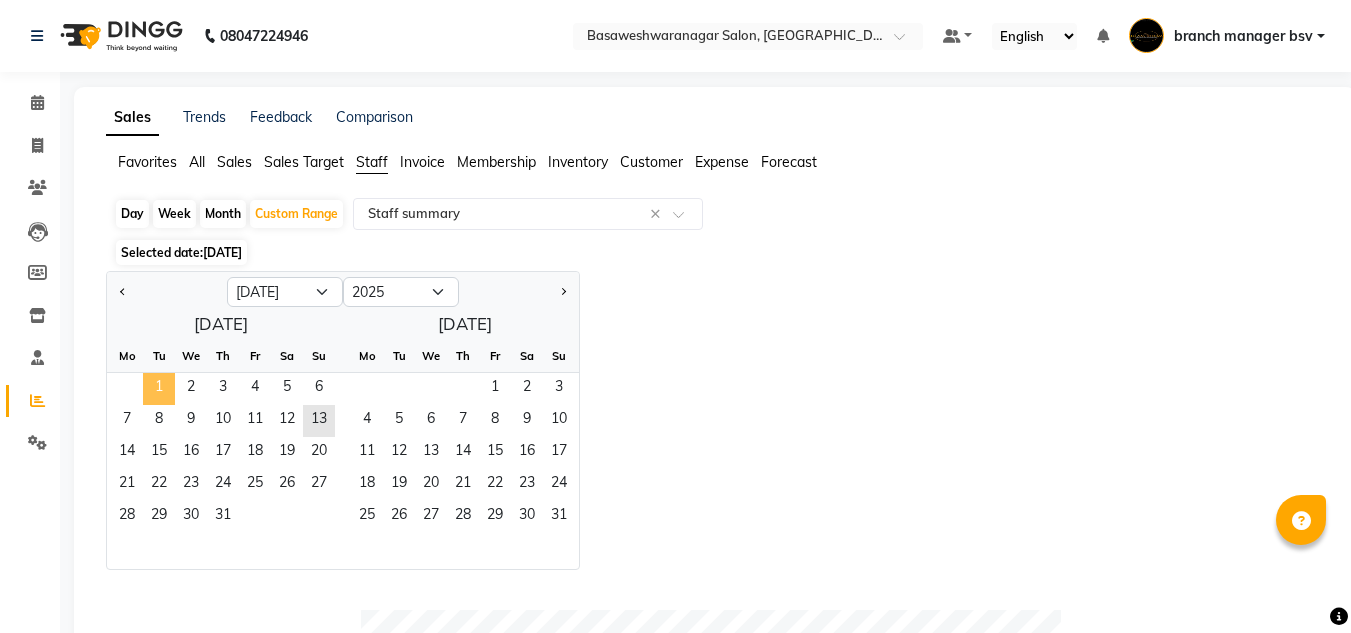 click on "1" 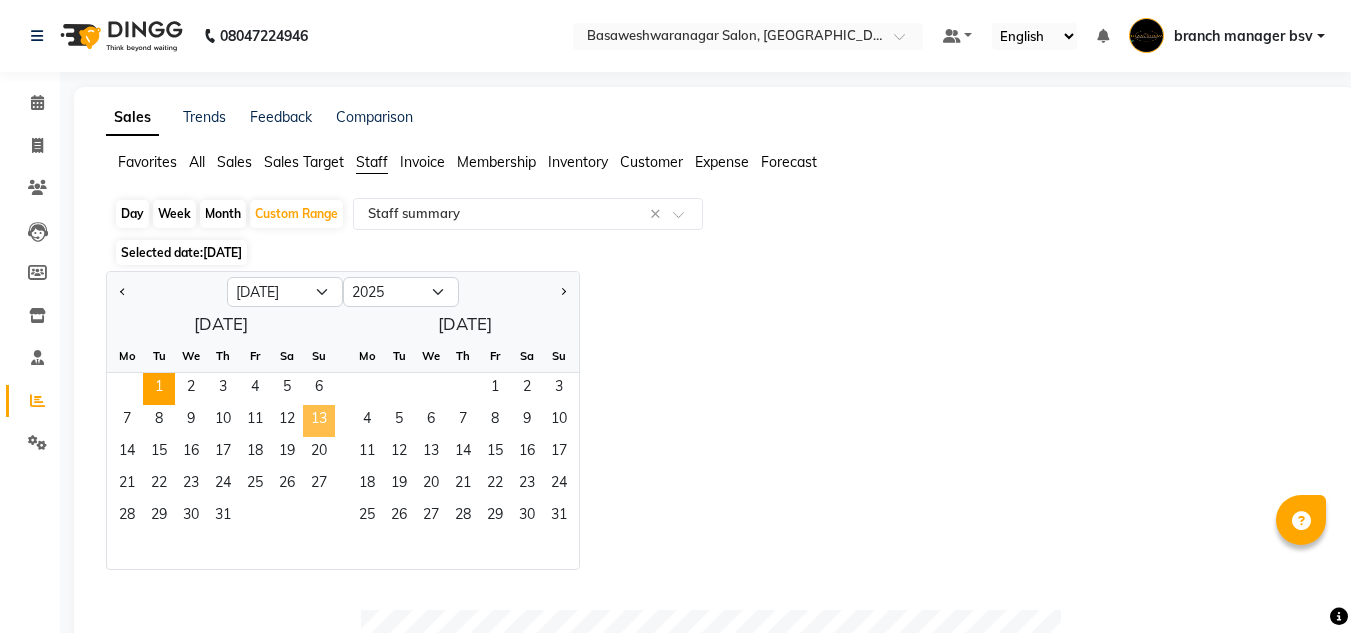click on "13" 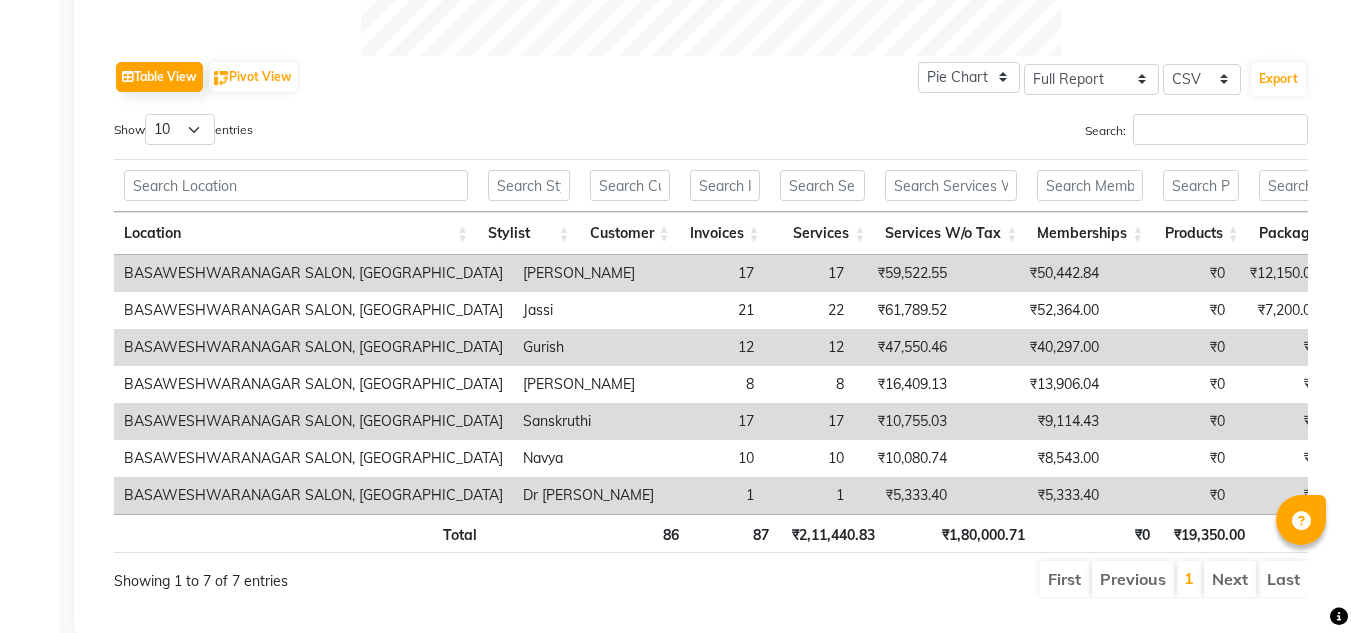 scroll, scrollTop: 0, scrollLeft: 0, axis: both 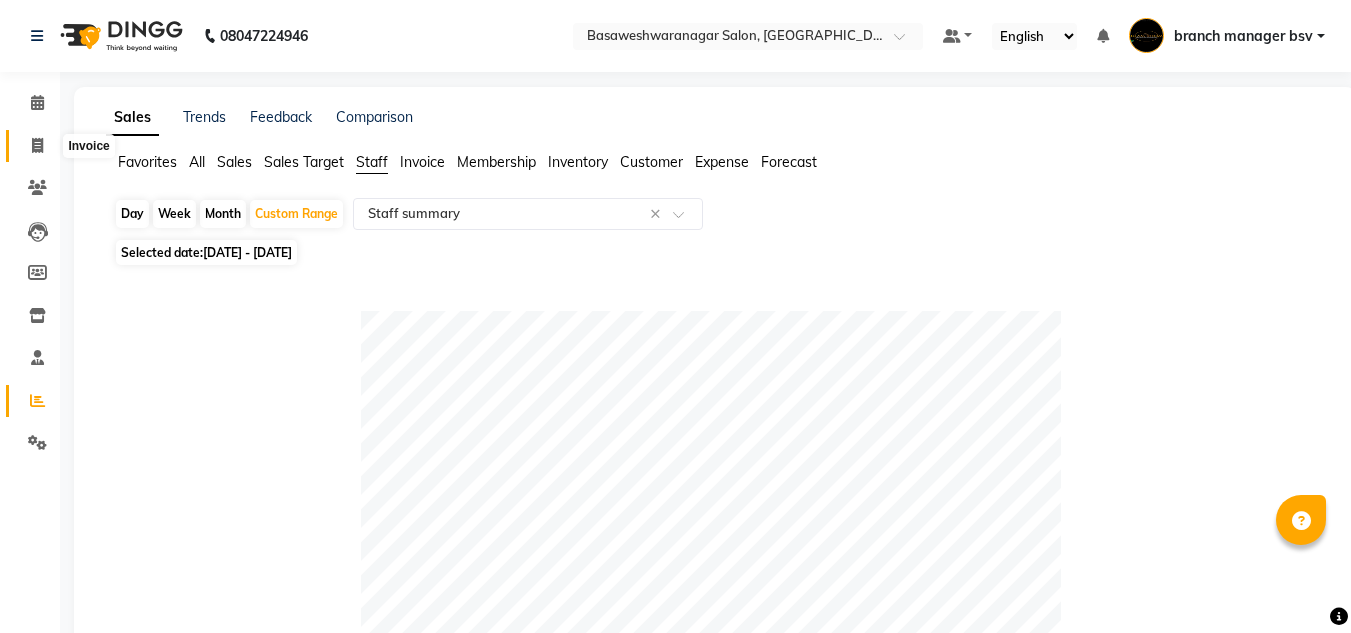 click 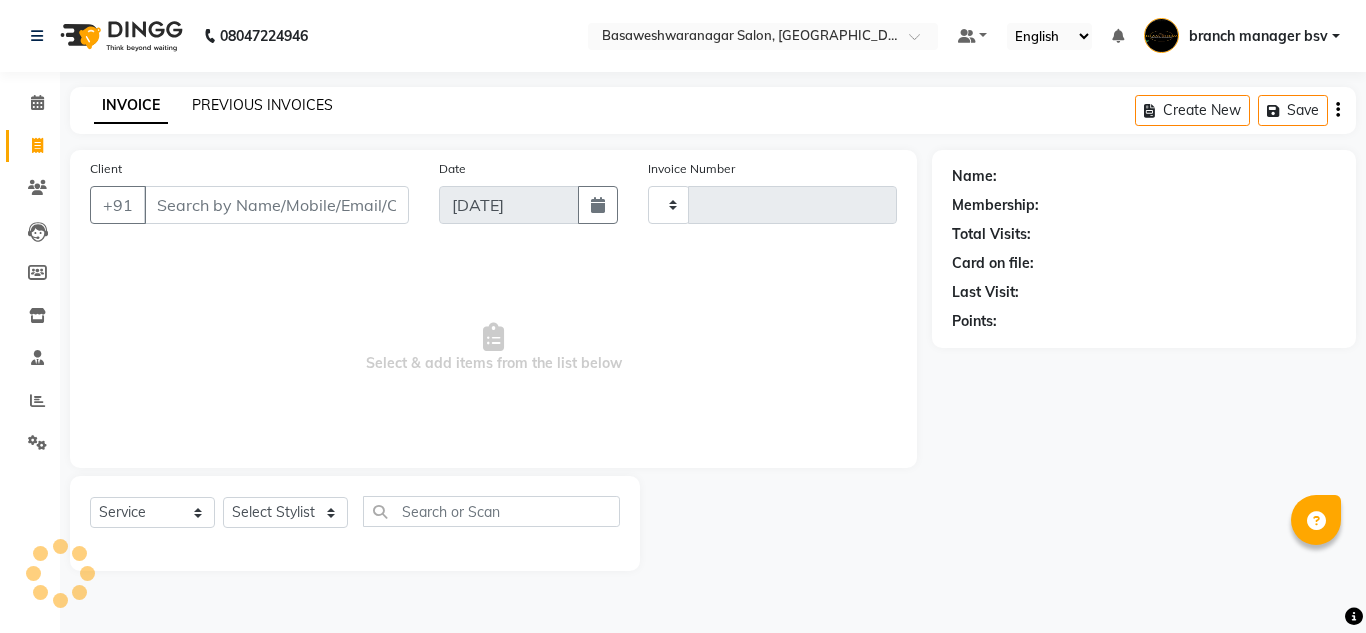 type on "0682" 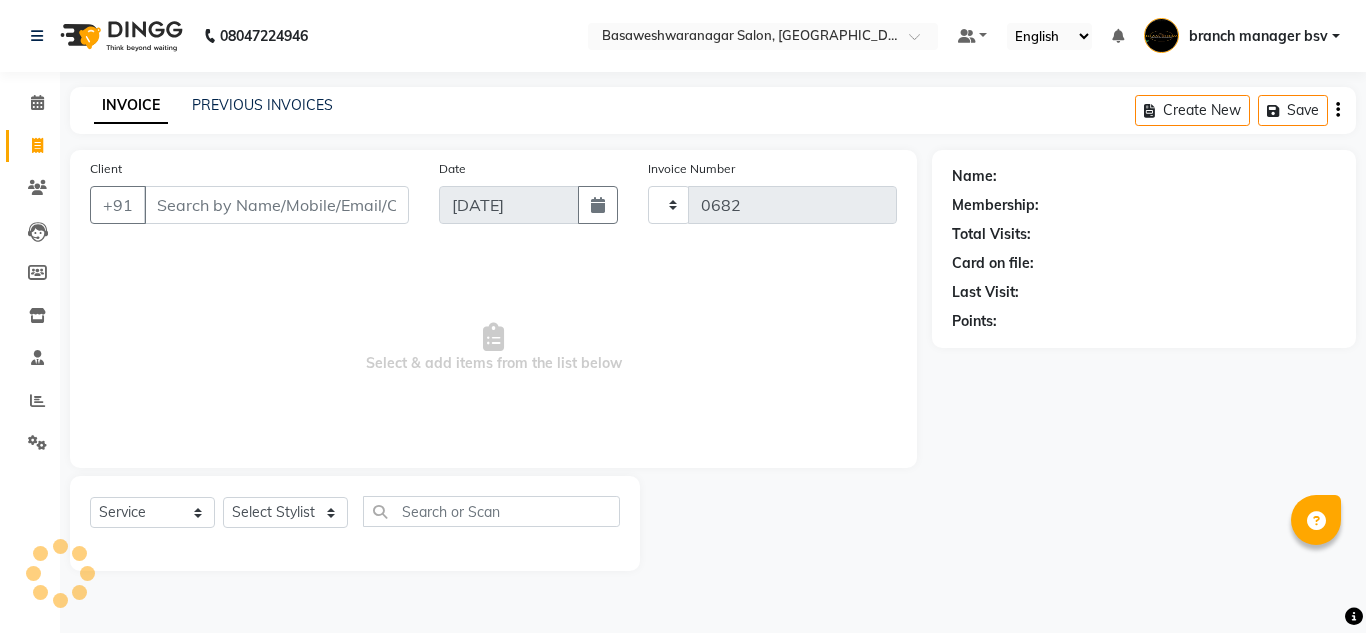 select on "842" 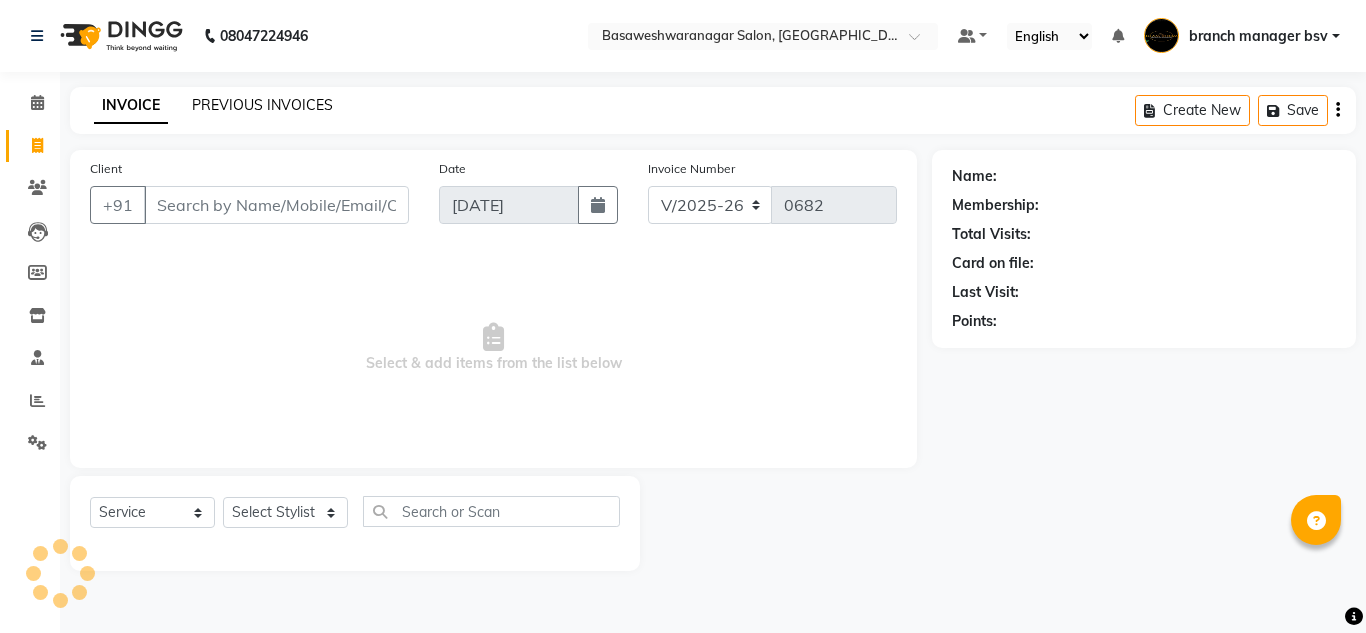 click on "PREVIOUS INVOICES" 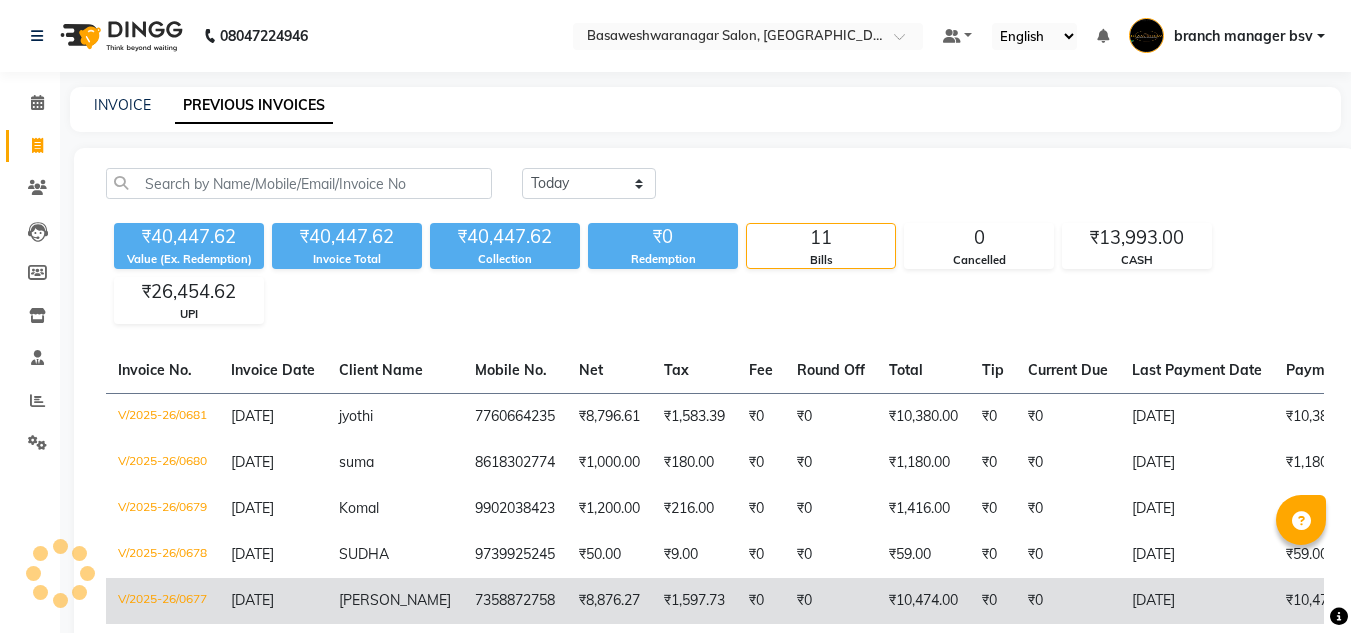 scroll, scrollTop: 391, scrollLeft: 0, axis: vertical 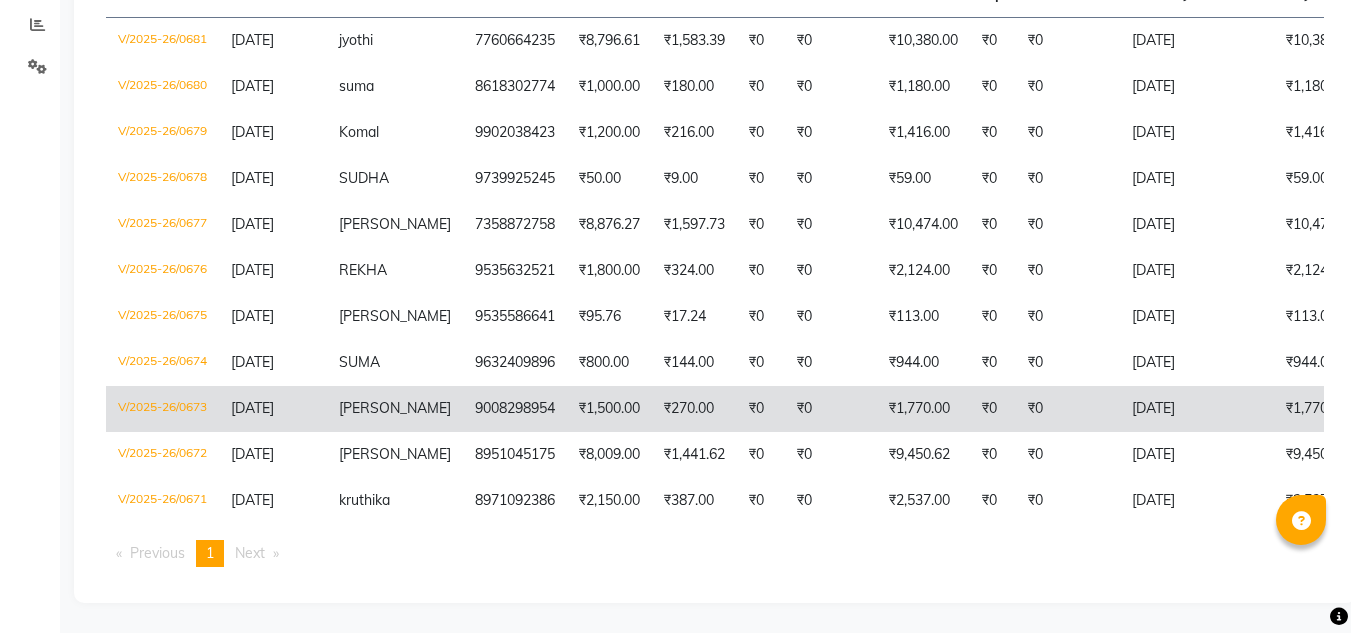 click on "SWETHA" 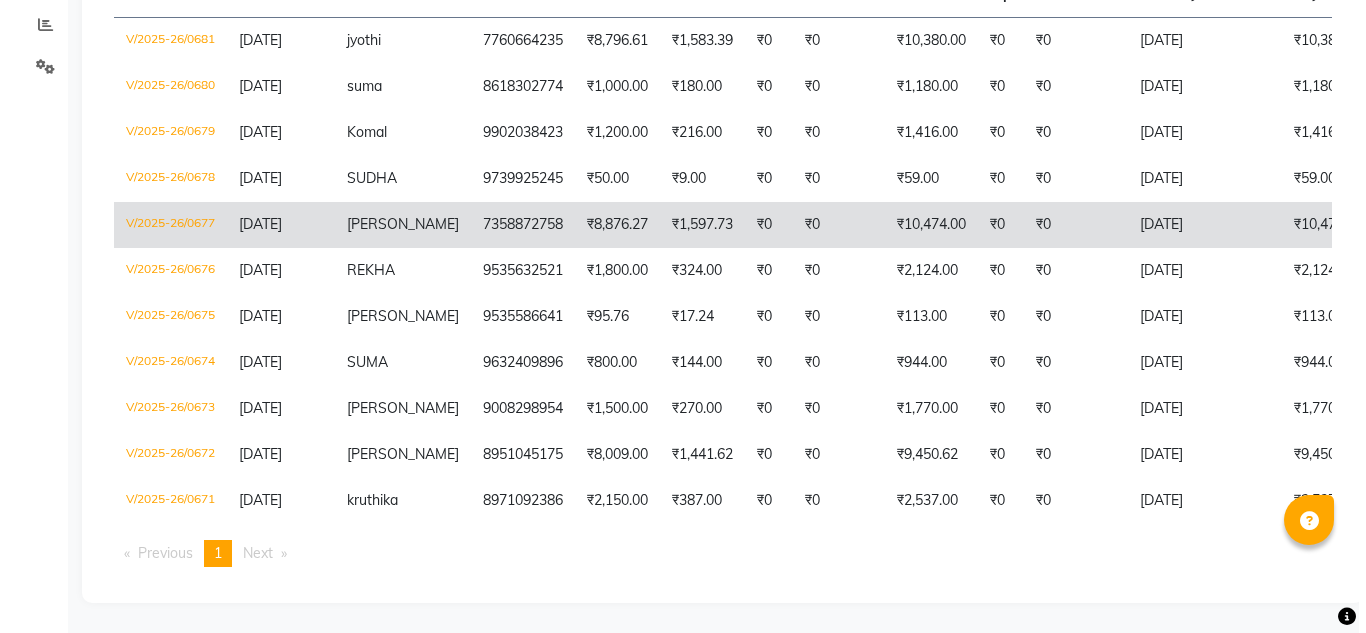 scroll, scrollTop: 0, scrollLeft: 0, axis: both 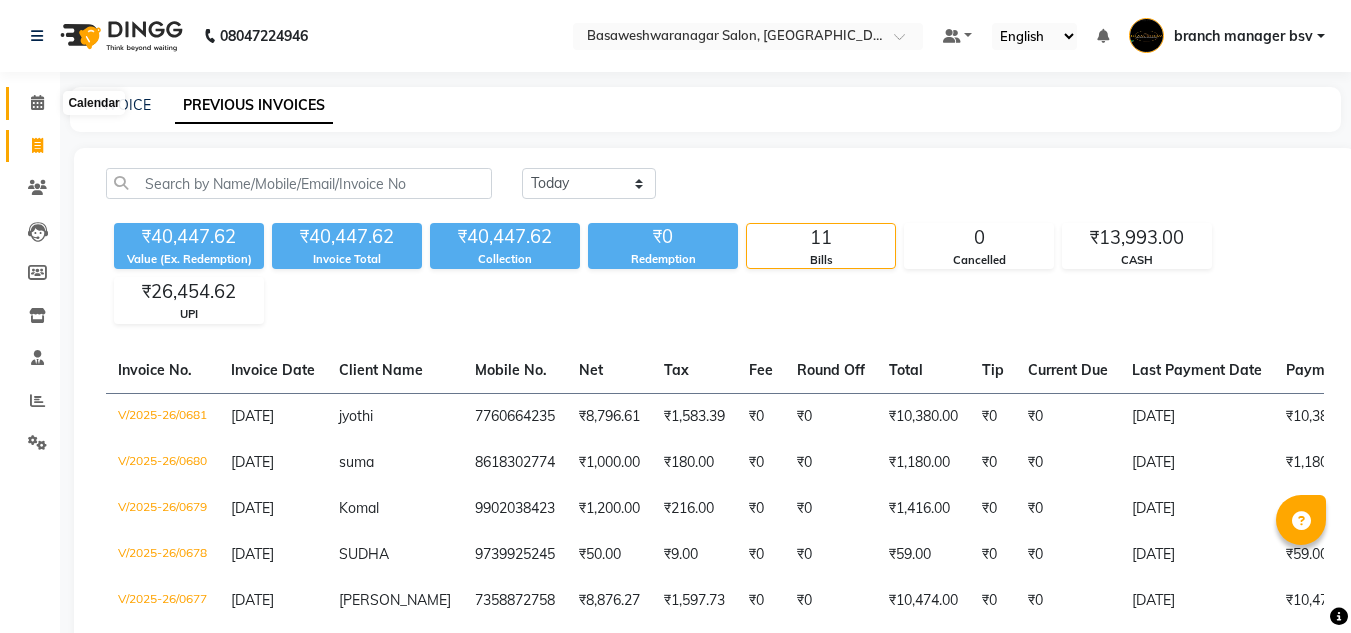 click 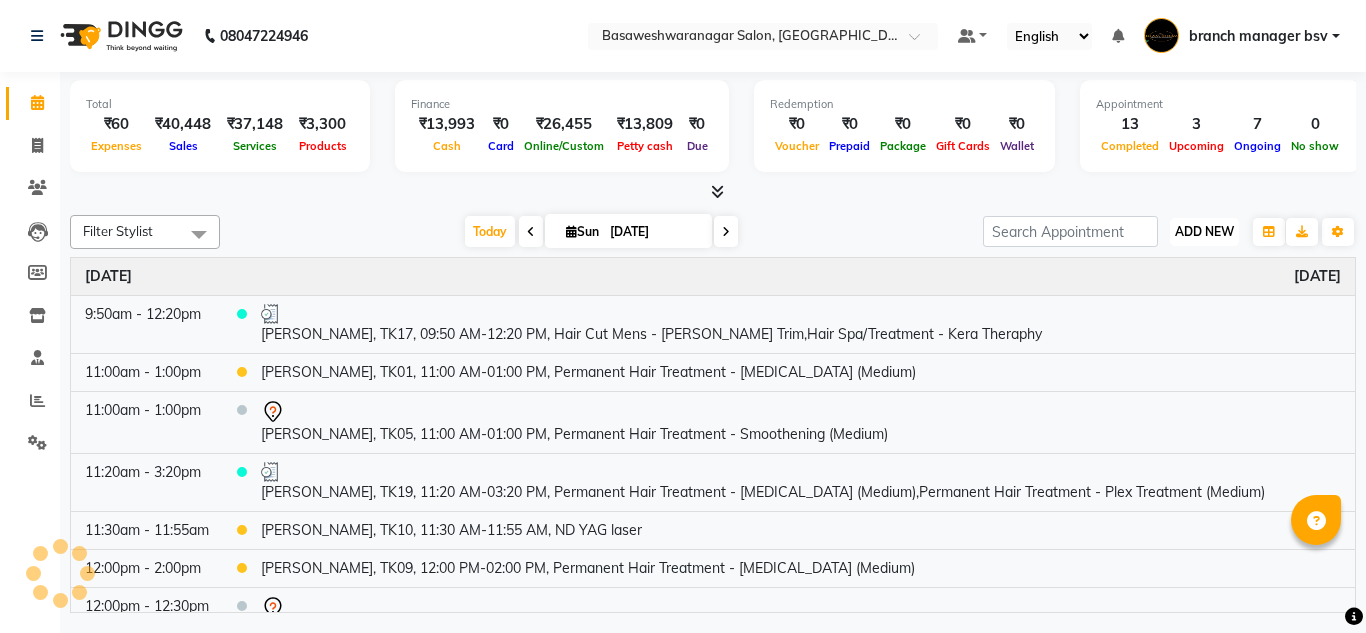 click on "ADD NEW" at bounding box center [1204, 231] 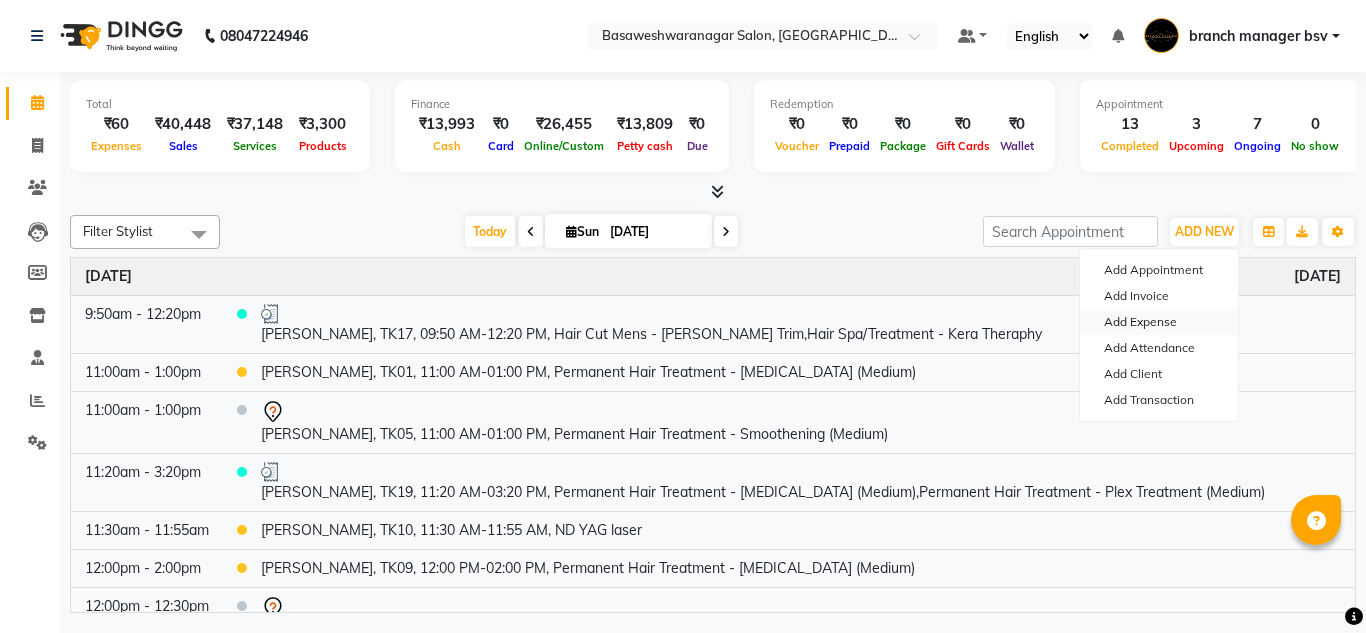 click on "Add Expense" at bounding box center (1159, 322) 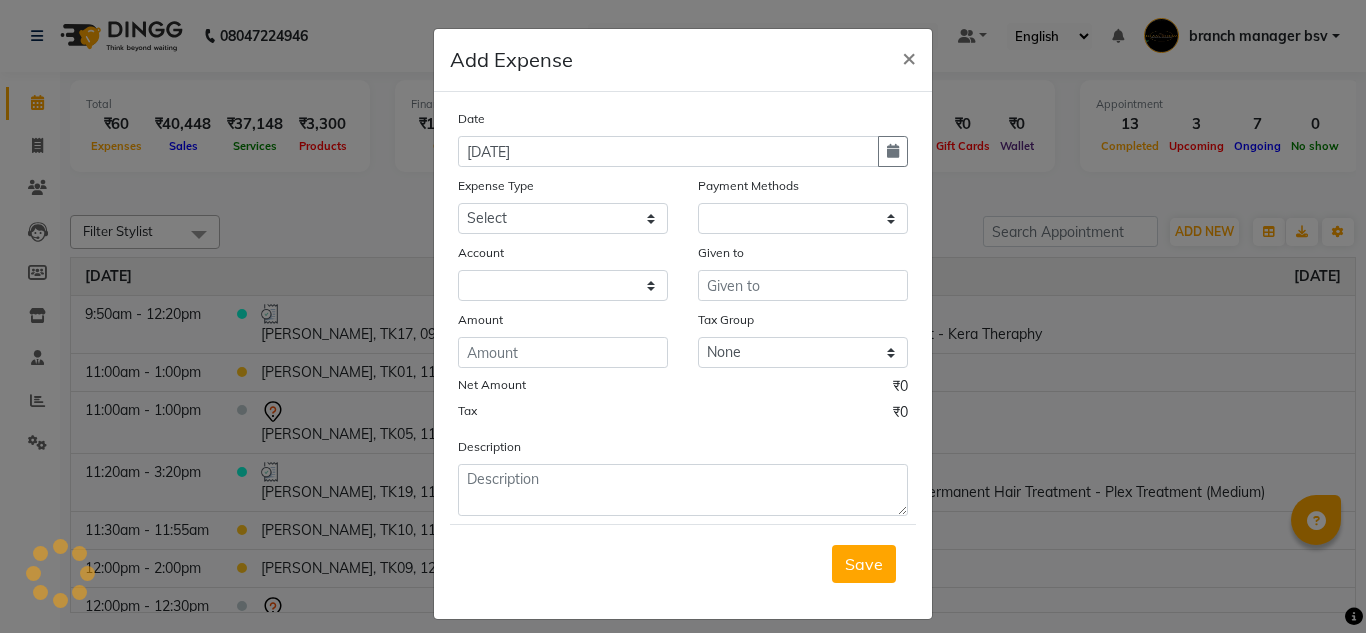select on "1" 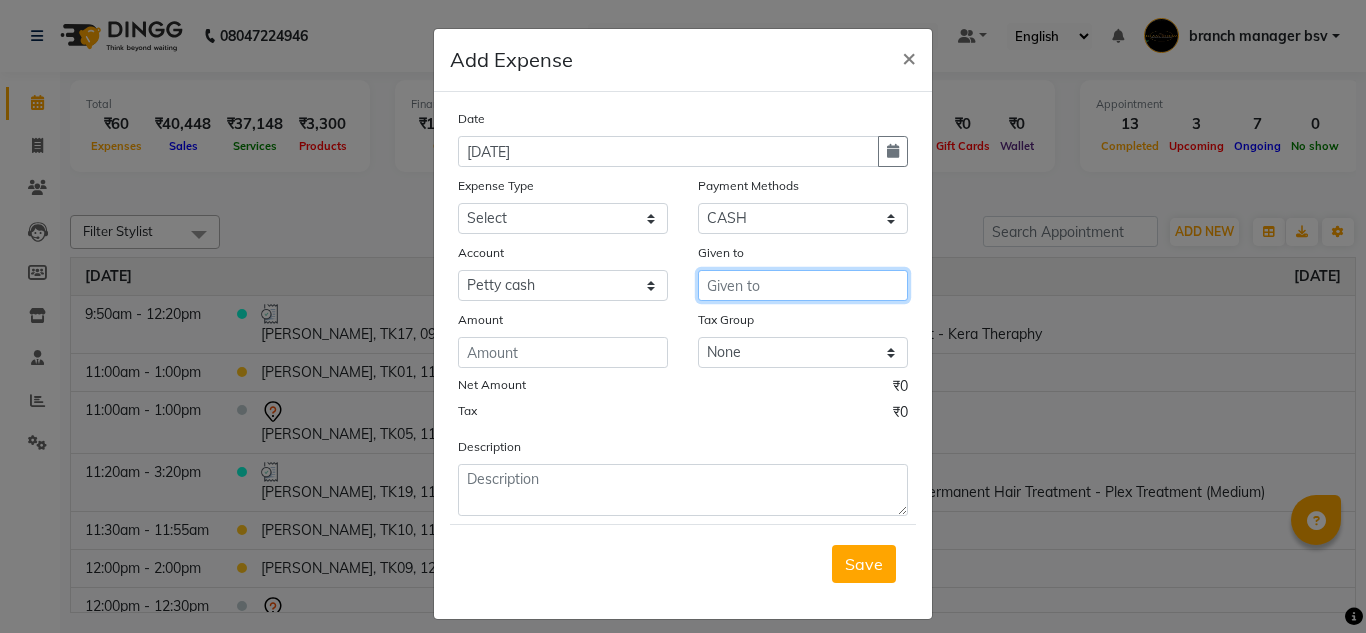 click at bounding box center [803, 285] 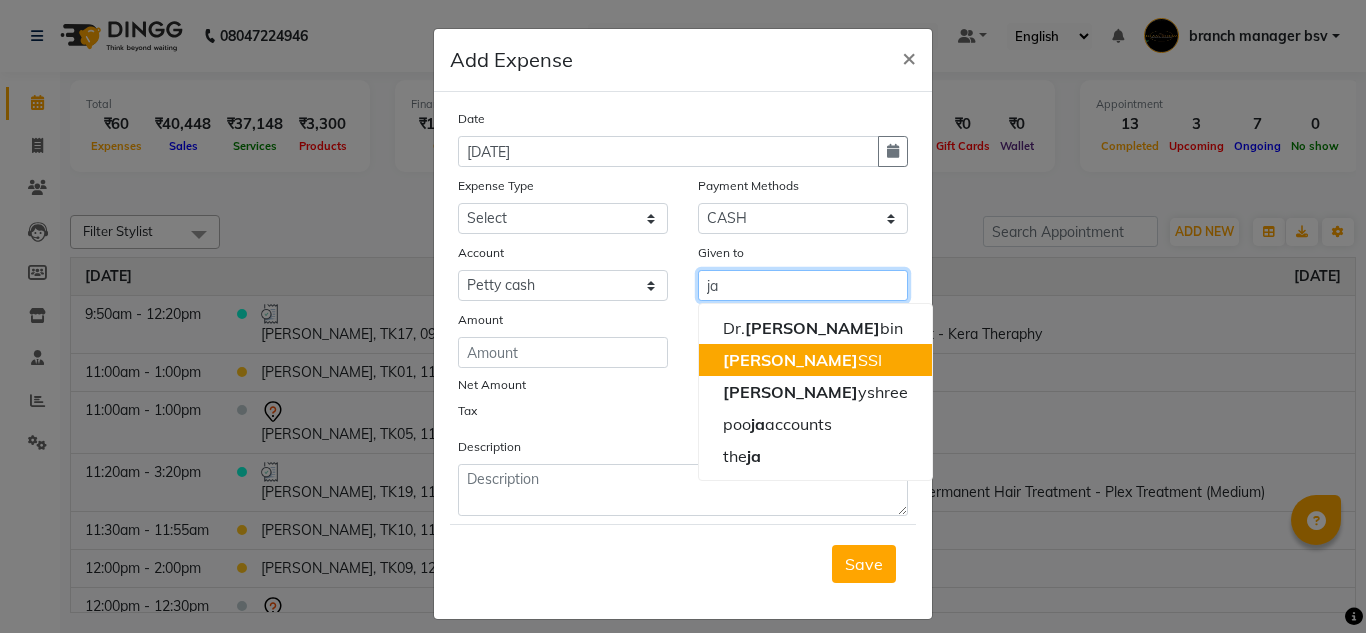 click on "JA SSI" at bounding box center (815, 360) 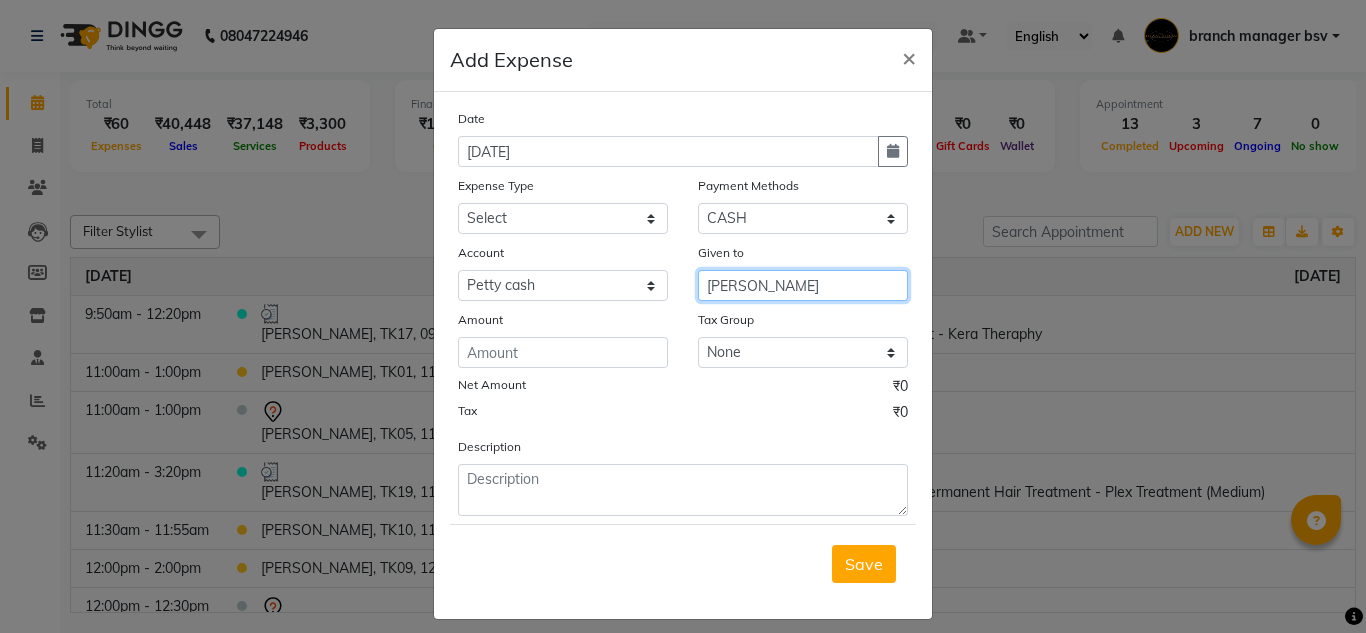 type on "[PERSON_NAME]" 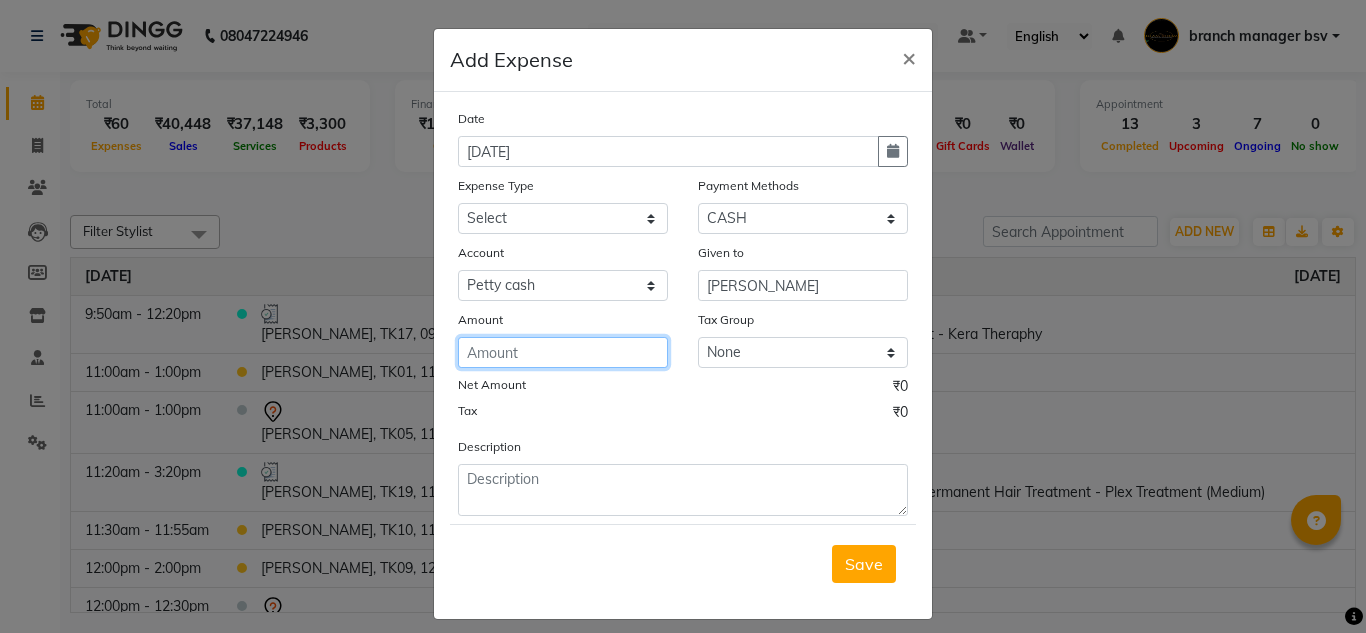 click 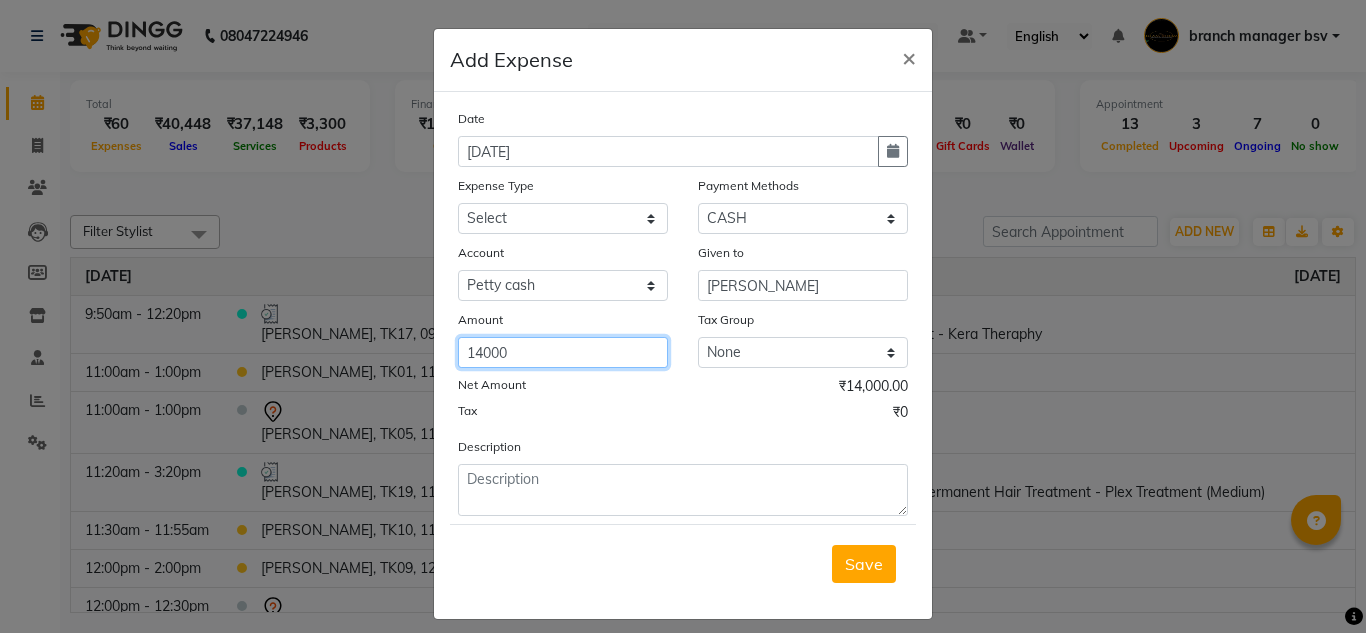 type on "14000" 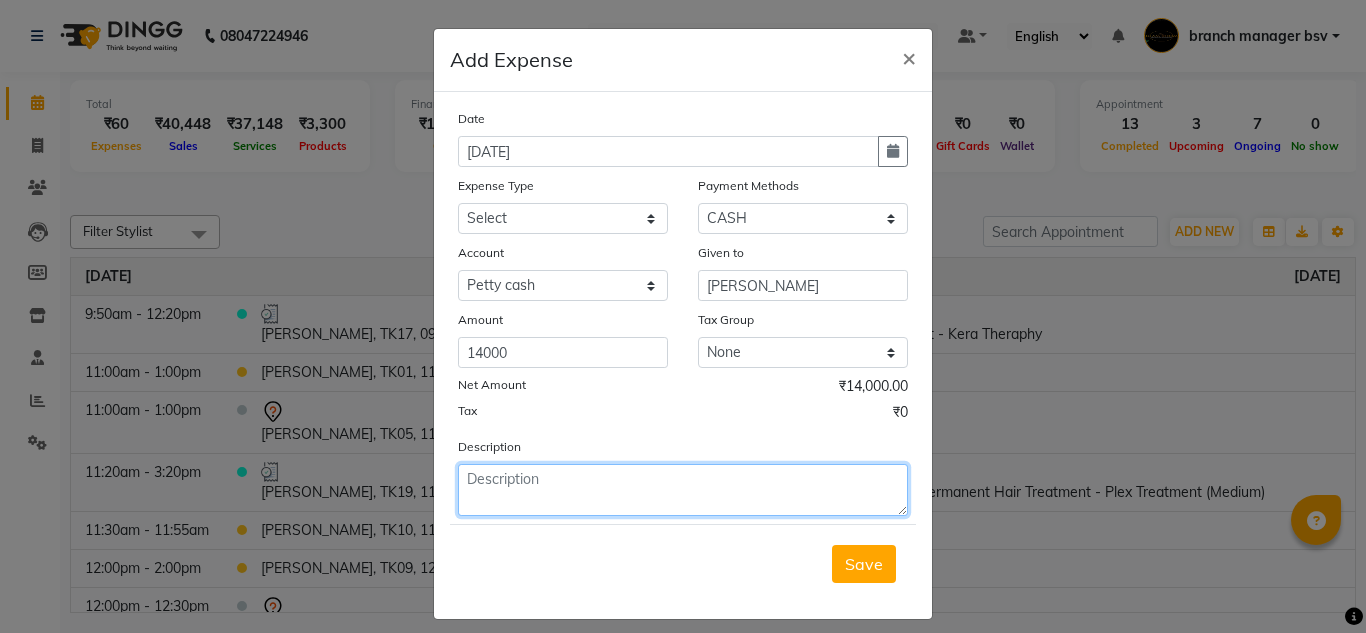 click 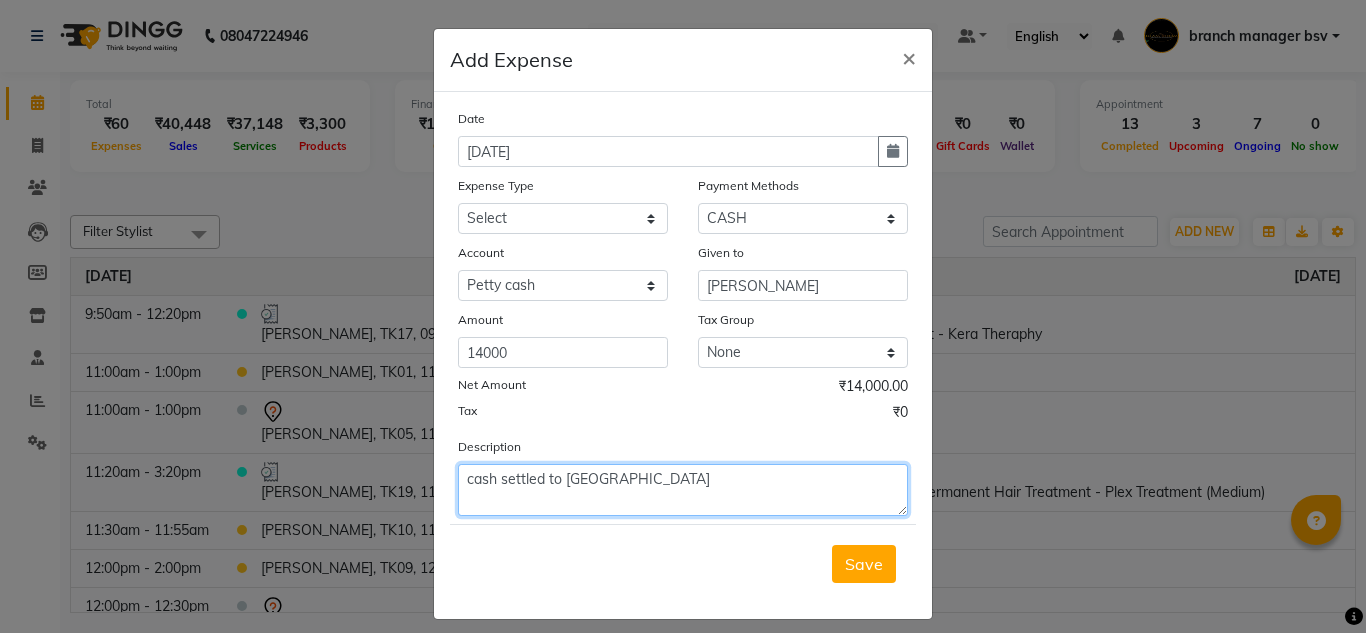 type on "cash settled to jassi" 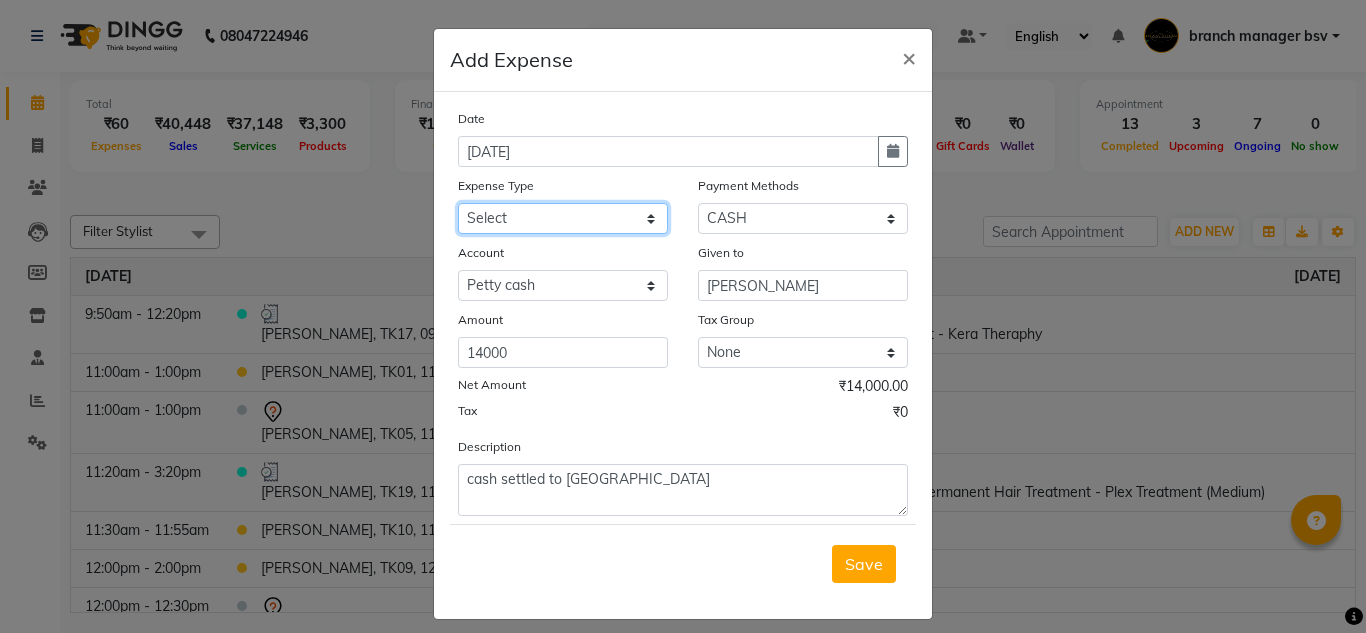 click on "Select AC SERVICE Beauty Center BLINKIT BPMP Building Rent Cash setteled to devika anti Cash Setteled to vimarsh Cash Settled to Jayshree cash settled to madesh uncle Client Refund clinical covers courier DEPOSIT drink prime Electricity and water Bill FOIL PAPER FOR CLIENT Furniture and Fixtures GARBAGE GARBAGE MAN GENERATOR FUEL CHARGES GLOBLANC incentive JAYASHREE jayshree upi jayshree upi KNK Distributors Laundry Madhu medicals MAHADEV MEDICALS MANJUNATHA PRINTERS Marketing Expenses Google Marketing expenses Meta Medigetz MILK MONTHLY BILL Pantry Expenses pavan Surge Naveen Surgical PHONE PAY PLUMPER PMU products pooja expense POOJA ITEMS Porter PRILOX Printing and Designing Charges Printing and Stationary Purchase of Products RECHARGE RENT Repair and Maintenance Salaries Salon and Clinic Cash Purchases SECURITY SERVICE CHARGES Sreenivasa Glamour Stores Staff welfare telephone and Internet Bill TRANSGENDER TRAVELLING EXPENSES WATER RECHARGE ZEPTO" 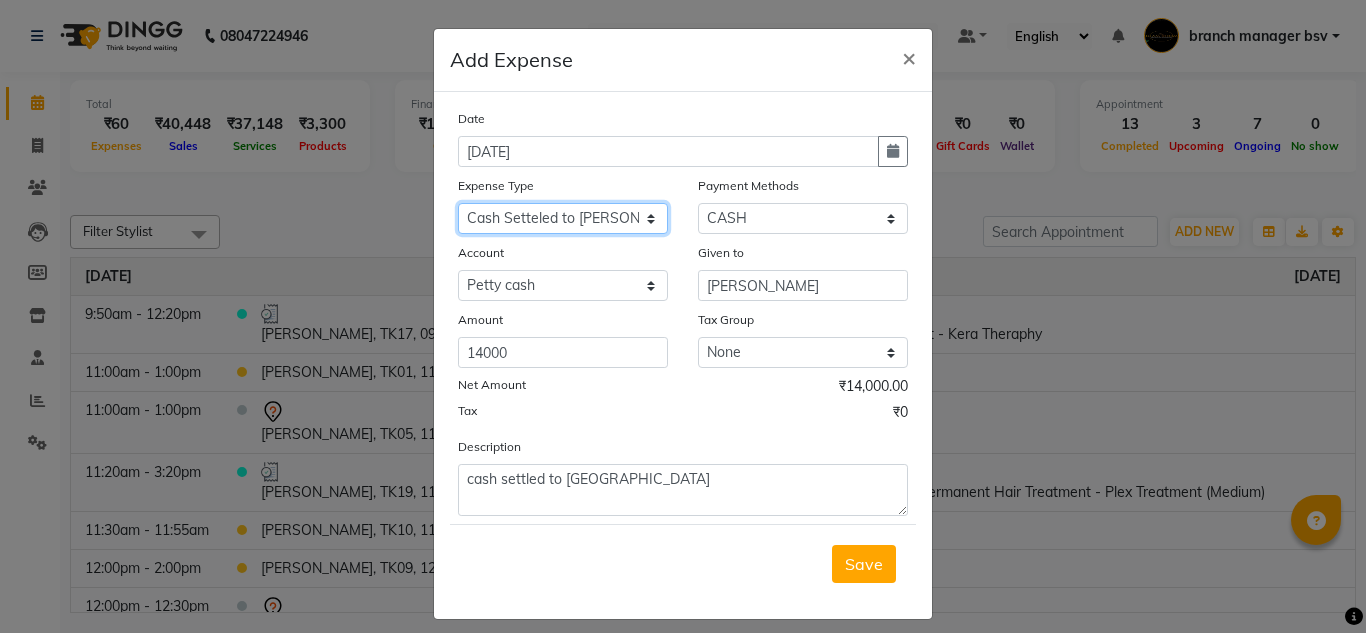 click on "Select AC SERVICE Beauty Center BLINKIT BPMP Building Rent Cash setteled to devika anti Cash Setteled to vimarsh Cash Settled to Jayshree cash settled to madesh uncle Client Refund clinical covers courier DEPOSIT drink prime Electricity and water Bill FOIL PAPER FOR CLIENT Furniture and Fixtures GARBAGE GARBAGE MAN GENERATOR FUEL CHARGES GLOBLANC incentive JAYASHREE jayshree upi jayshree upi KNK Distributors Laundry Madhu medicals MAHADEV MEDICALS MANJUNATHA PRINTERS Marketing Expenses Google Marketing expenses Meta Medigetz MILK MONTHLY BILL Pantry Expenses pavan Surge Naveen Surgical PHONE PAY PLUMPER PMU products pooja expense POOJA ITEMS Porter PRILOX Printing and Designing Charges Printing and Stationary Purchase of Products RECHARGE RENT Repair and Maintenance Salaries Salon and Clinic Cash Purchases SECURITY SERVICE CHARGES Sreenivasa Glamour Stores Staff welfare telephone and Internet Bill TRANSGENDER TRAVELLING EXPENSES WATER RECHARGE ZEPTO" 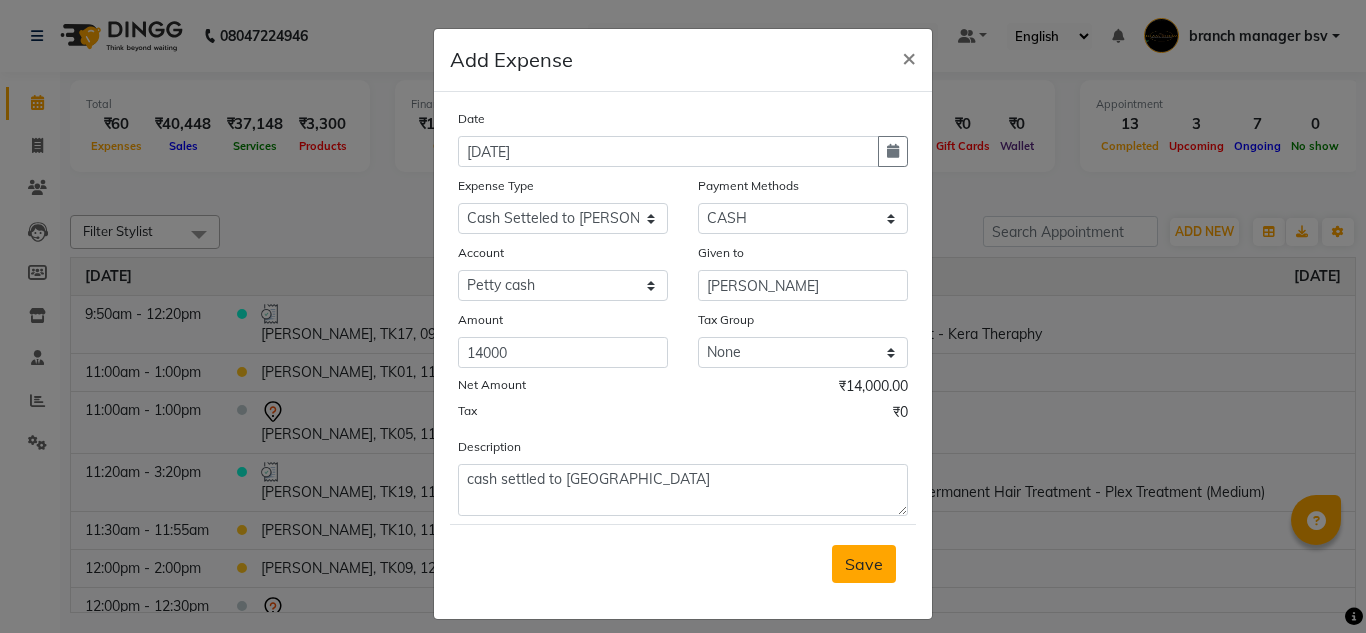 click on "Save" at bounding box center (864, 564) 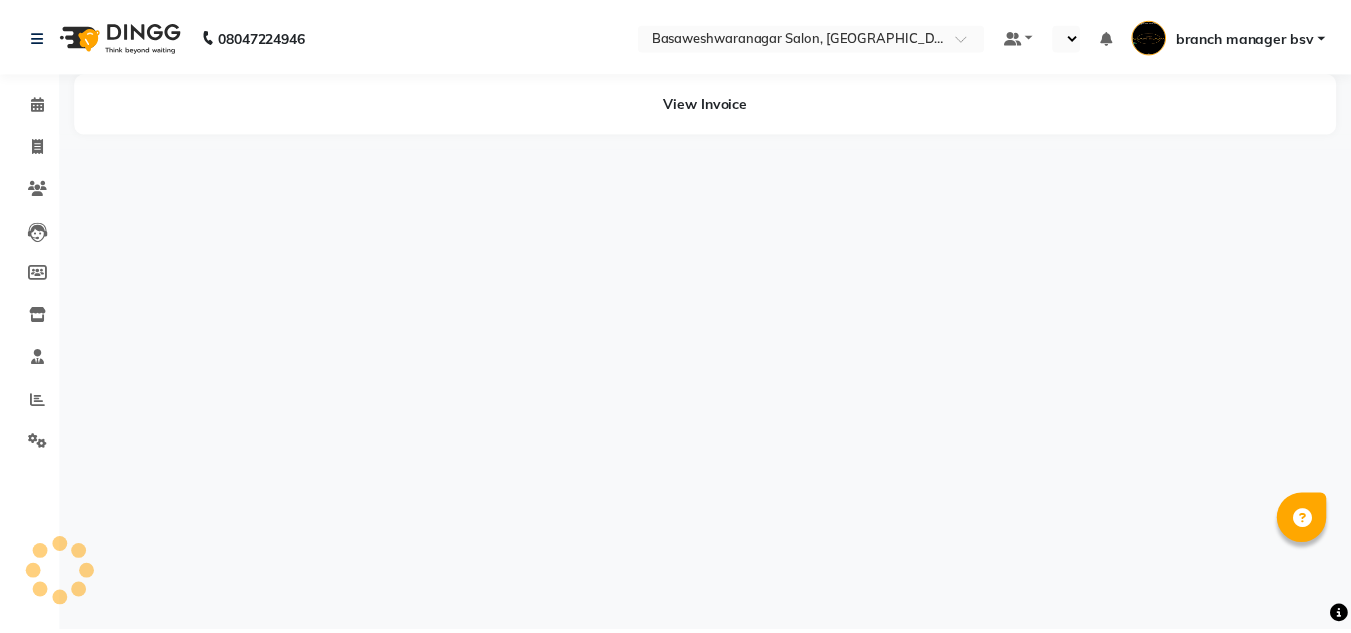 scroll, scrollTop: 0, scrollLeft: 0, axis: both 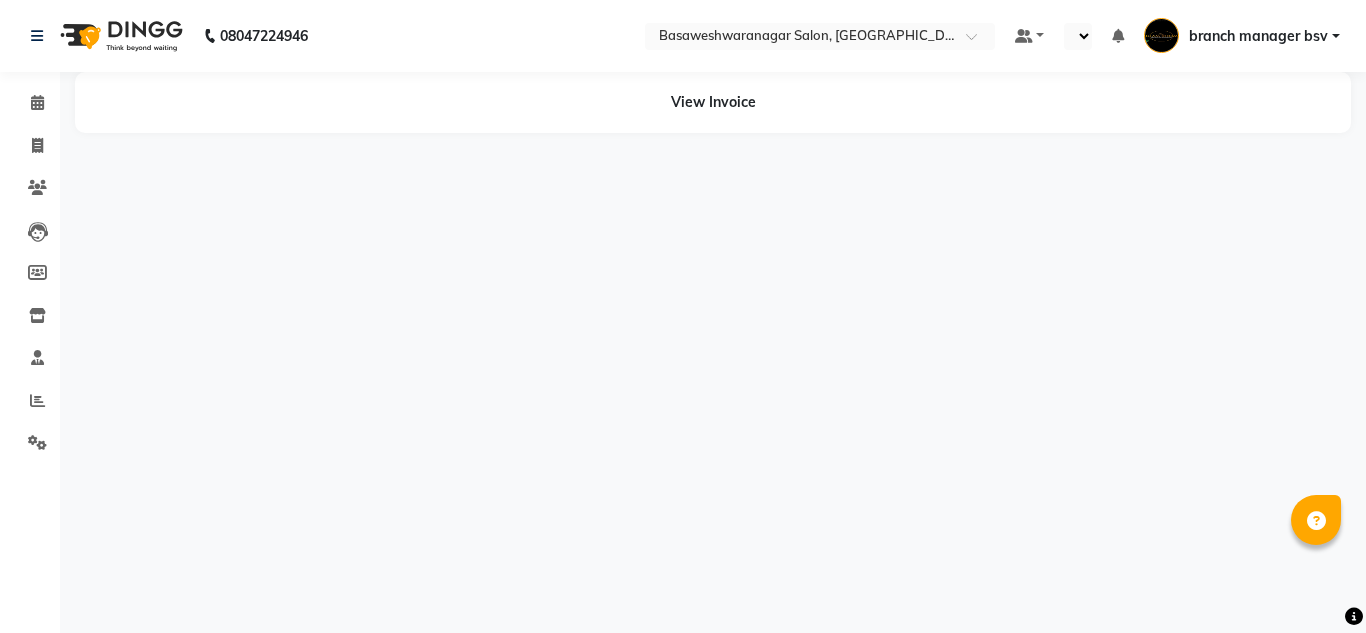 select on "en" 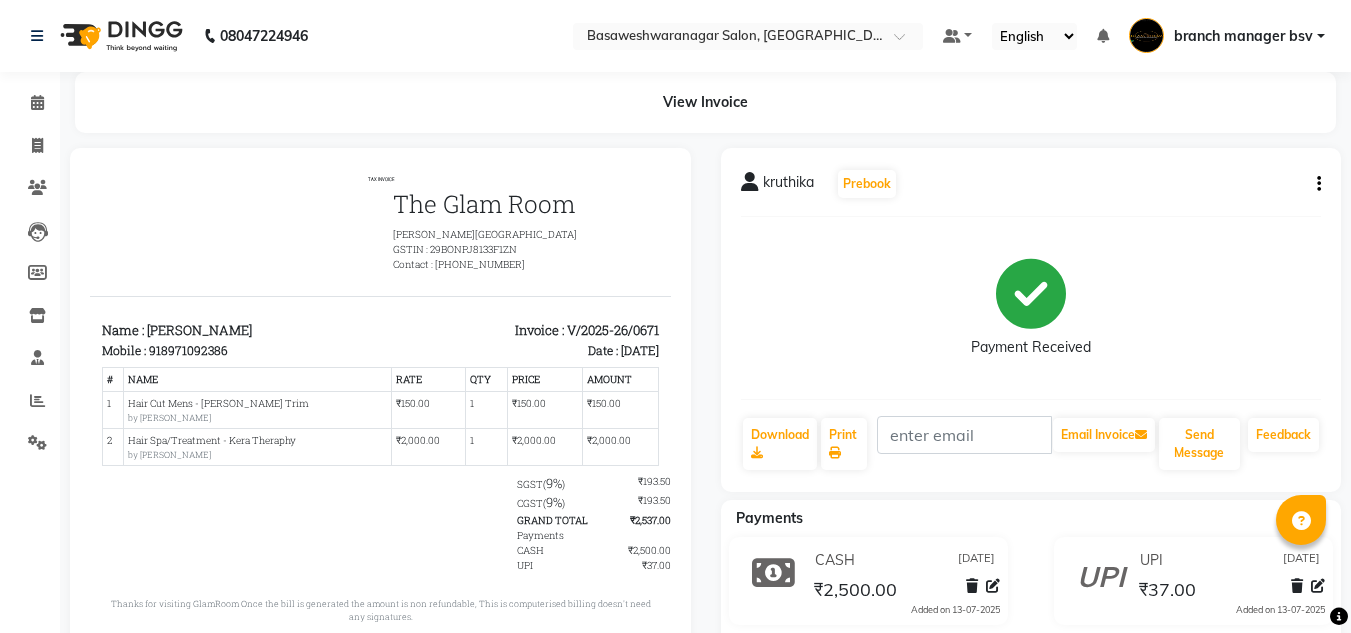 scroll, scrollTop: 16, scrollLeft: 0, axis: vertical 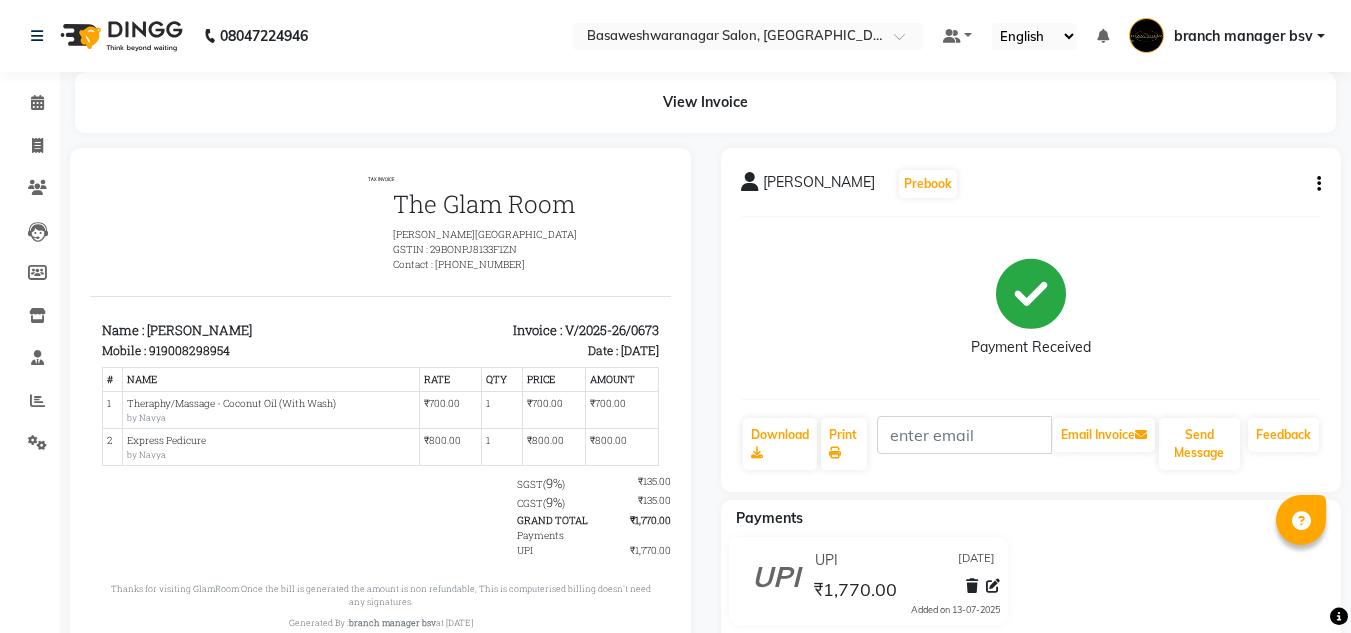click 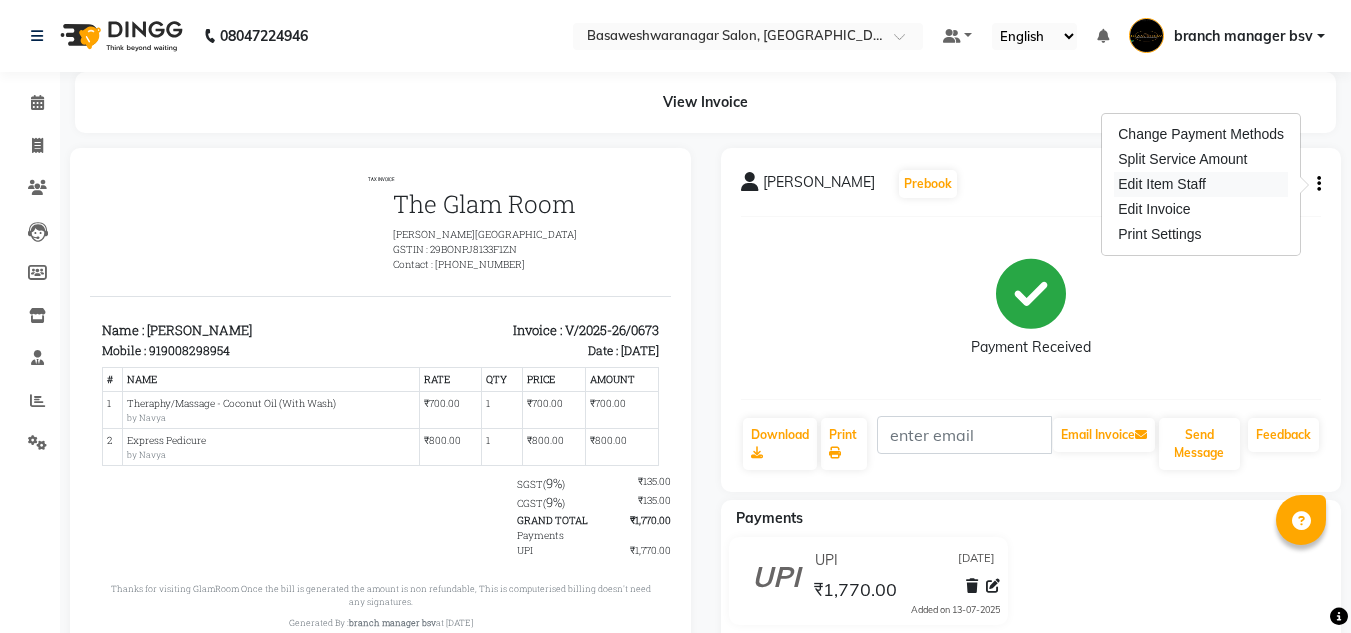 click on "Edit Item Staff" at bounding box center [1201, 184] 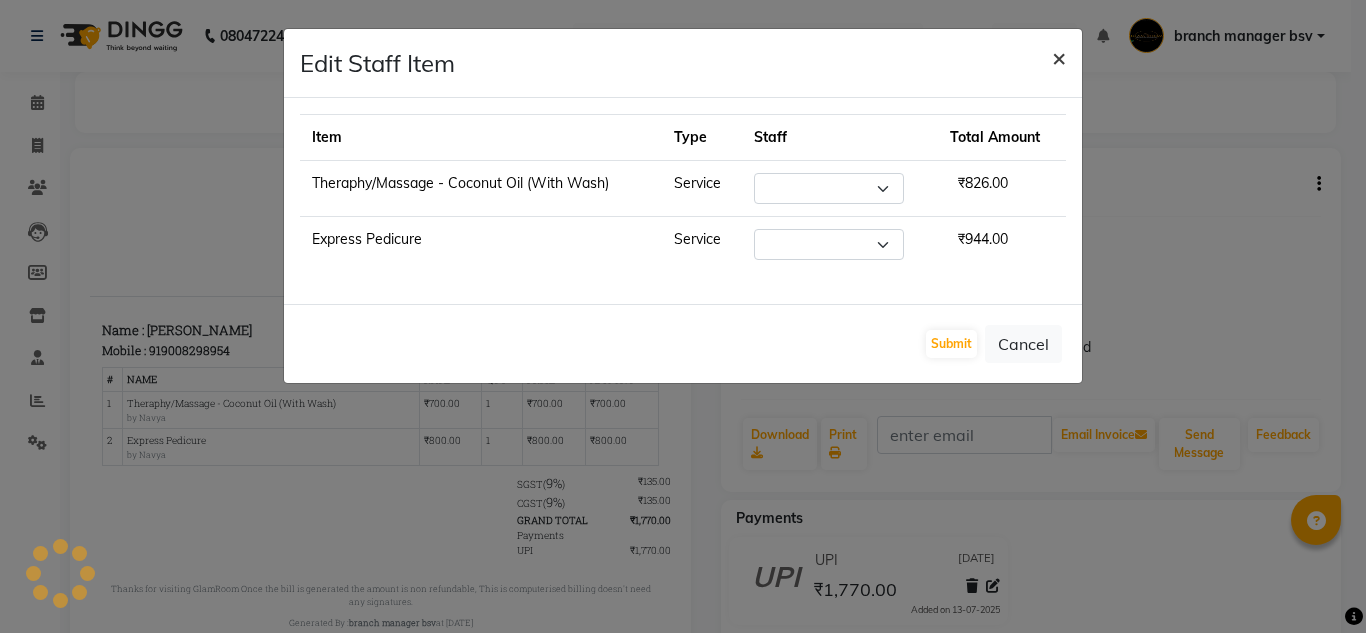 select on "46115" 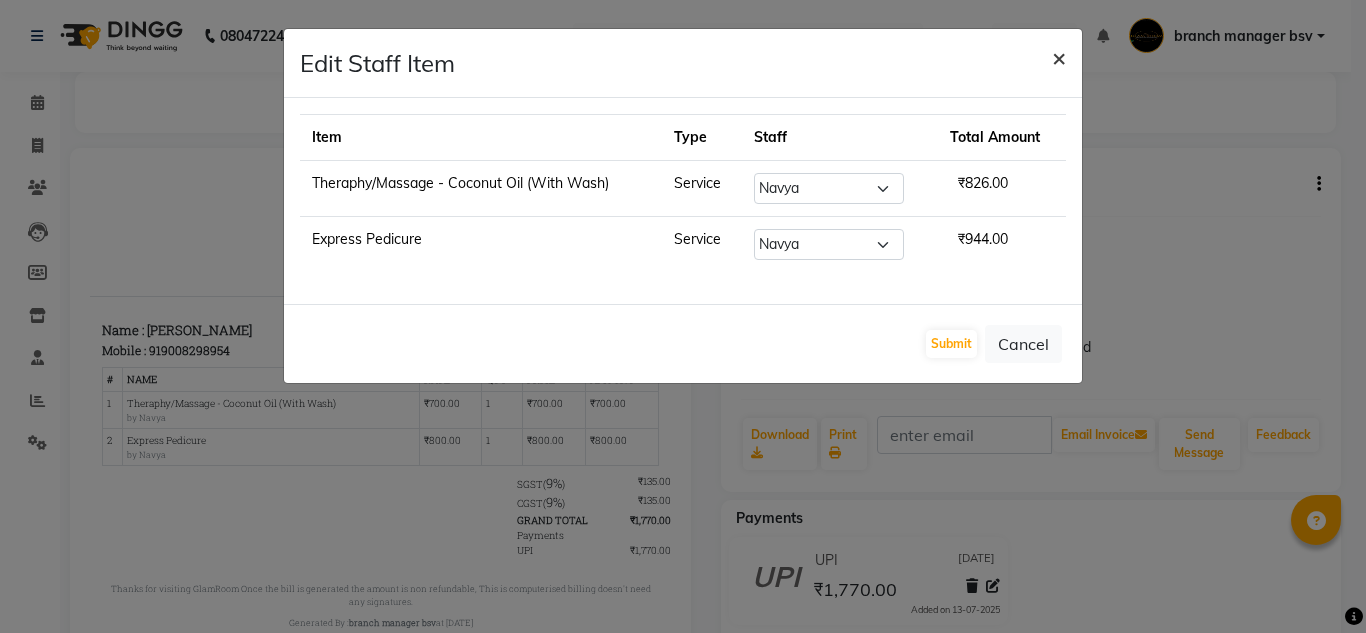 click on "×" 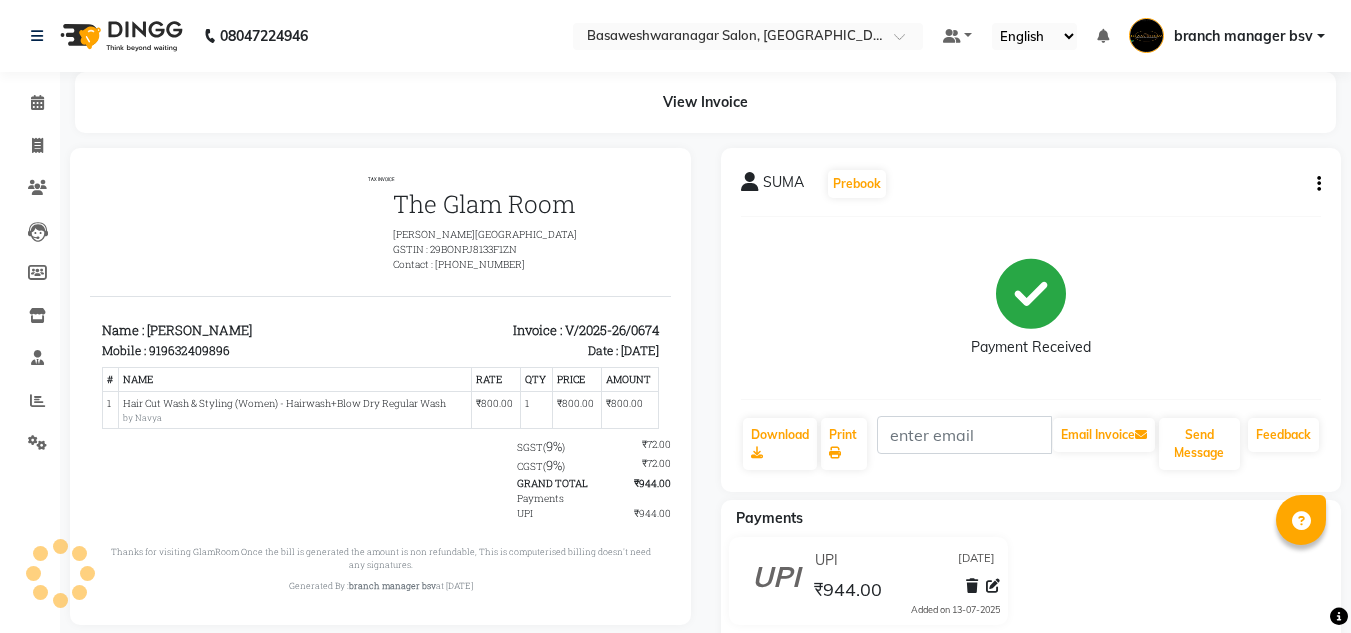 scroll, scrollTop: 0, scrollLeft: 0, axis: both 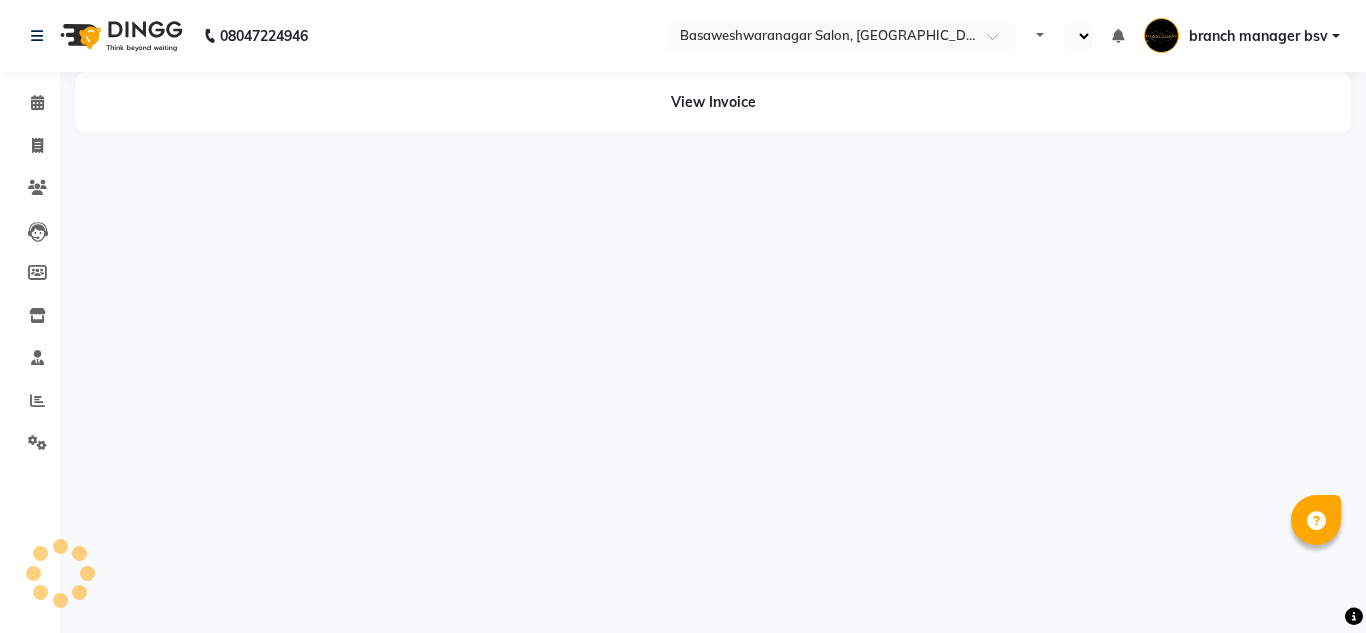 select on "en" 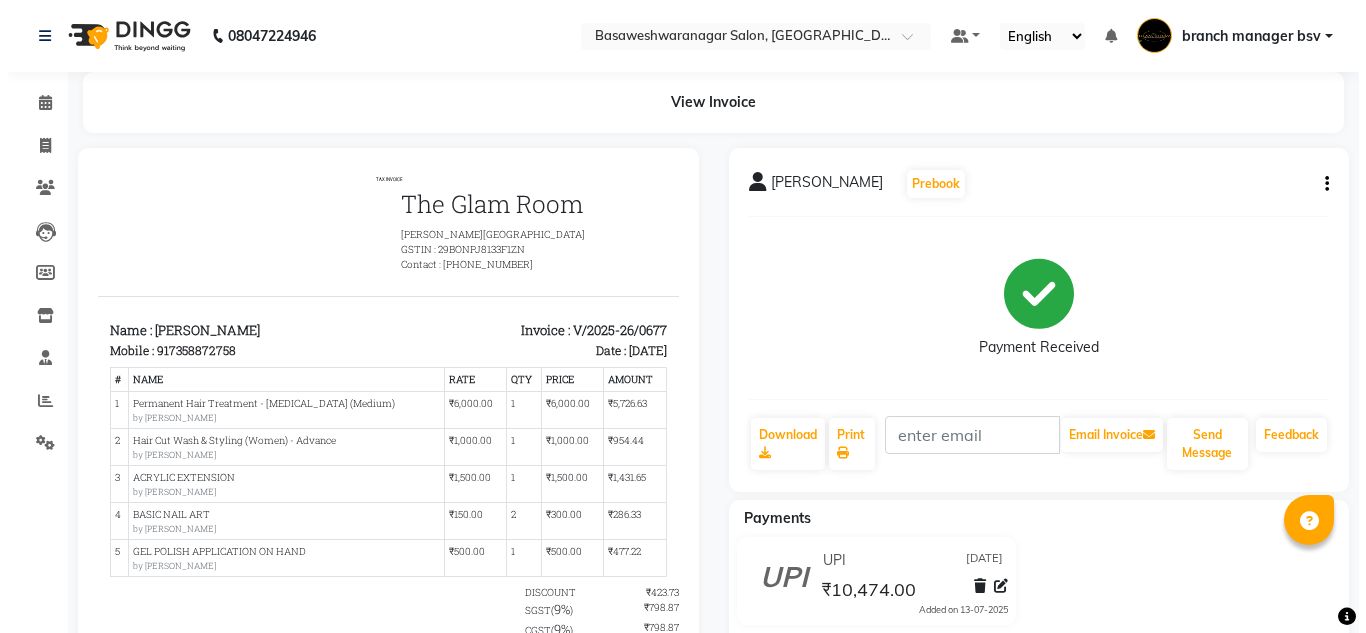 scroll, scrollTop: 0, scrollLeft: 0, axis: both 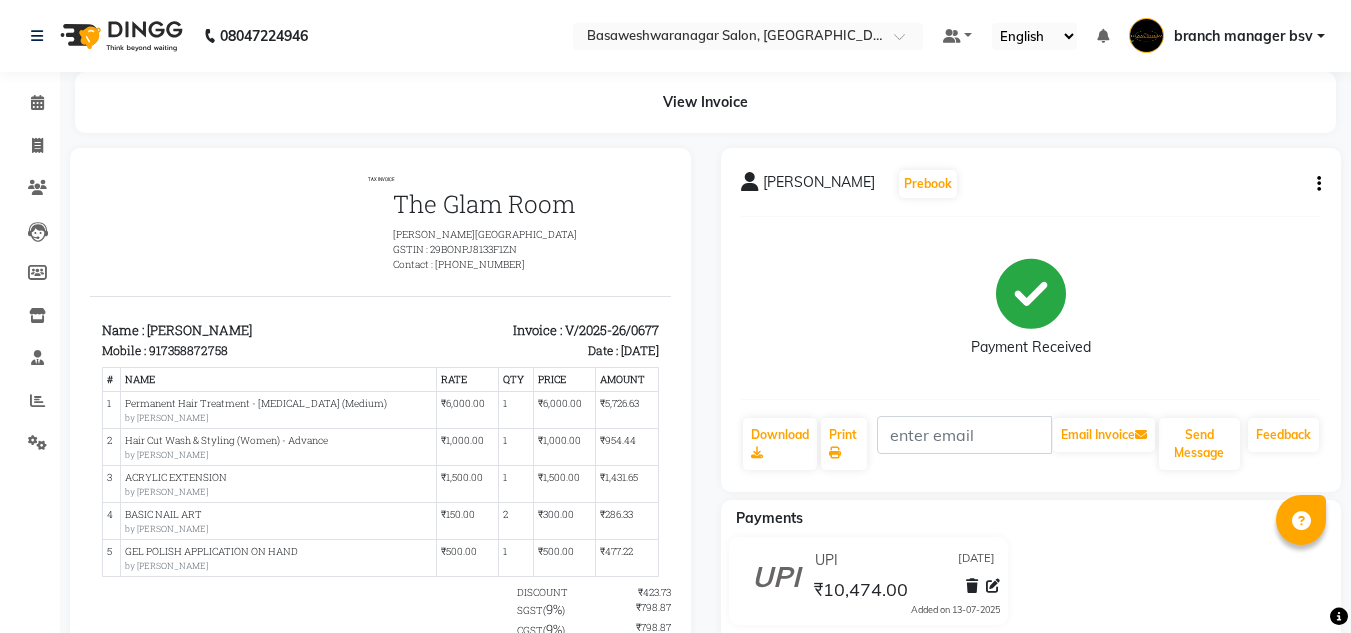 click 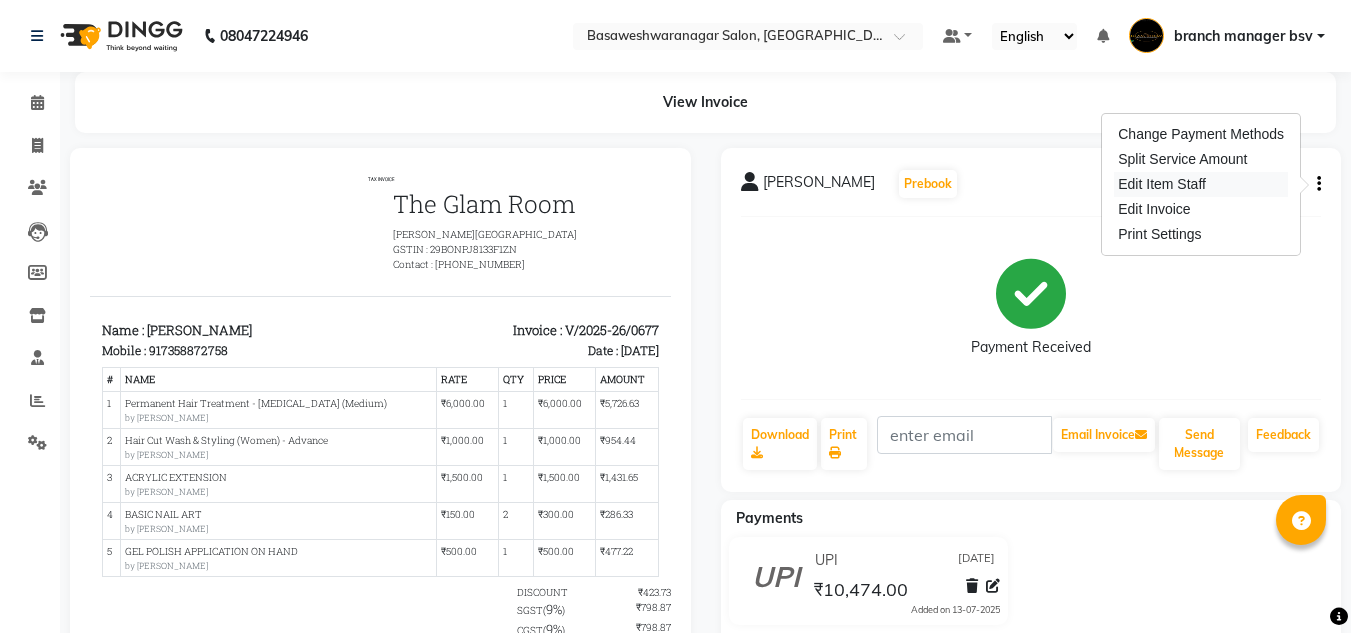 click on "Edit Item Staff" at bounding box center [1201, 184] 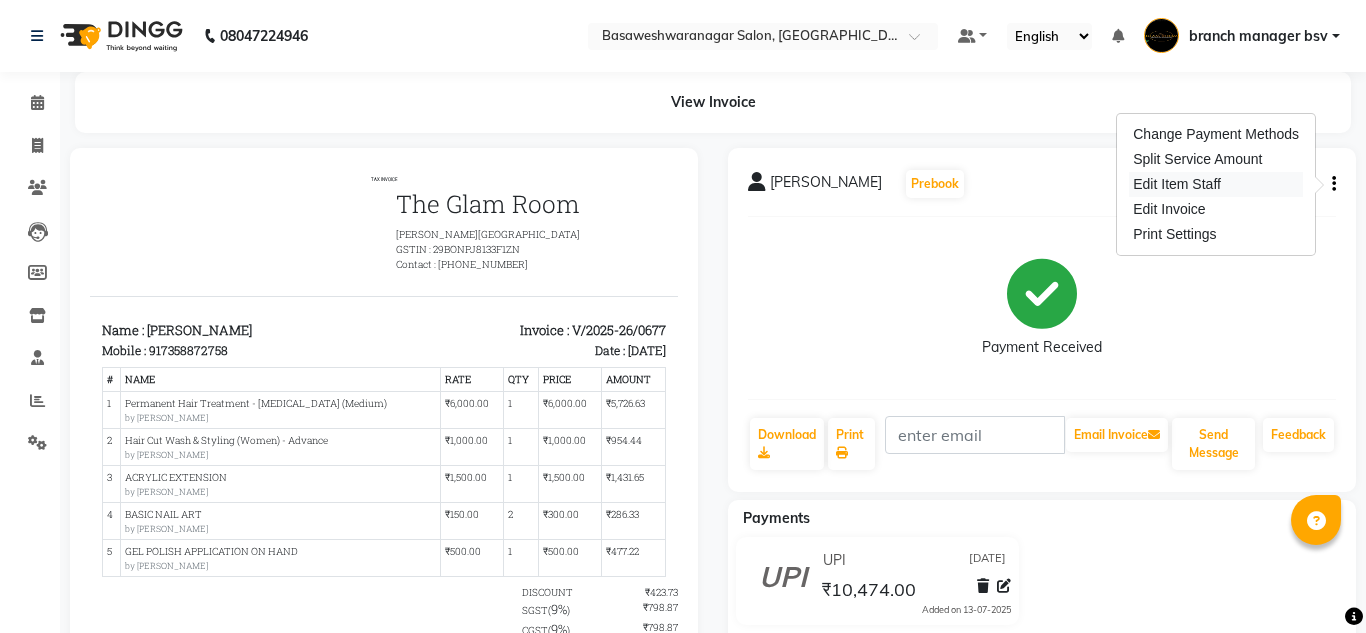 select 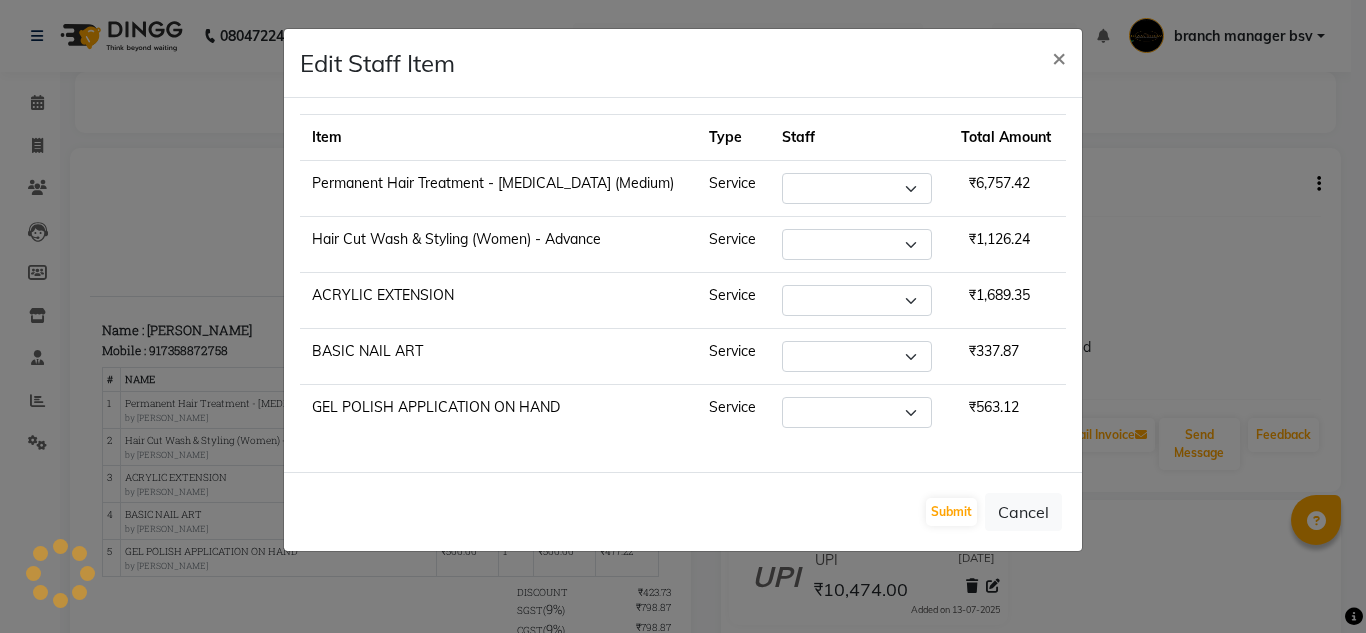 select on "46882" 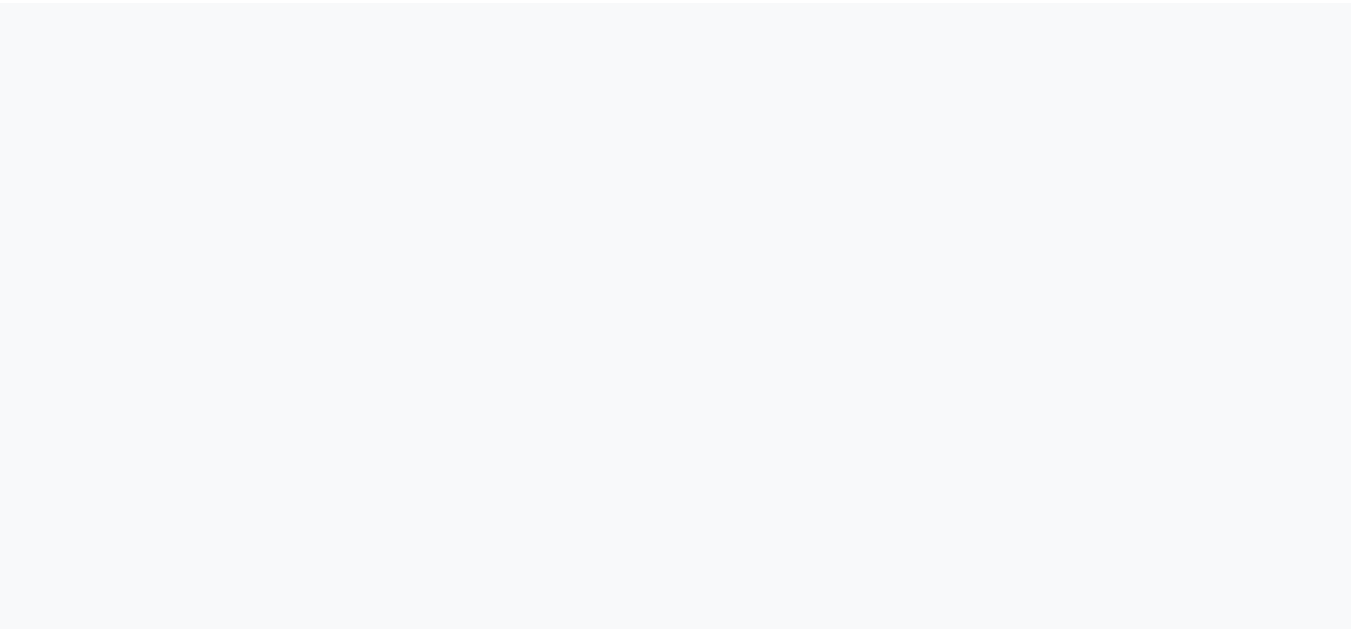 scroll, scrollTop: 0, scrollLeft: 0, axis: both 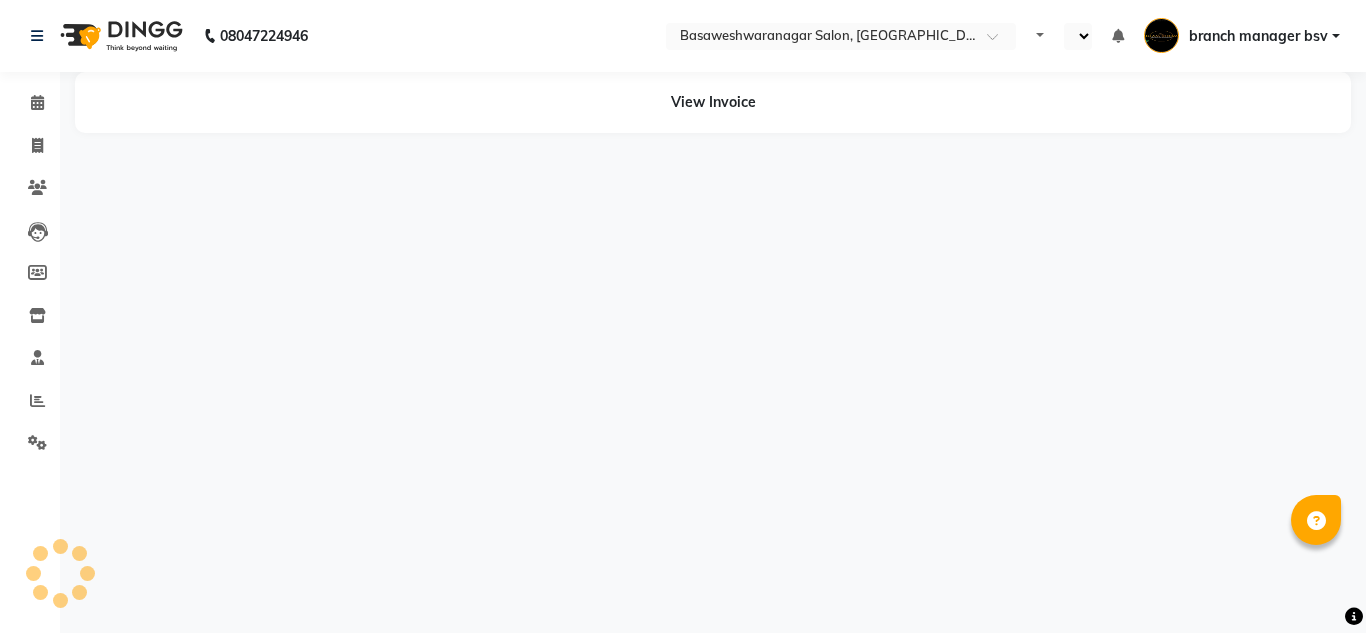 select on "en" 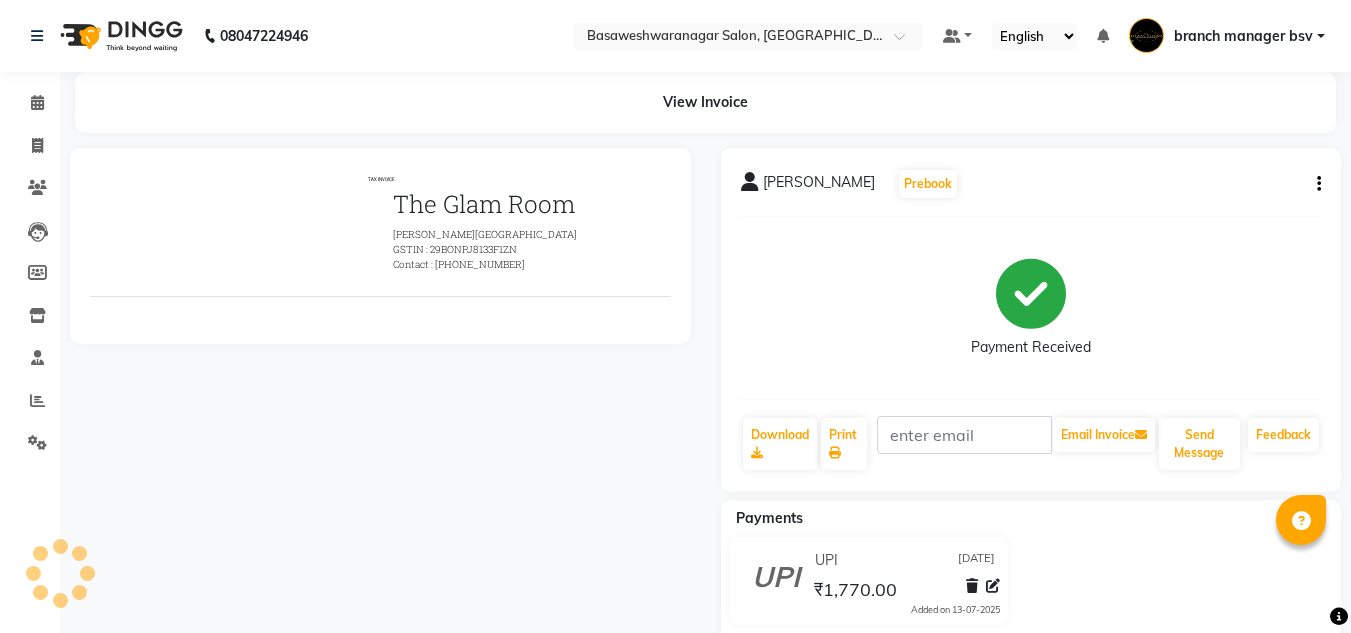 scroll, scrollTop: 0, scrollLeft: 0, axis: both 